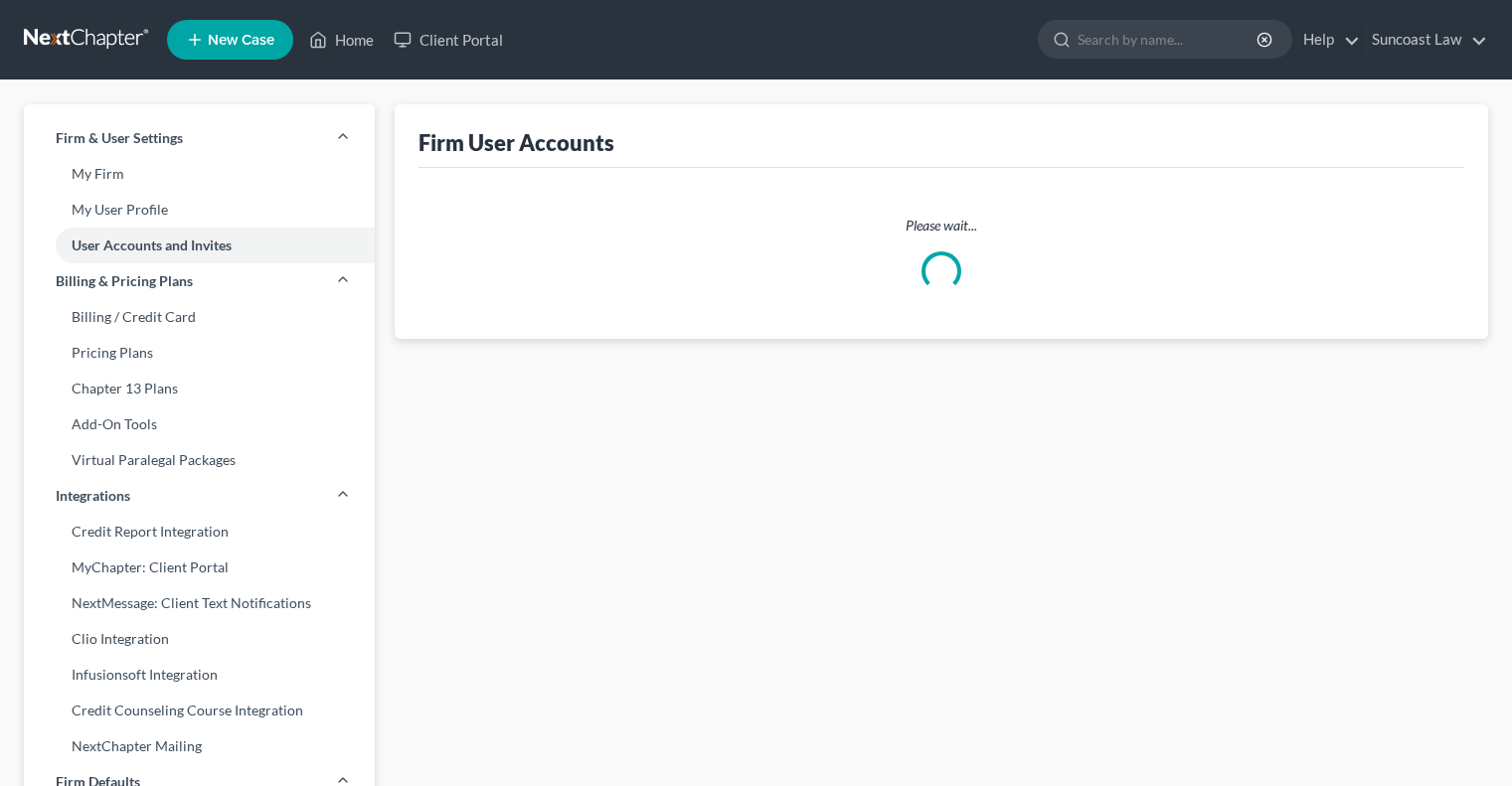 scroll, scrollTop: 0, scrollLeft: 0, axis: both 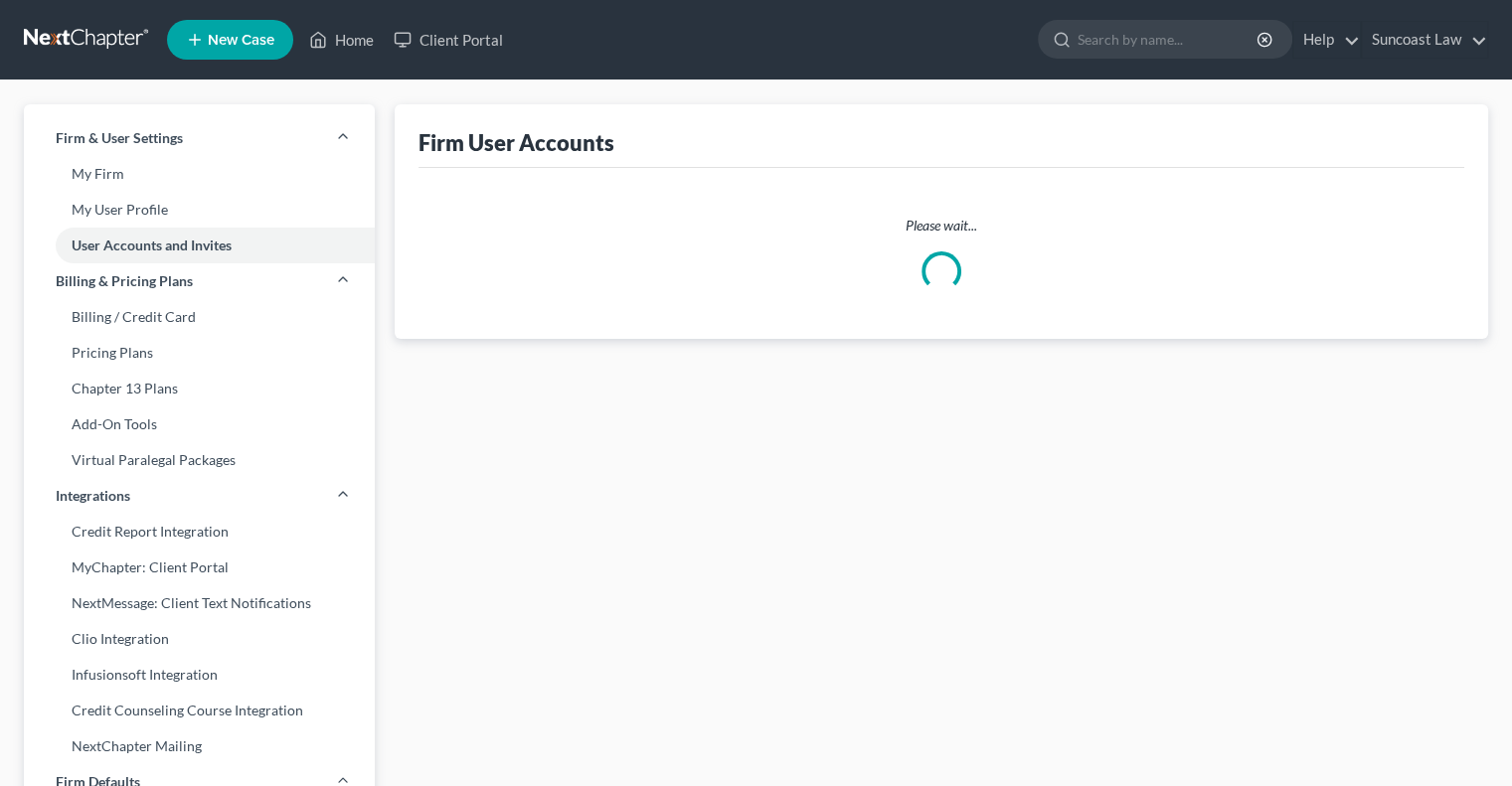 select on "0" 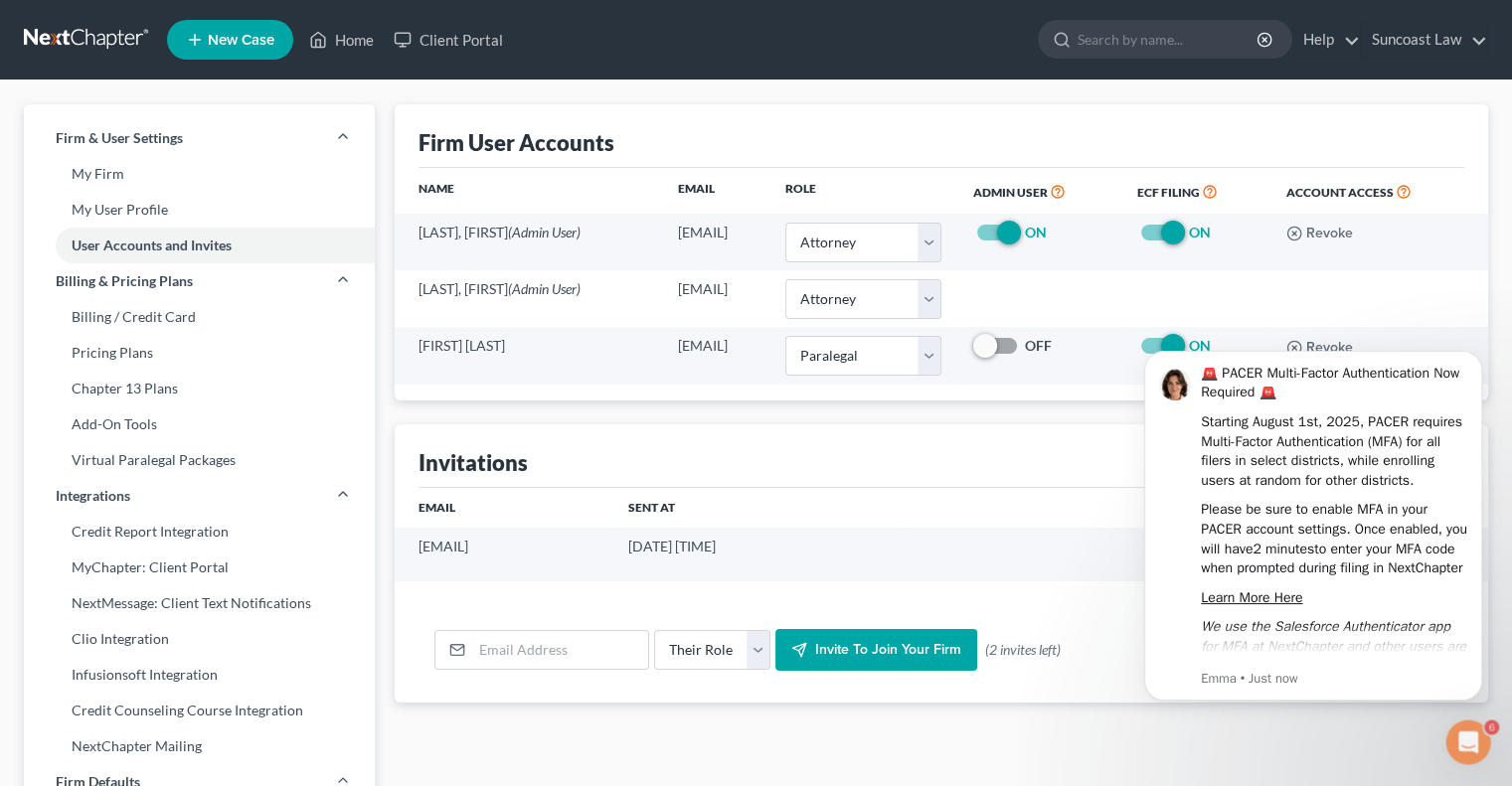 scroll, scrollTop: 0, scrollLeft: 0, axis: both 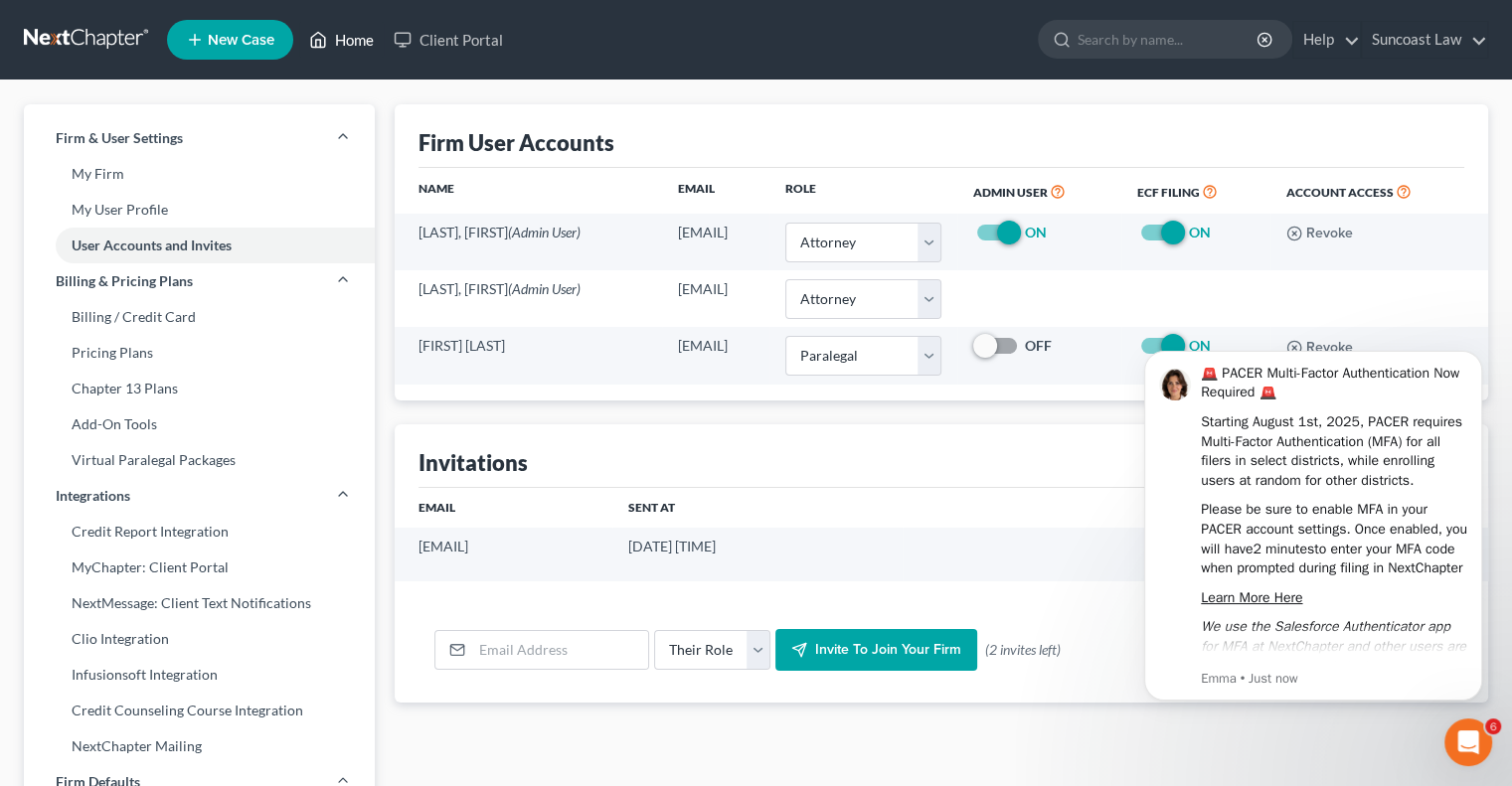 click on "Home" at bounding box center (341, 40) 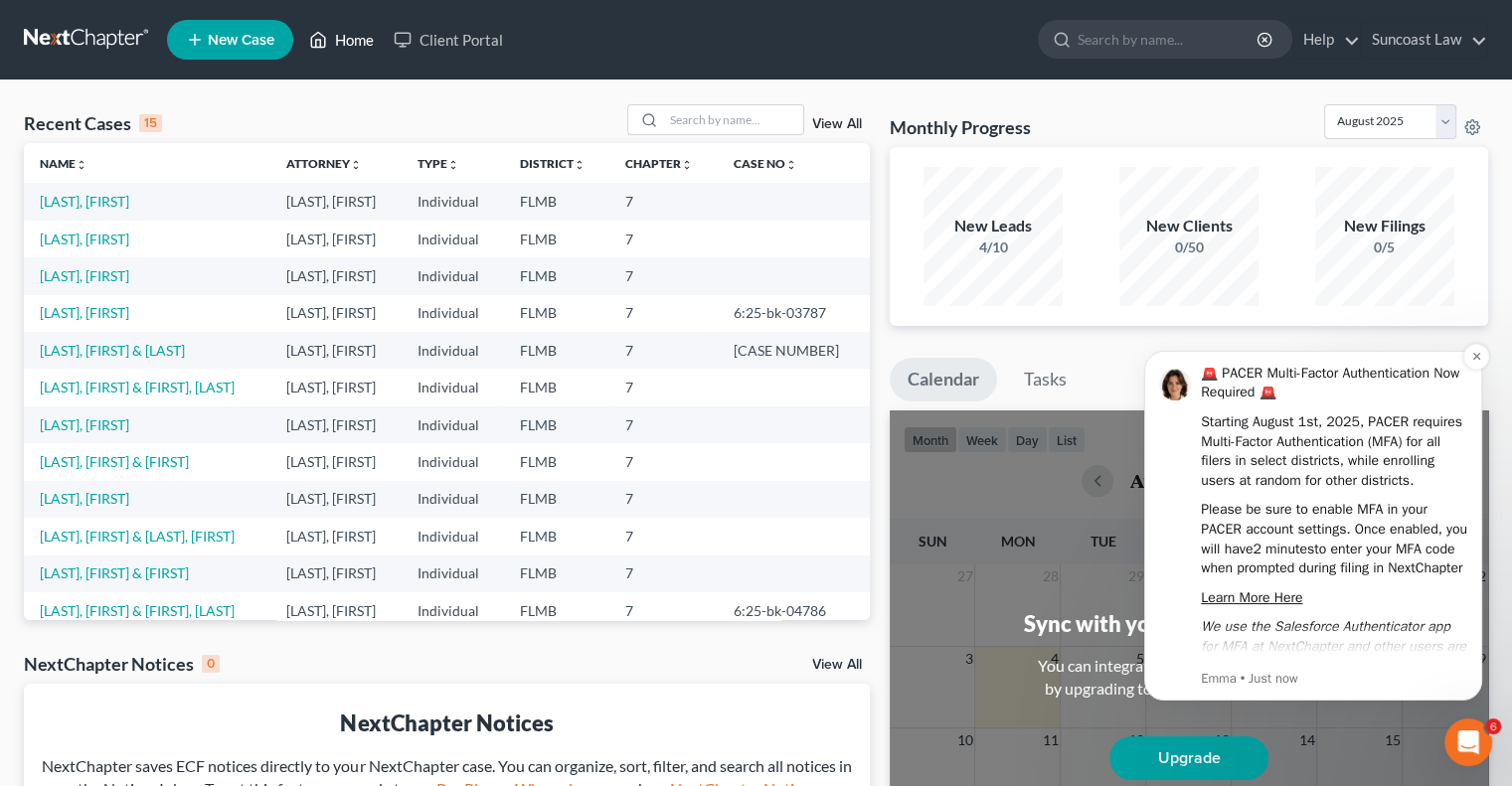 scroll, scrollTop: 53, scrollLeft: 0, axis: vertical 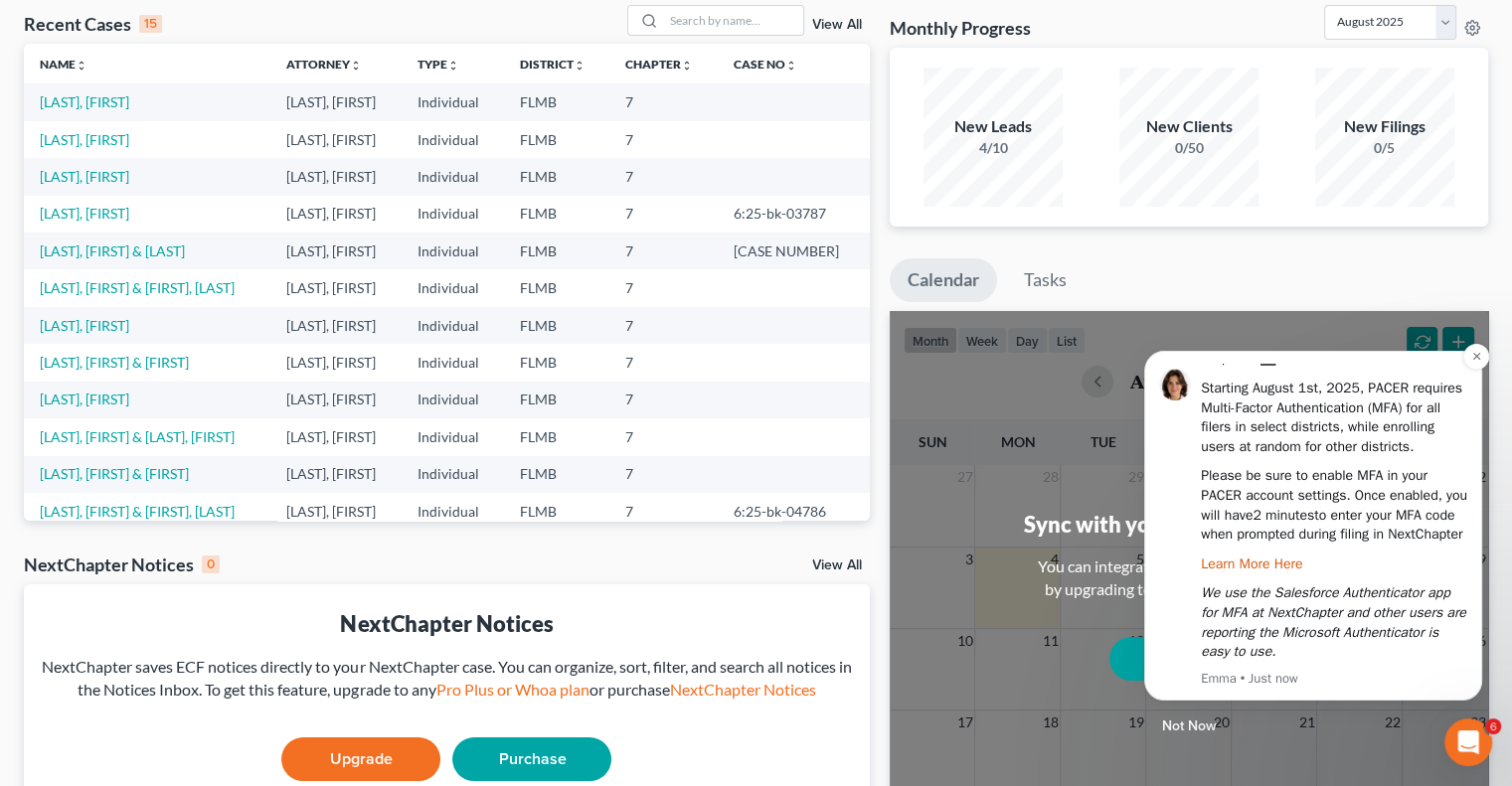 click on "Learn More Here" at bounding box center (1252, 563) 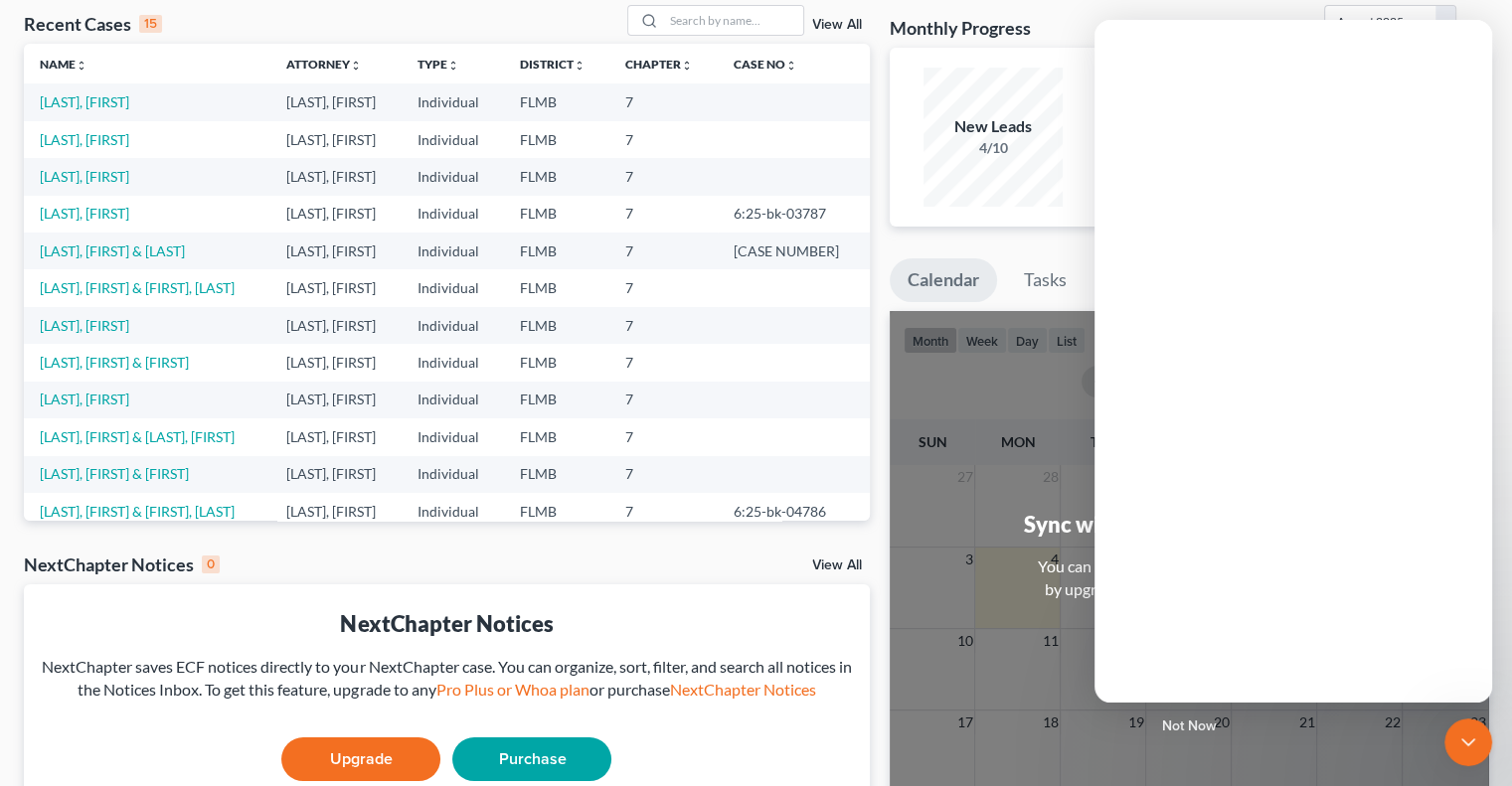scroll, scrollTop: 0, scrollLeft: 0, axis: both 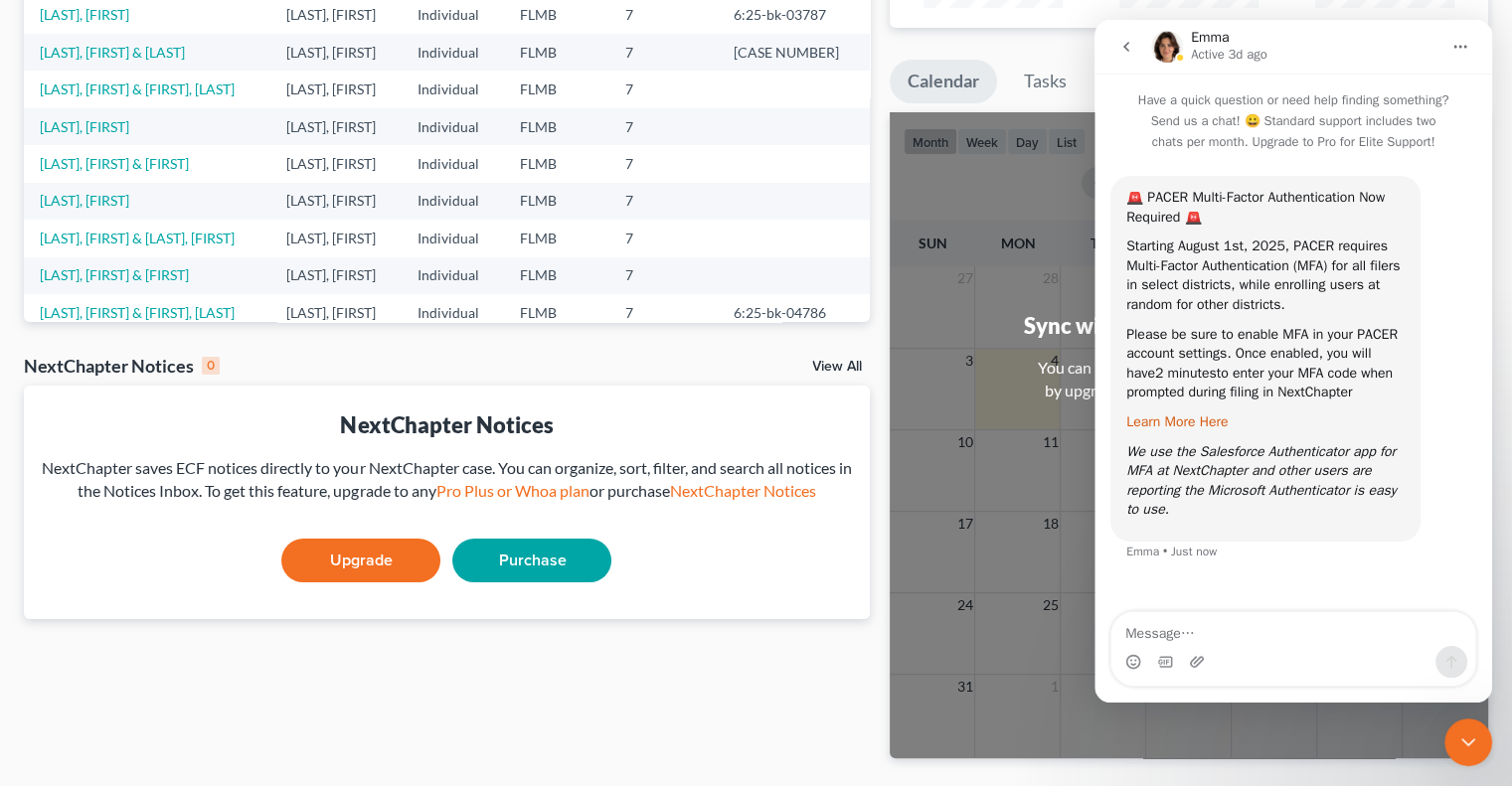 click on "Learn More Here" at bounding box center [1177, 421] 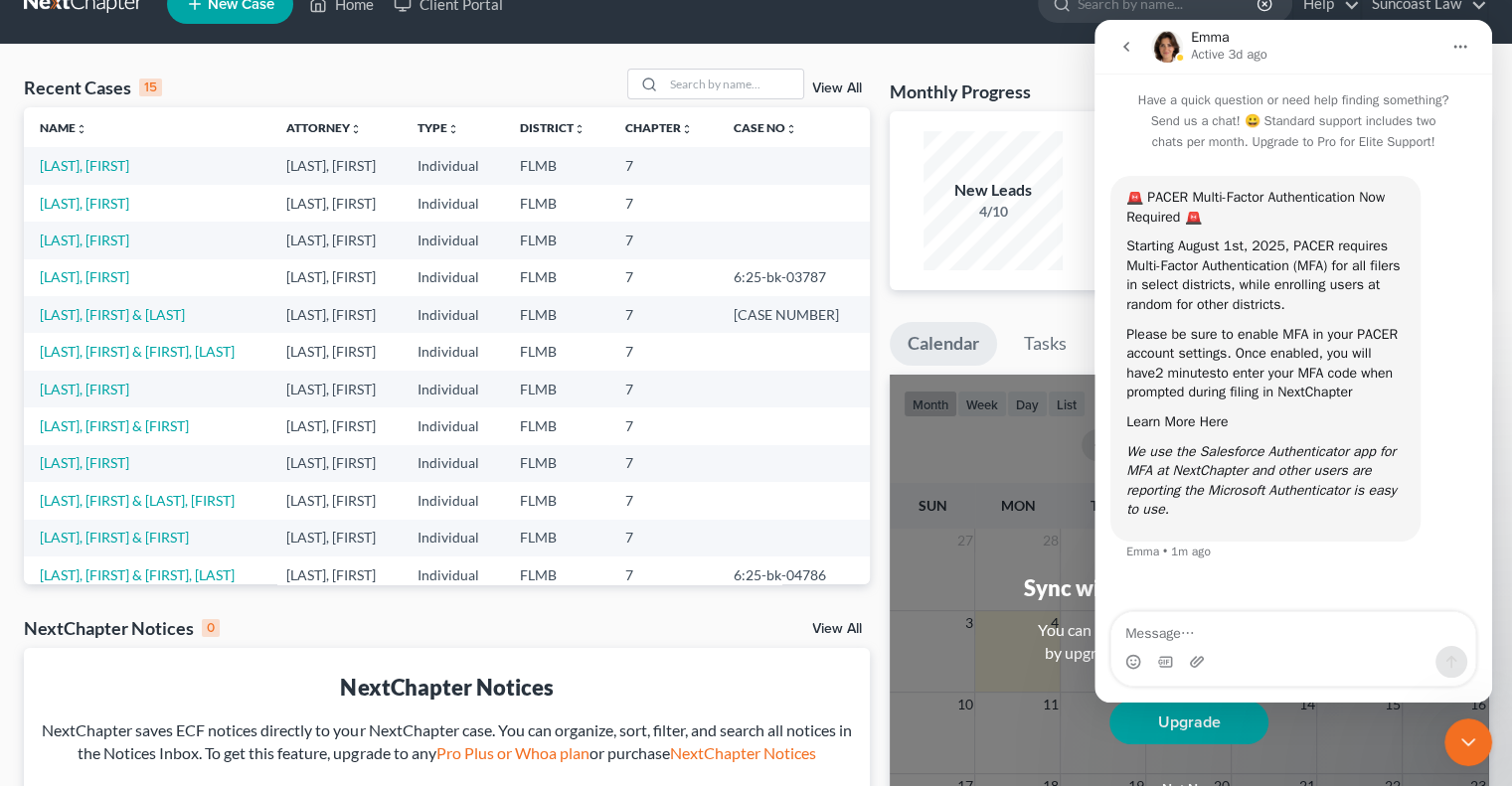 scroll, scrollTop: 0, scrollLeft: 0, axis: both 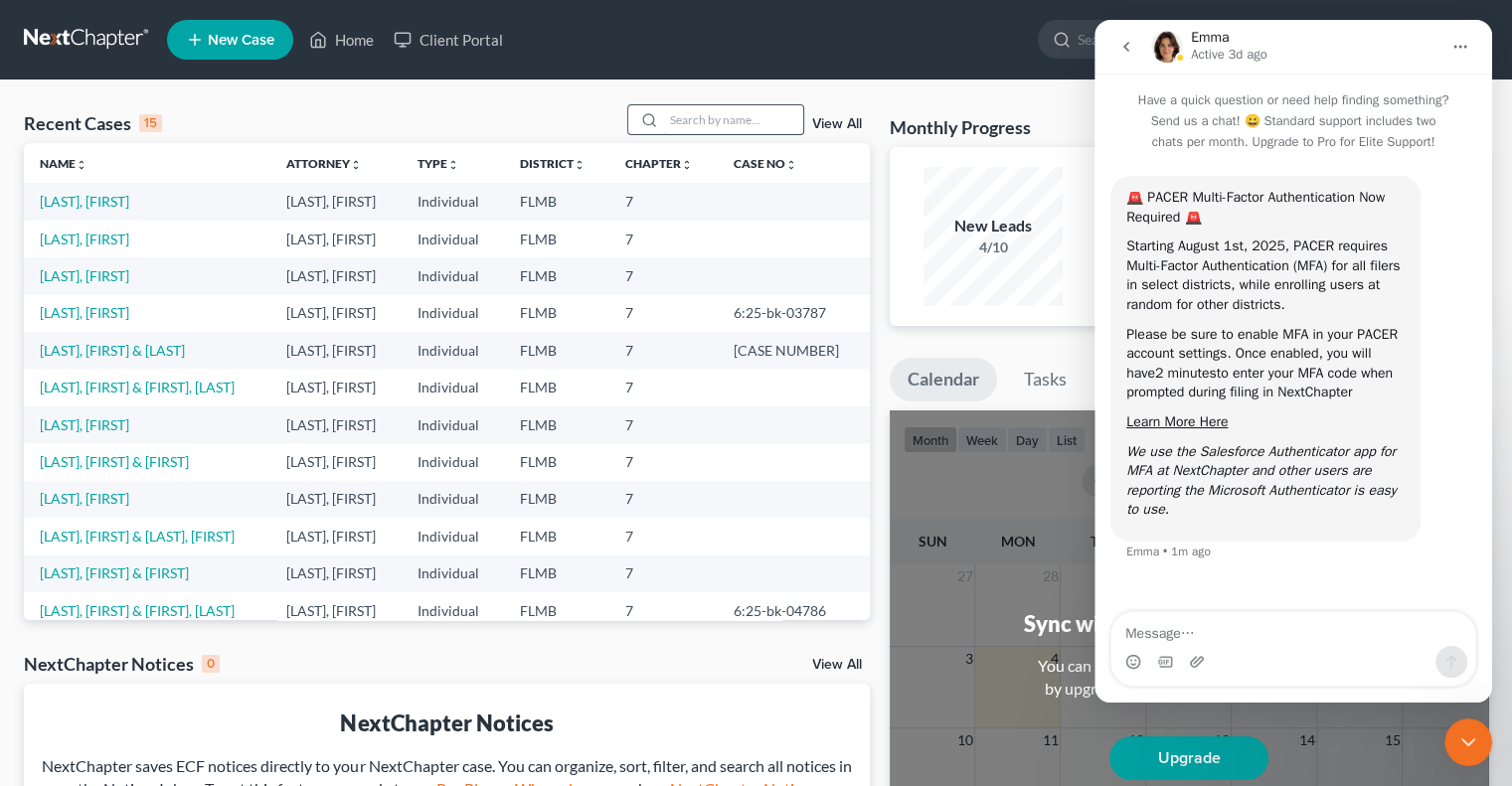 click at bounding box center (734, 119) 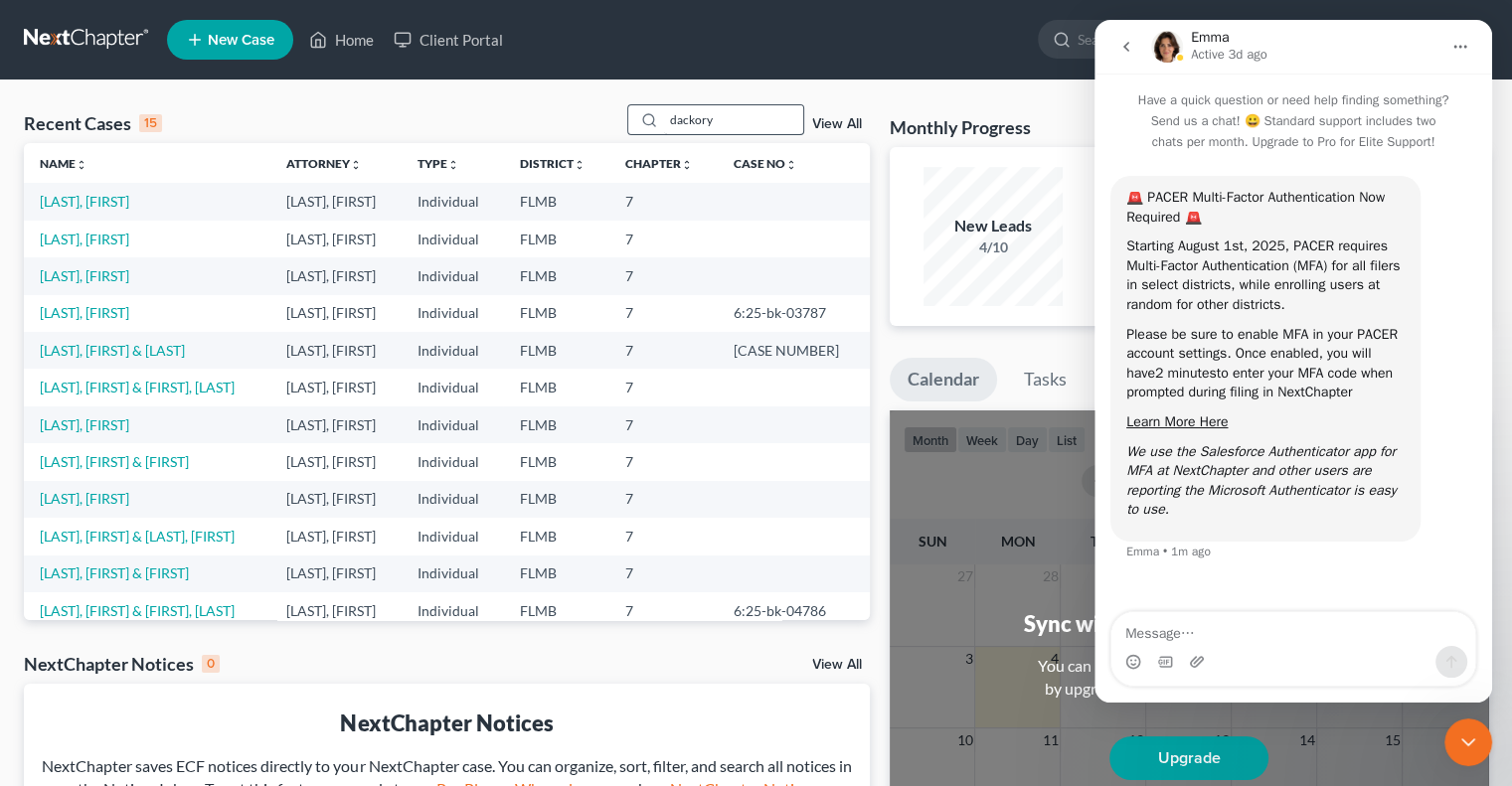 type on "dackory" 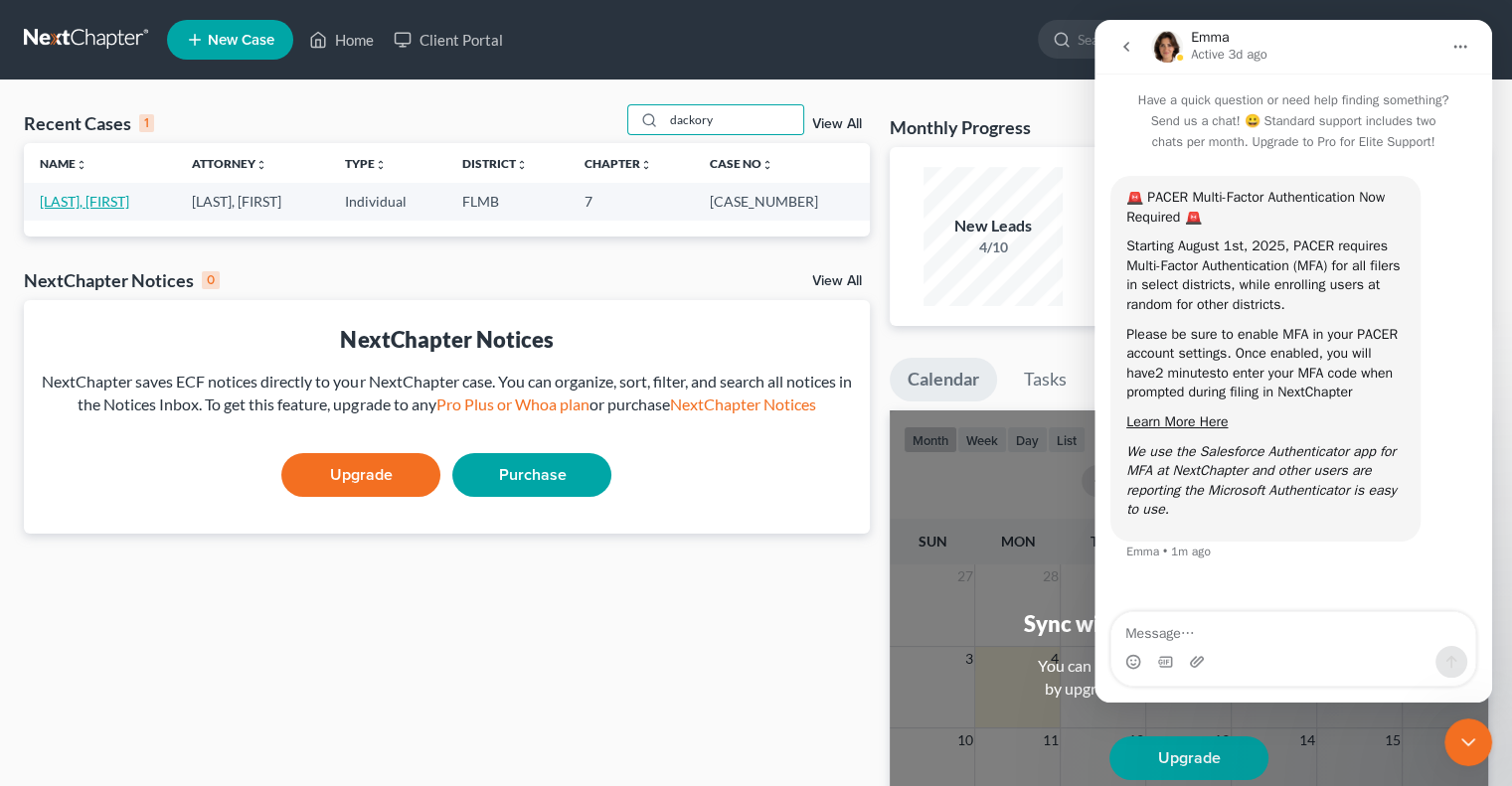 click on "[LAST], [FIRST]" at bounding box center (84, 201) 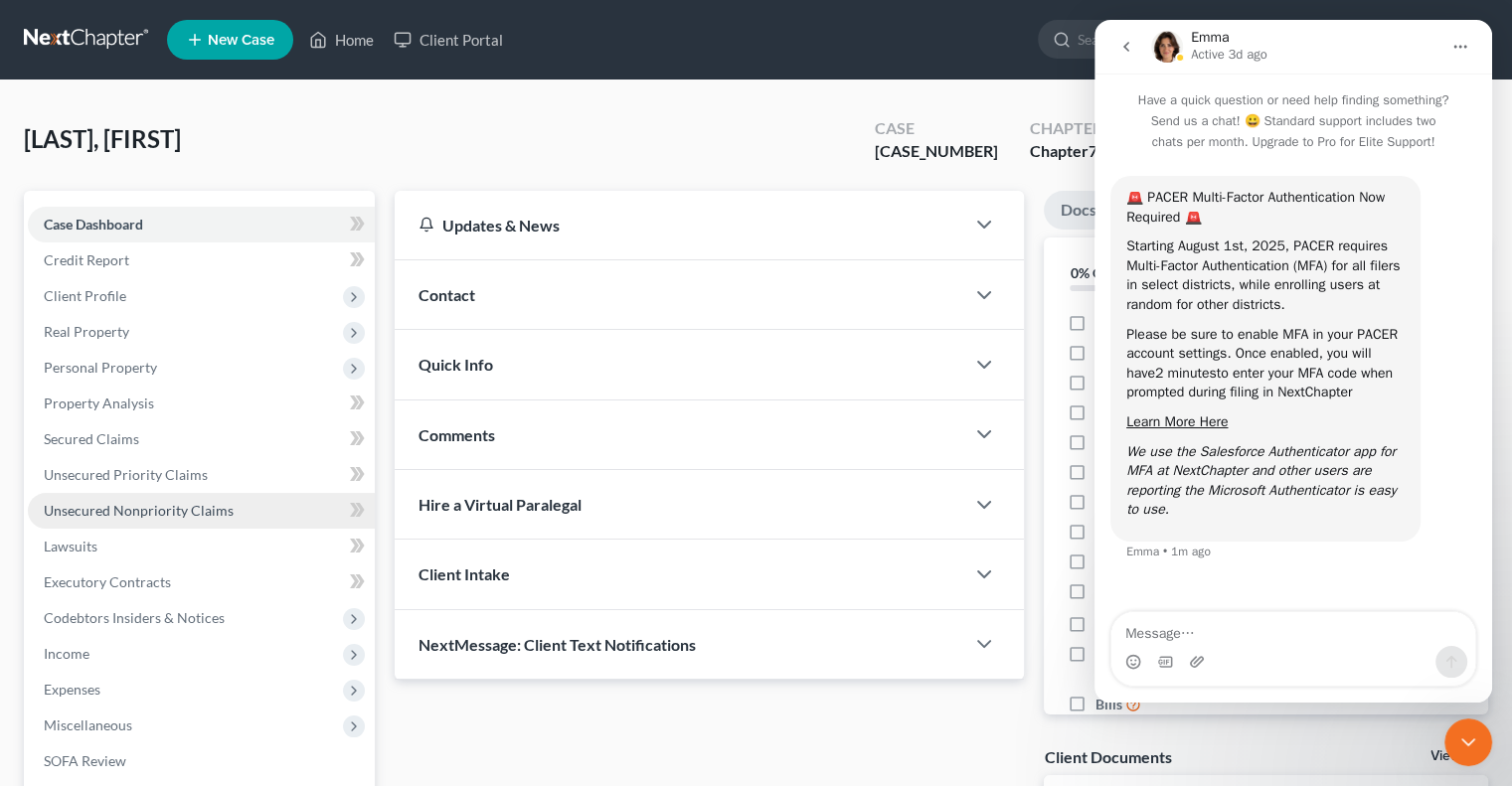 click on "Unsecured Nonpriority Claims" at bounding box center (138, 510) 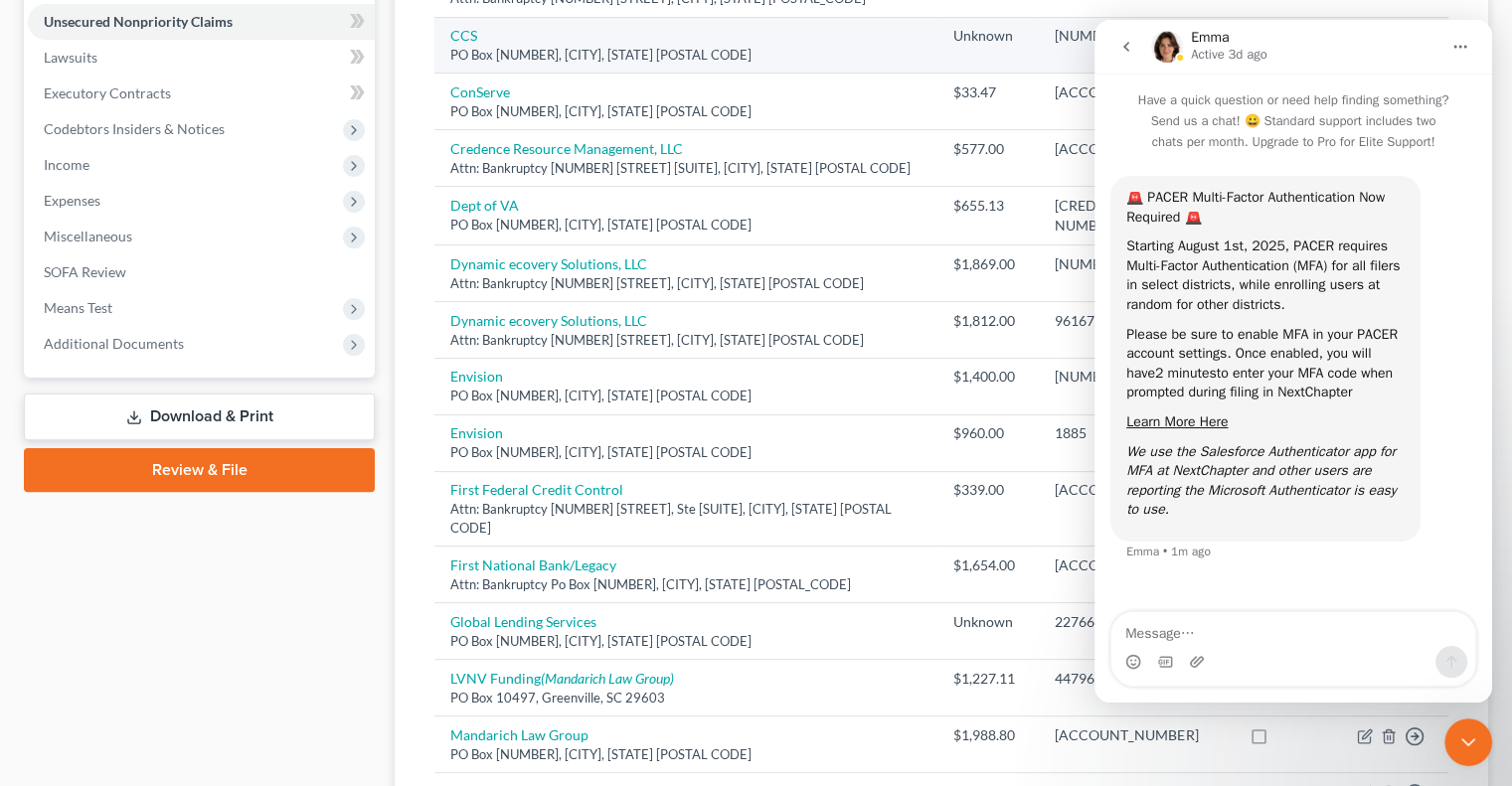 scroll, scrollTop: 390, scrollLeft: 0, axis: vertical 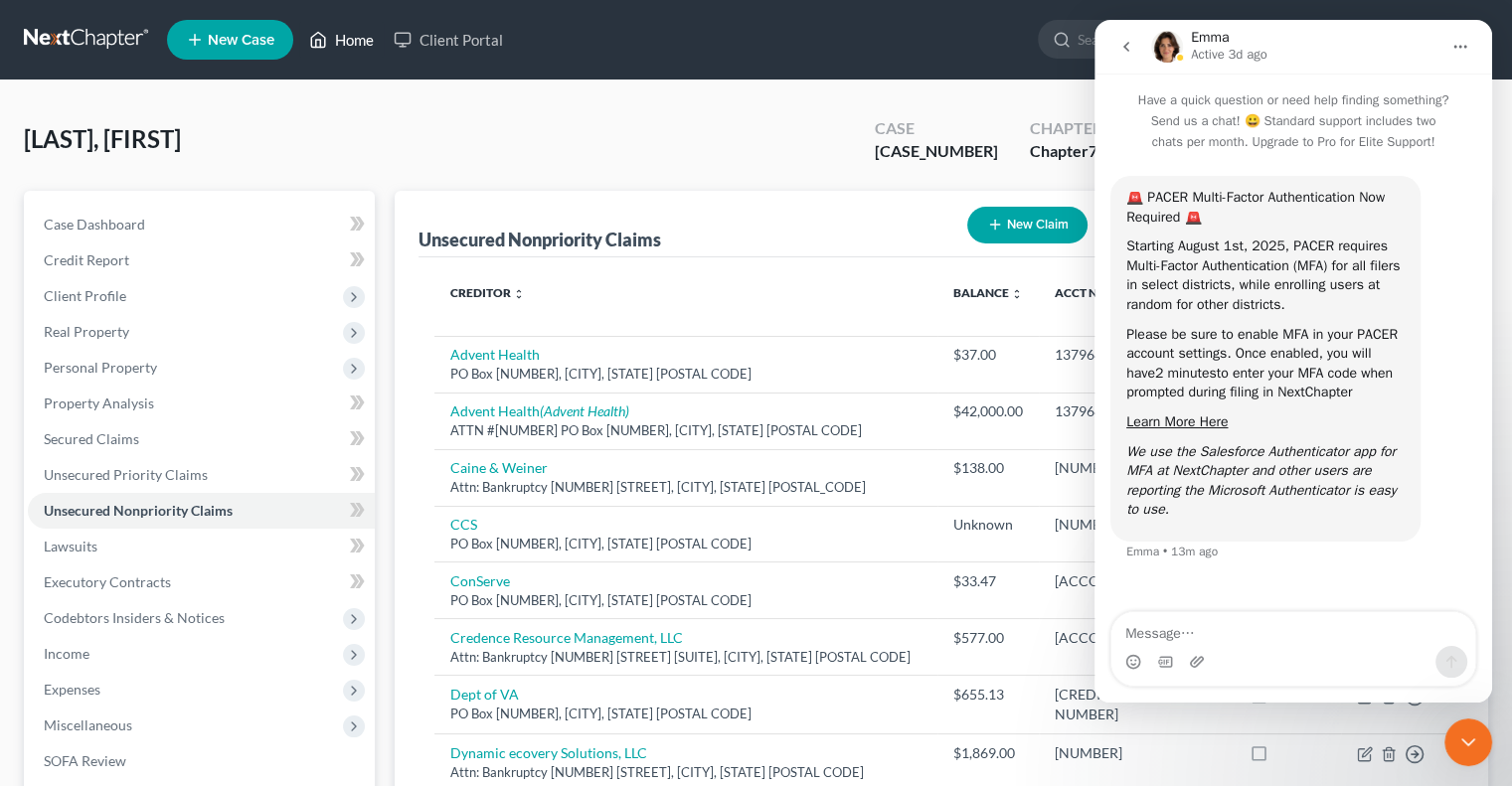 click on "Home" at bounding box center (341, 40) 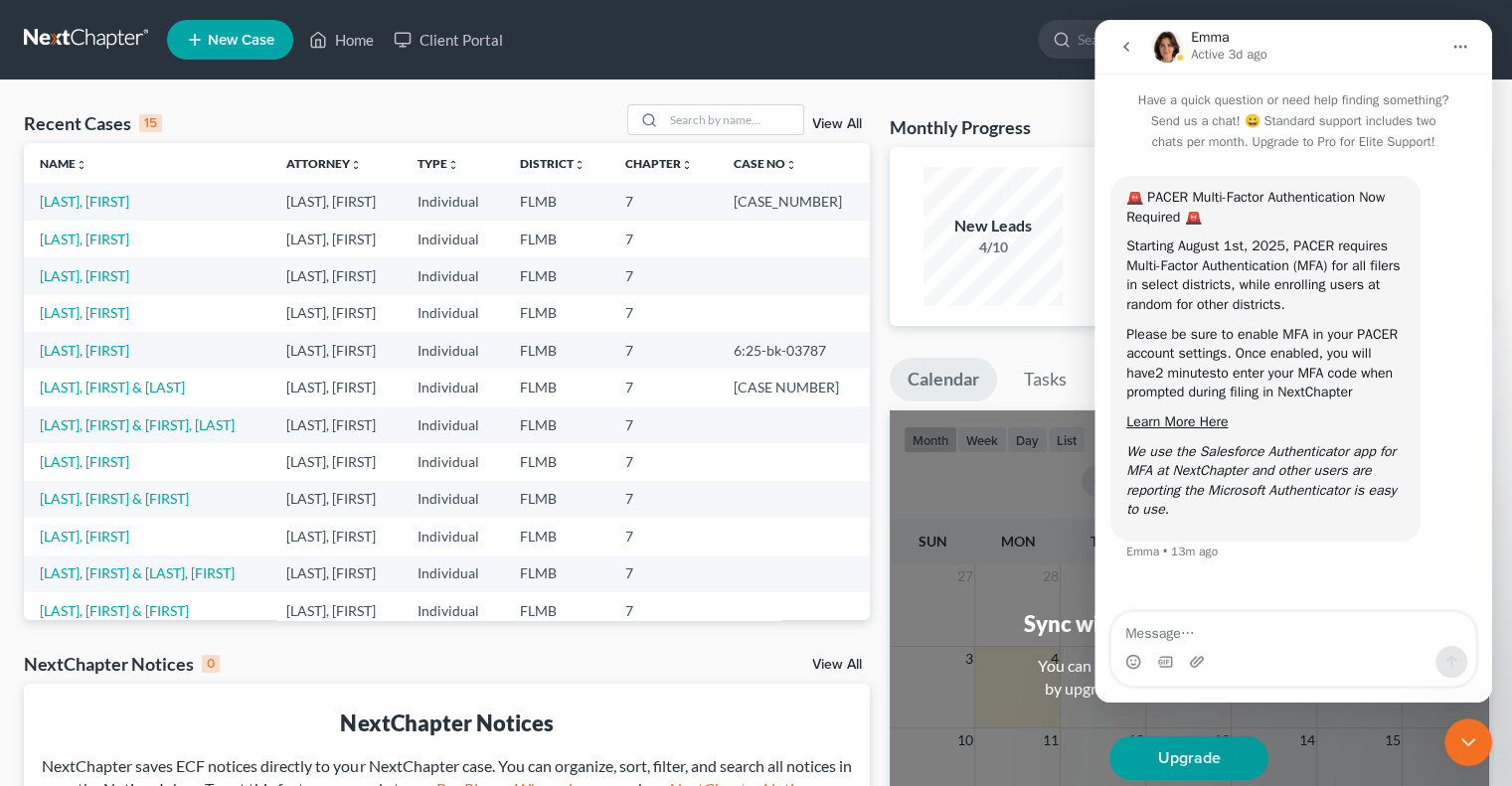 click 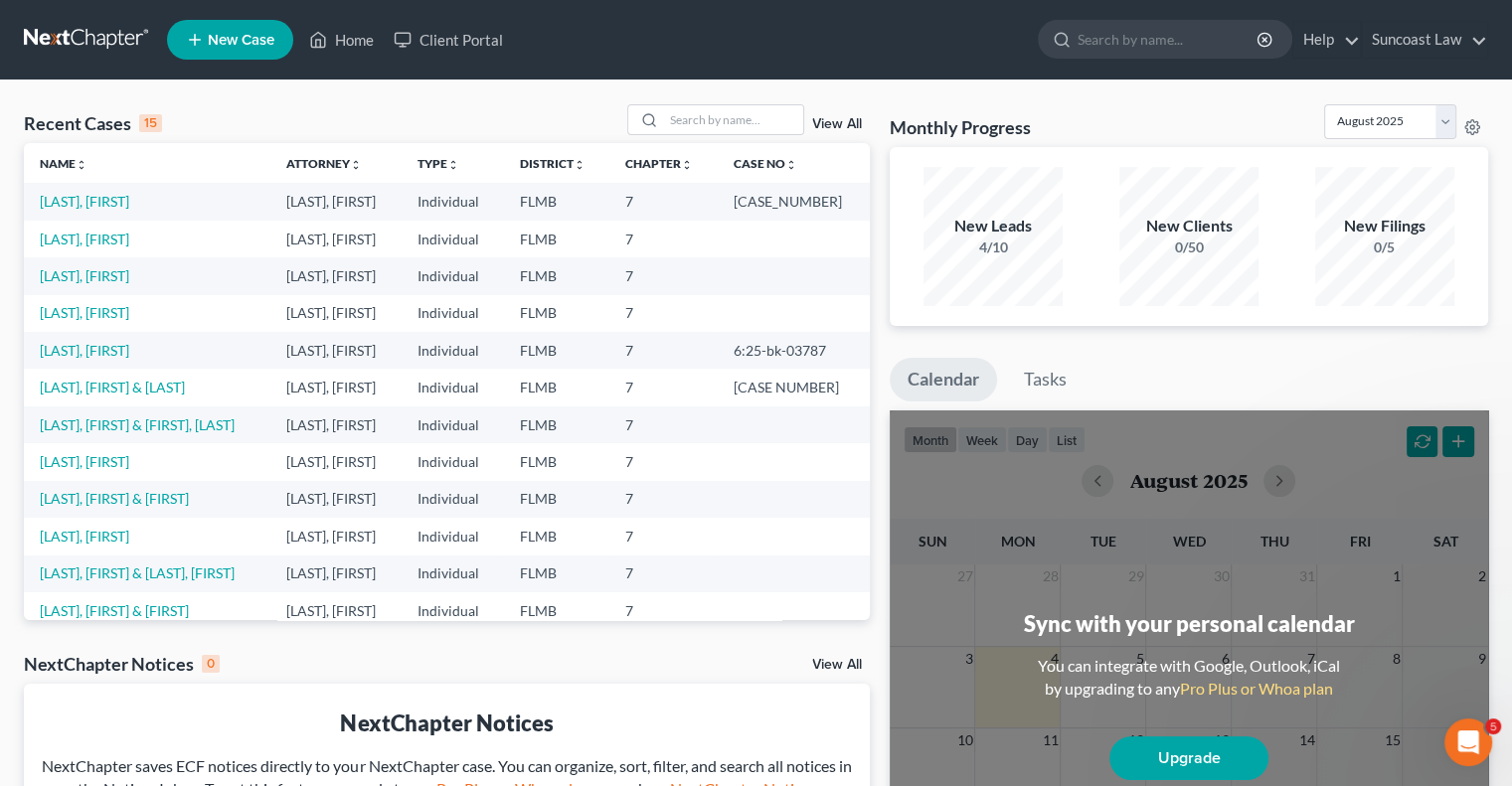 scroll, scrollTop: 0, scrollLeft: 0, axis: both 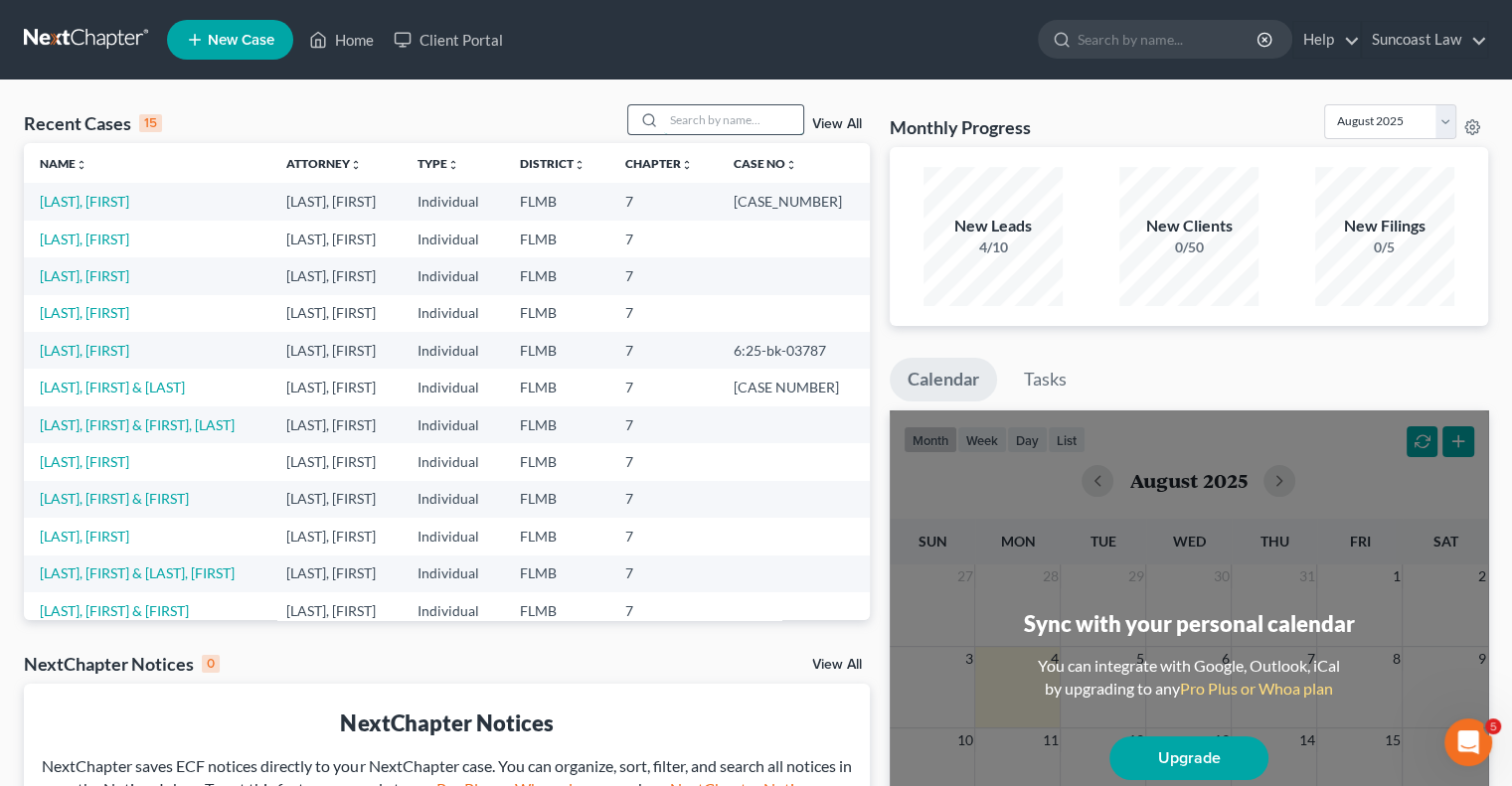 click at bounding box center [734, 119] 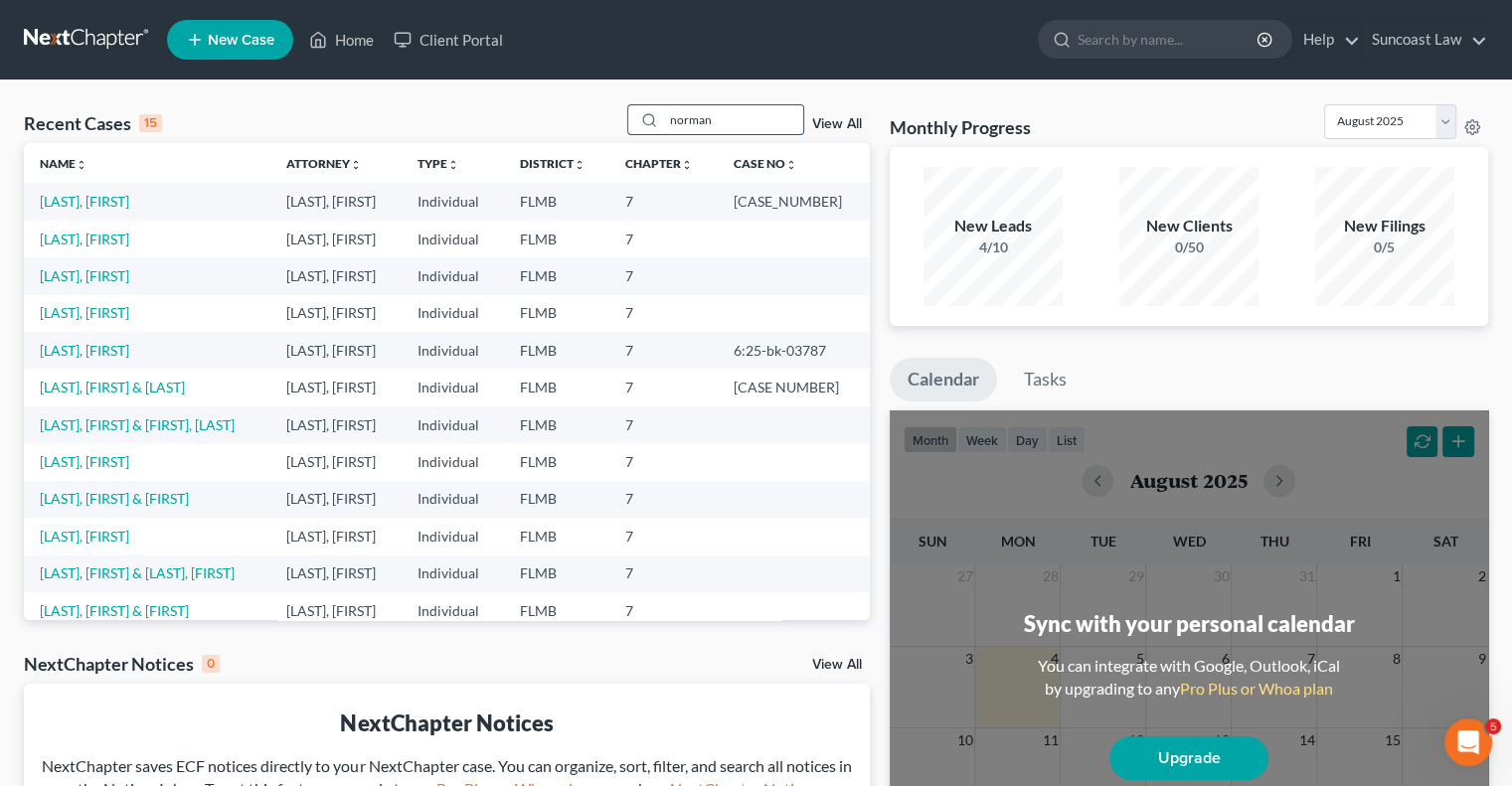 type on "norman" 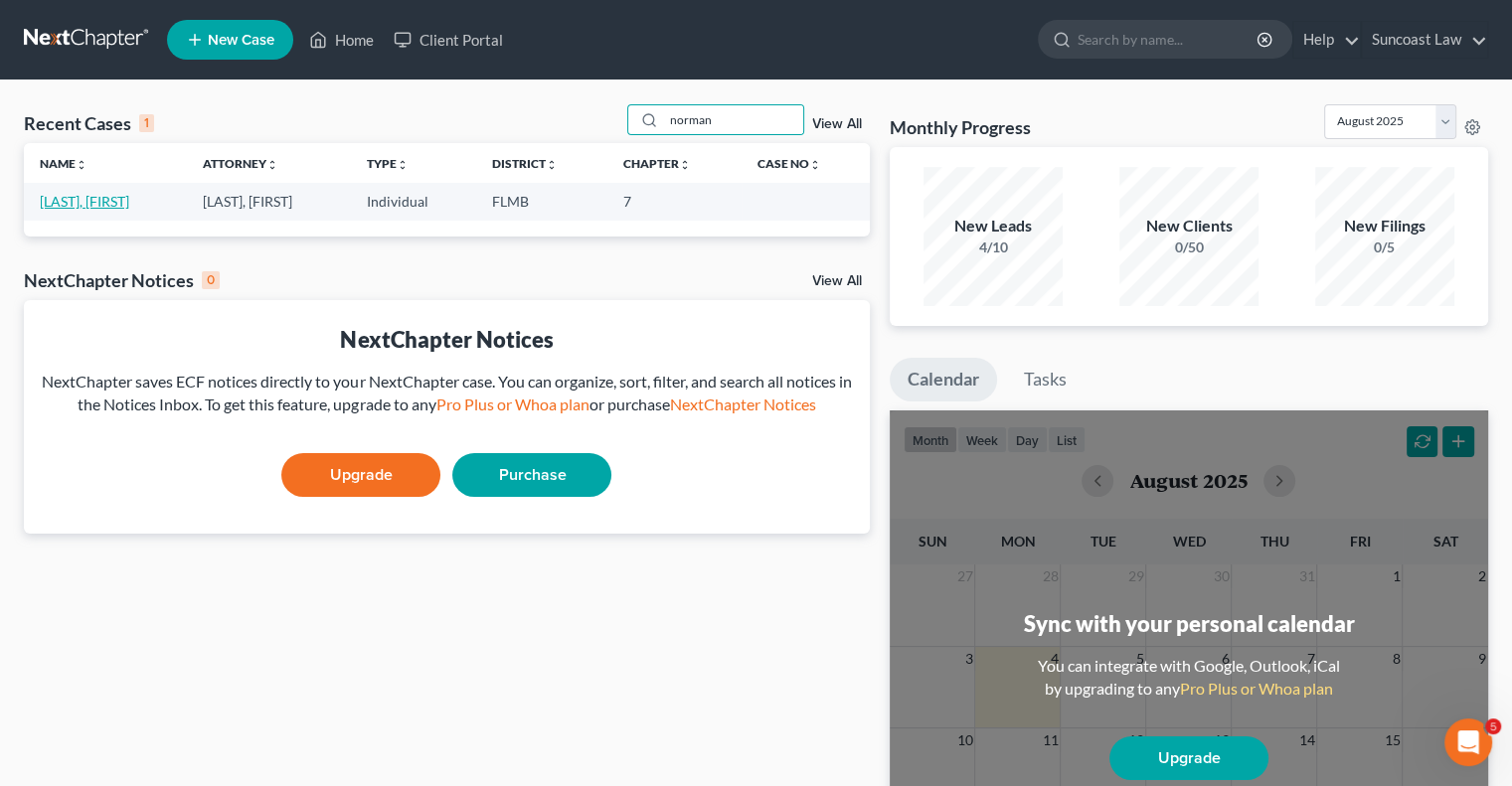 click on "[LAST], [FIRST]" at bounding box center [84, 201] 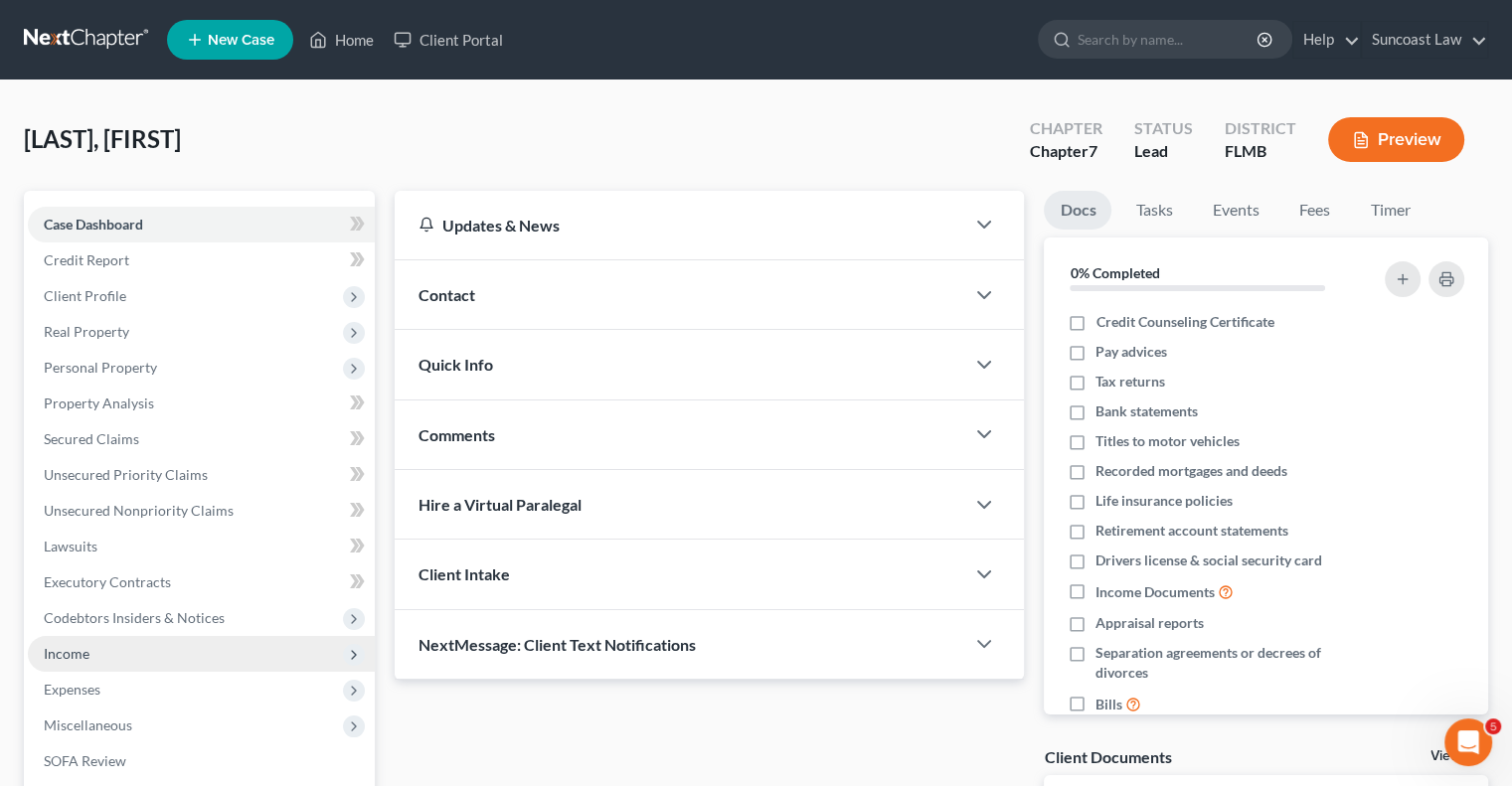 click on "Income" at bounding box center [67, 653] 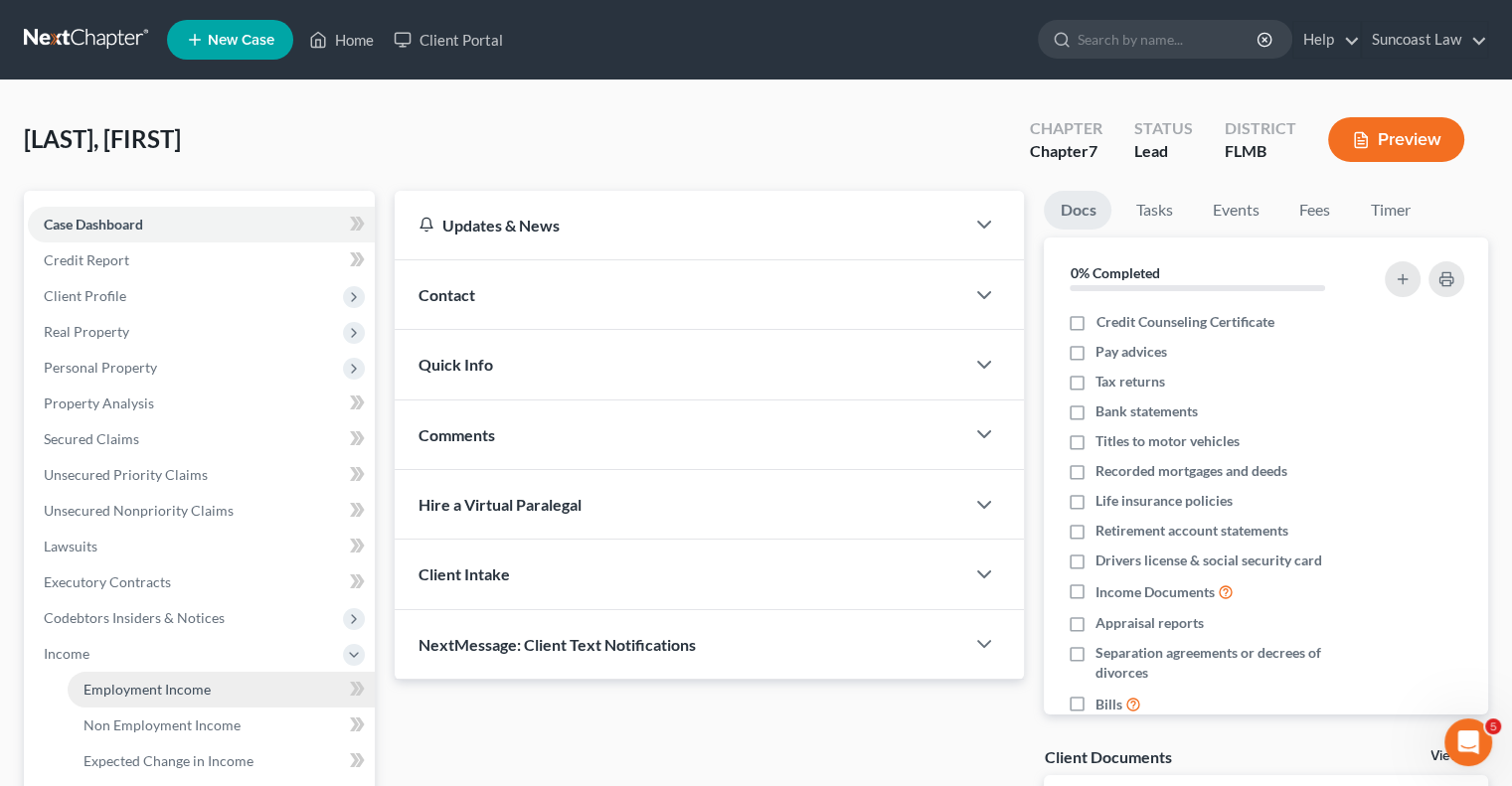 click on "Employment Income" at bounding box center [221, 690] 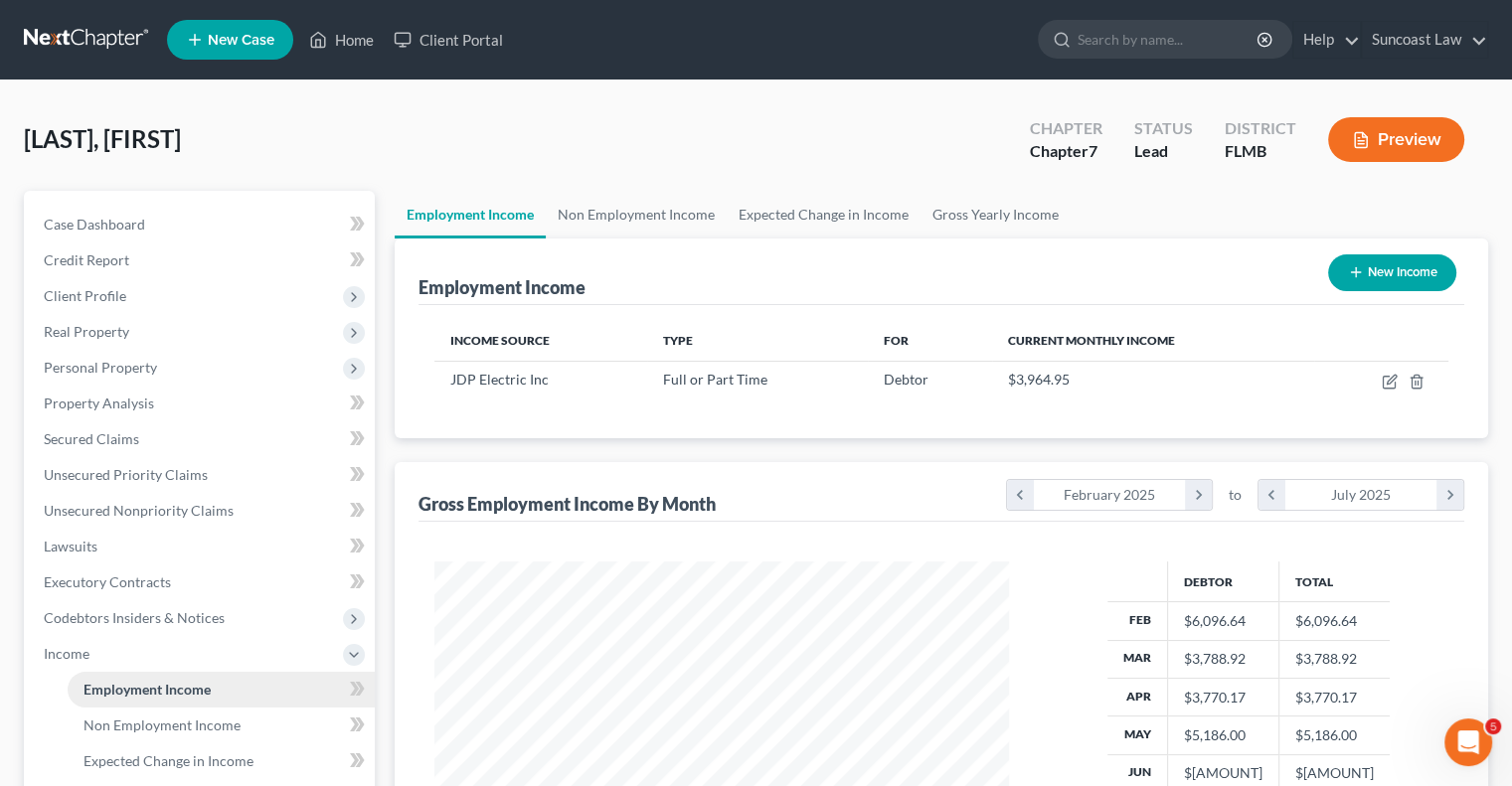 scroll, scrollTop: 993324, scrollLeft: 993468, axis: both 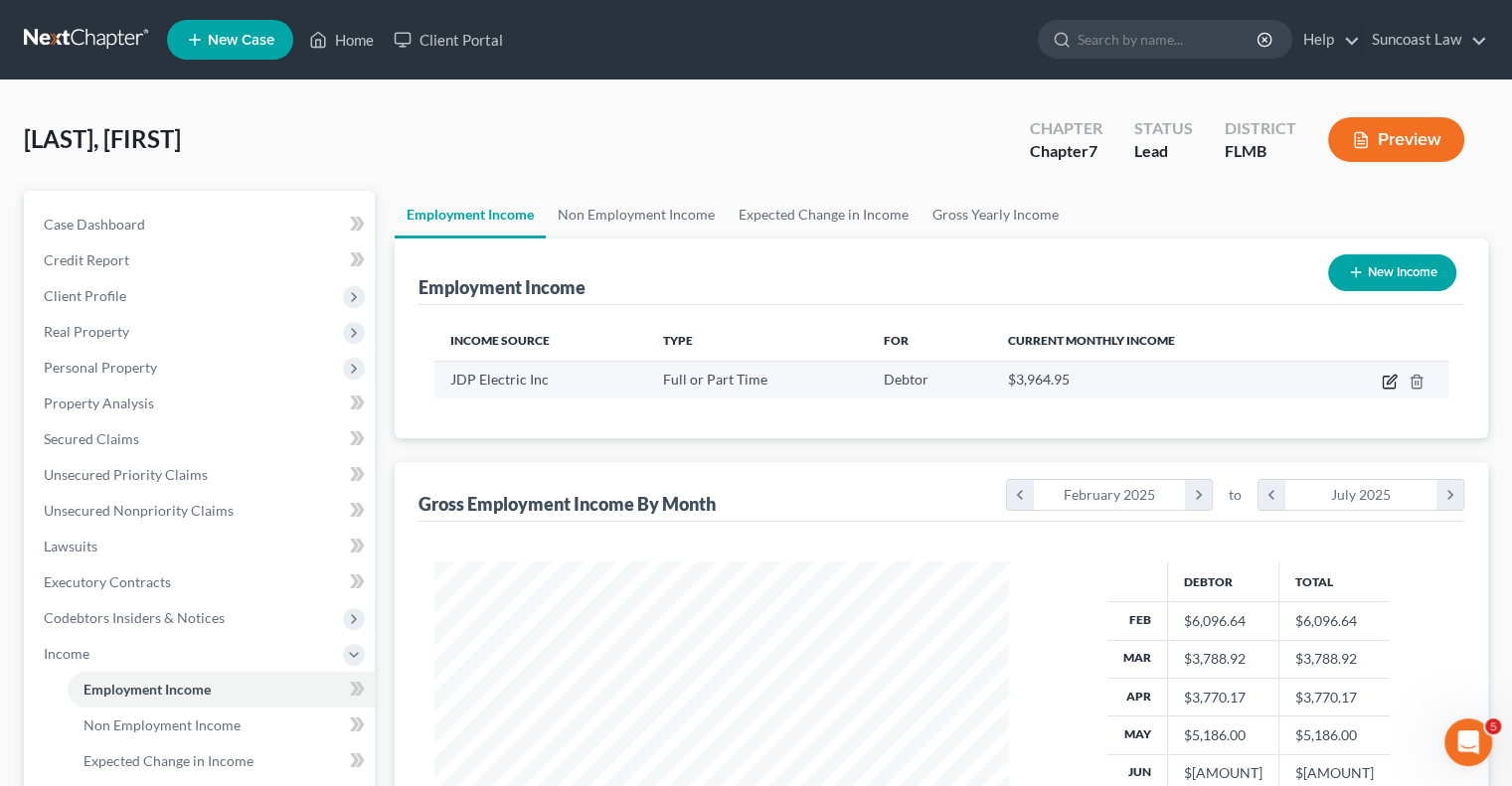 click 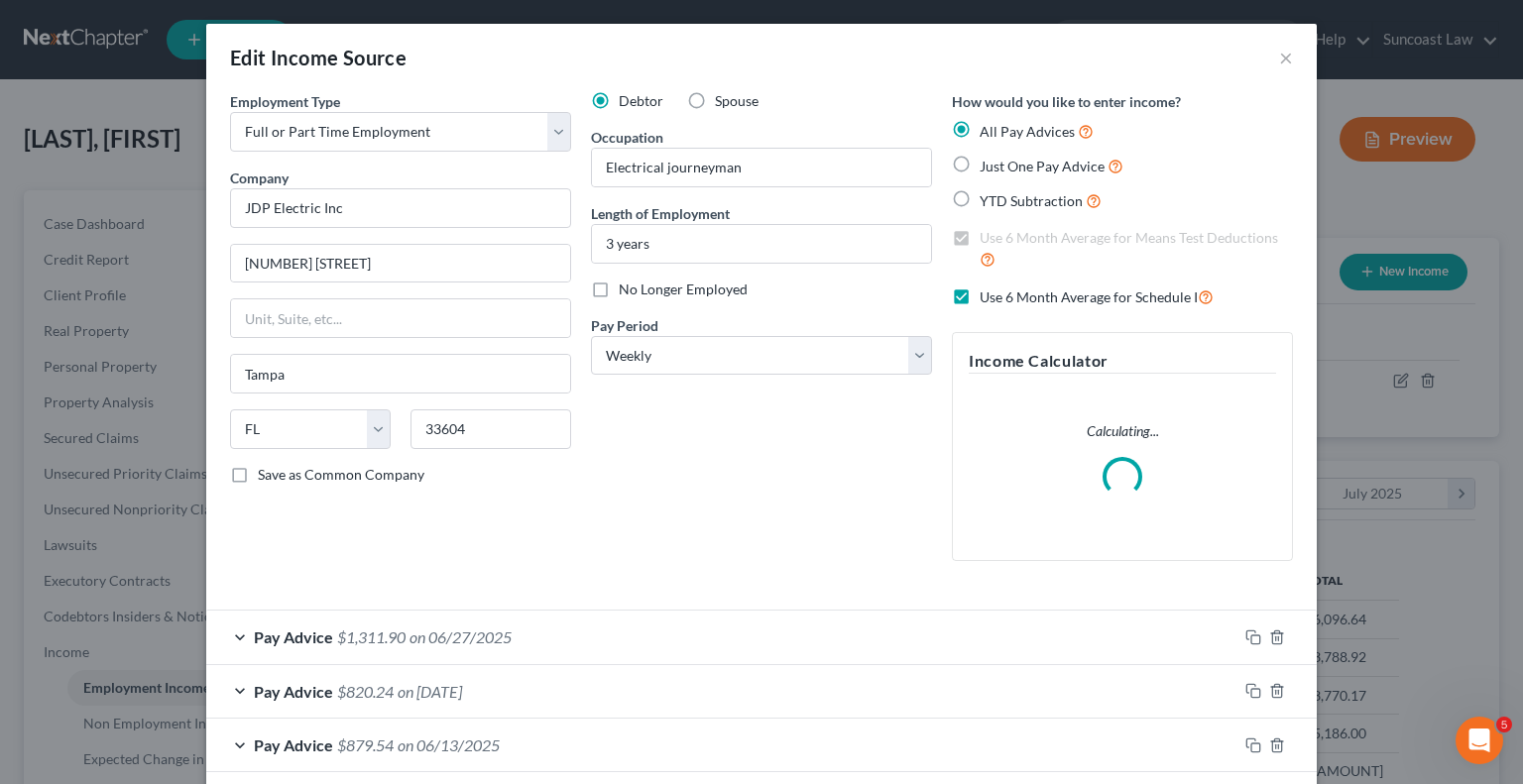 scroll, scrollTop: 990797, scrollLeft: 990917, axis: both 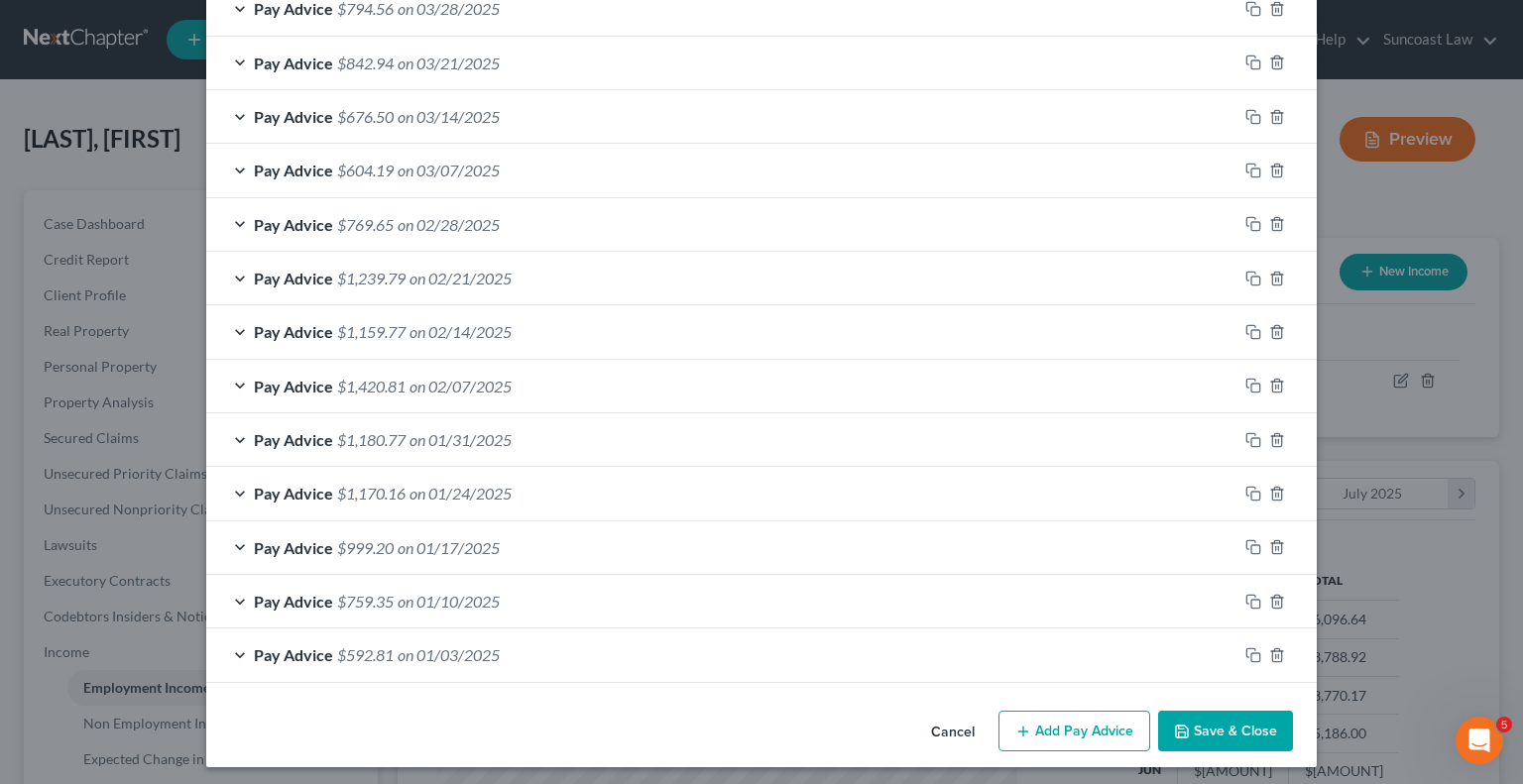 click on "Add Pay Advice" at bounding box center (1074, 731) 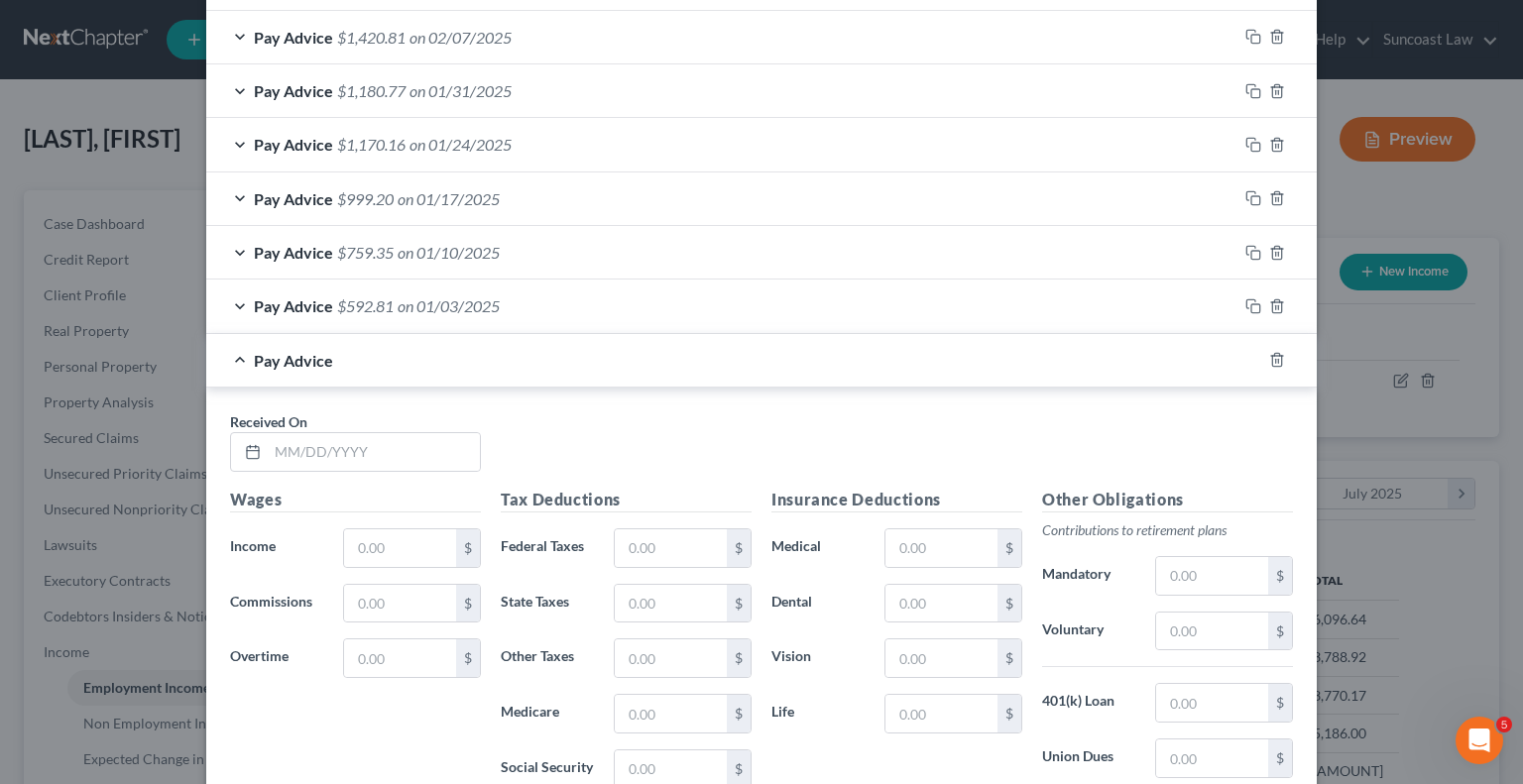 scroll, scrollTop: 1784, scrollLeft: 0, axis: vertical 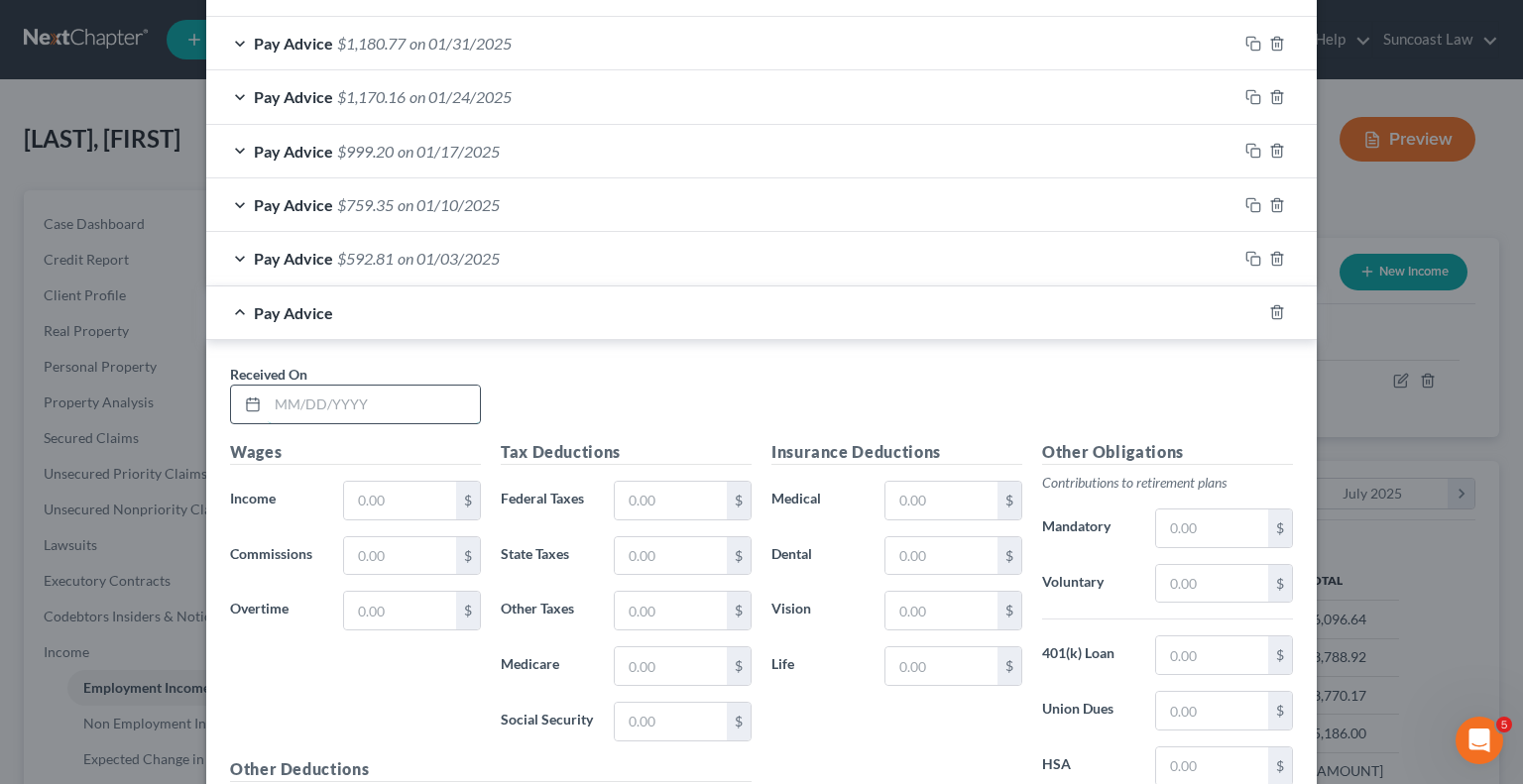 click at bounding box center (374, 404) 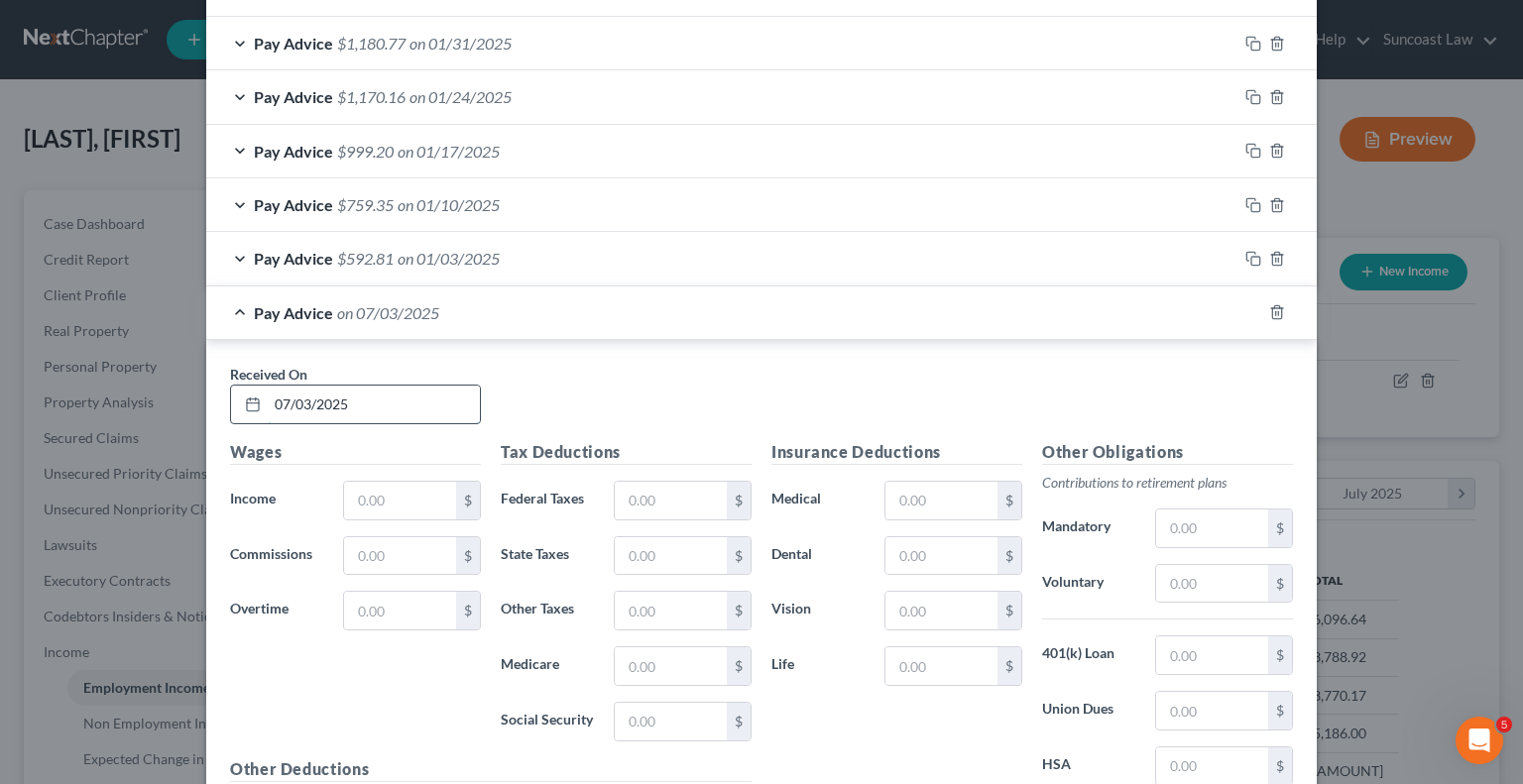 type on "07/03/2025" 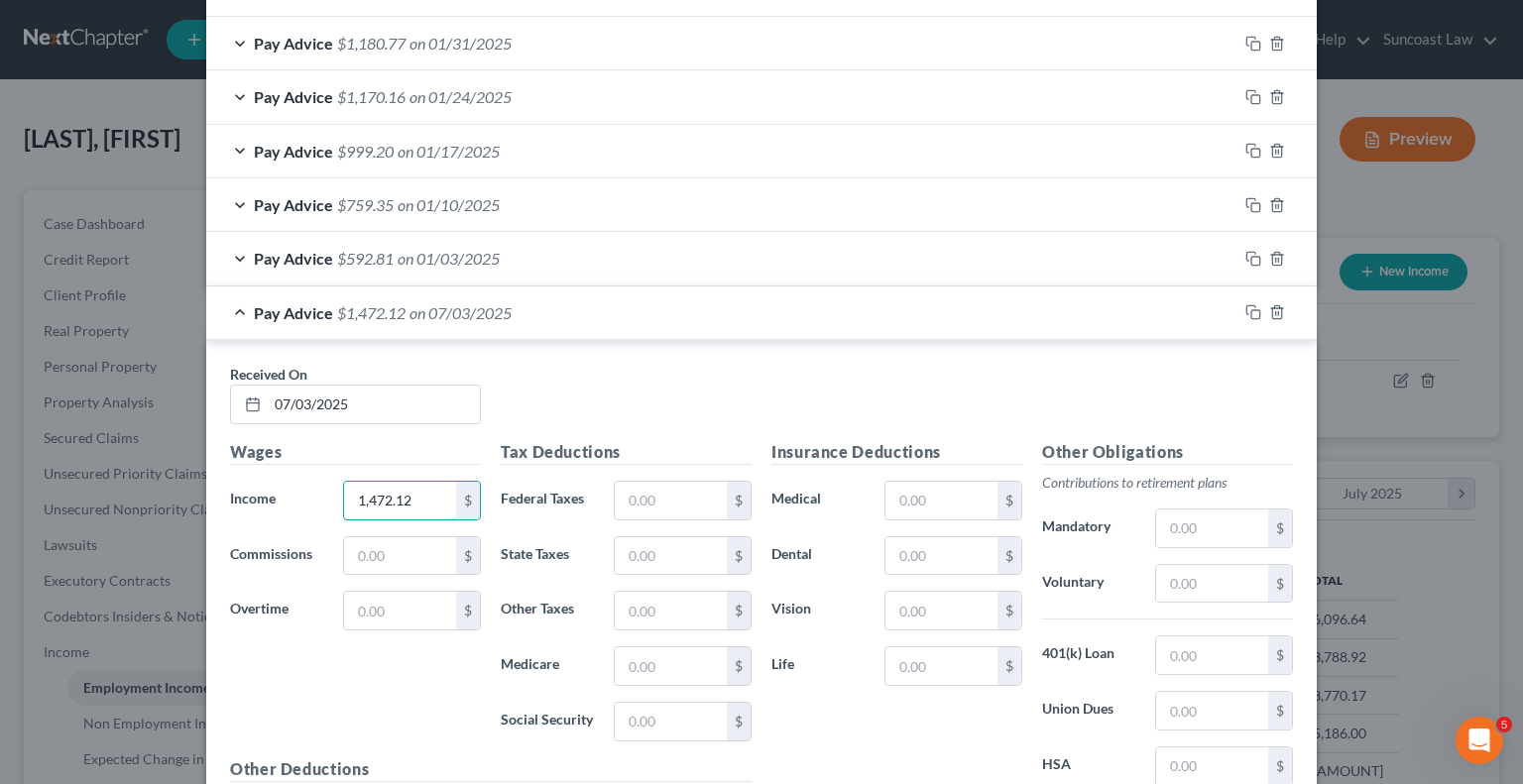 type on "1,472.12" 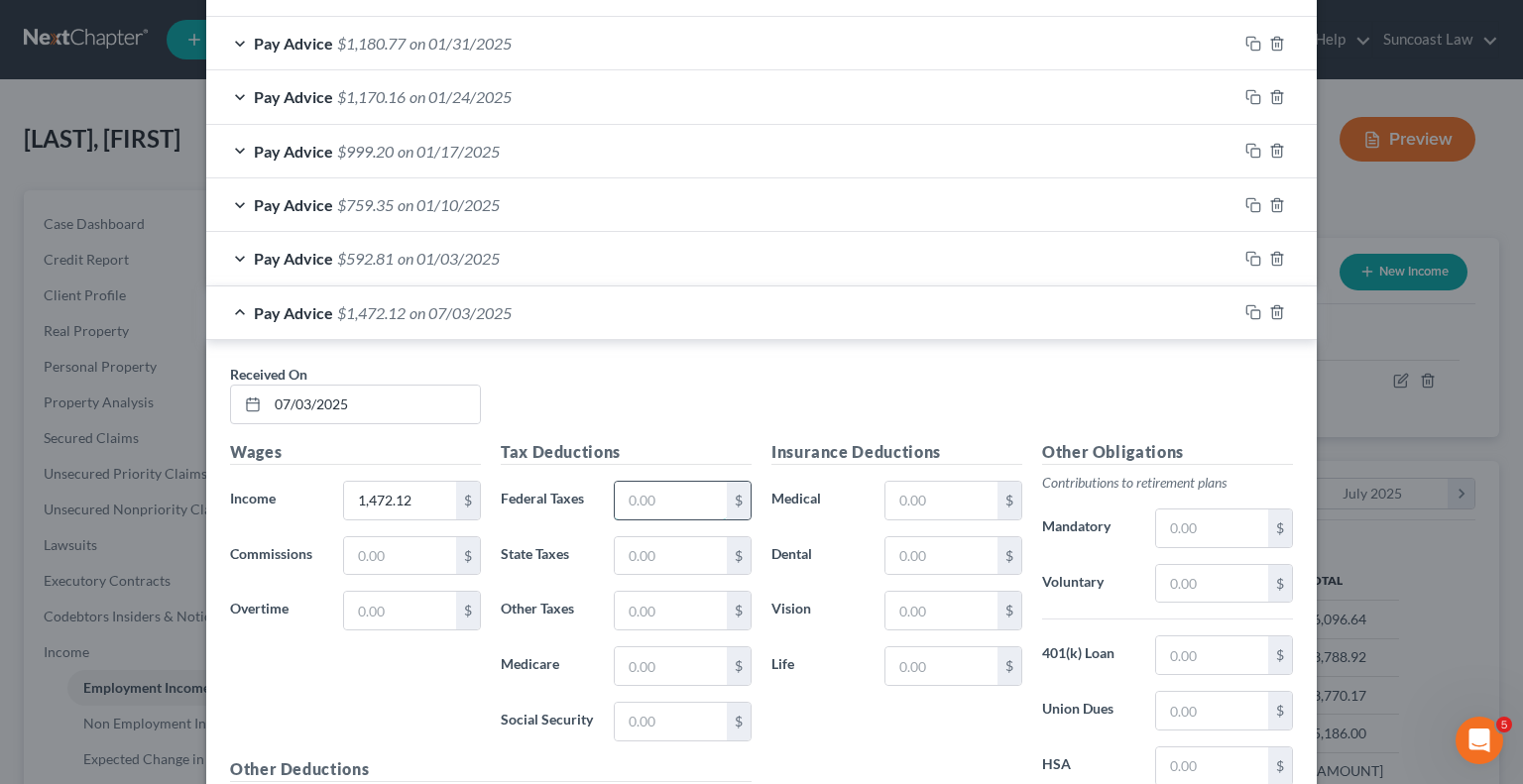 click at bounding box center [670, 501] 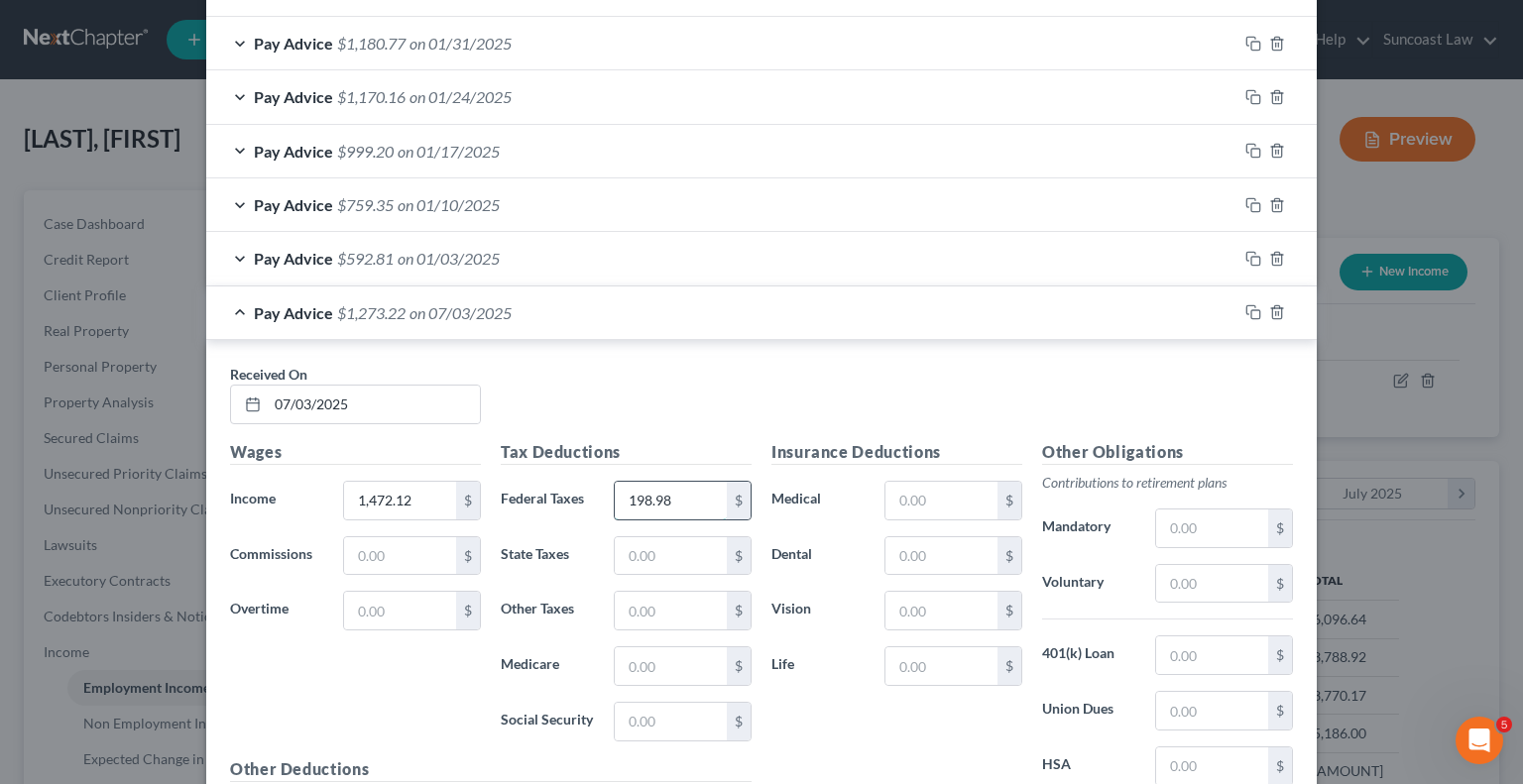 type on "198.98" 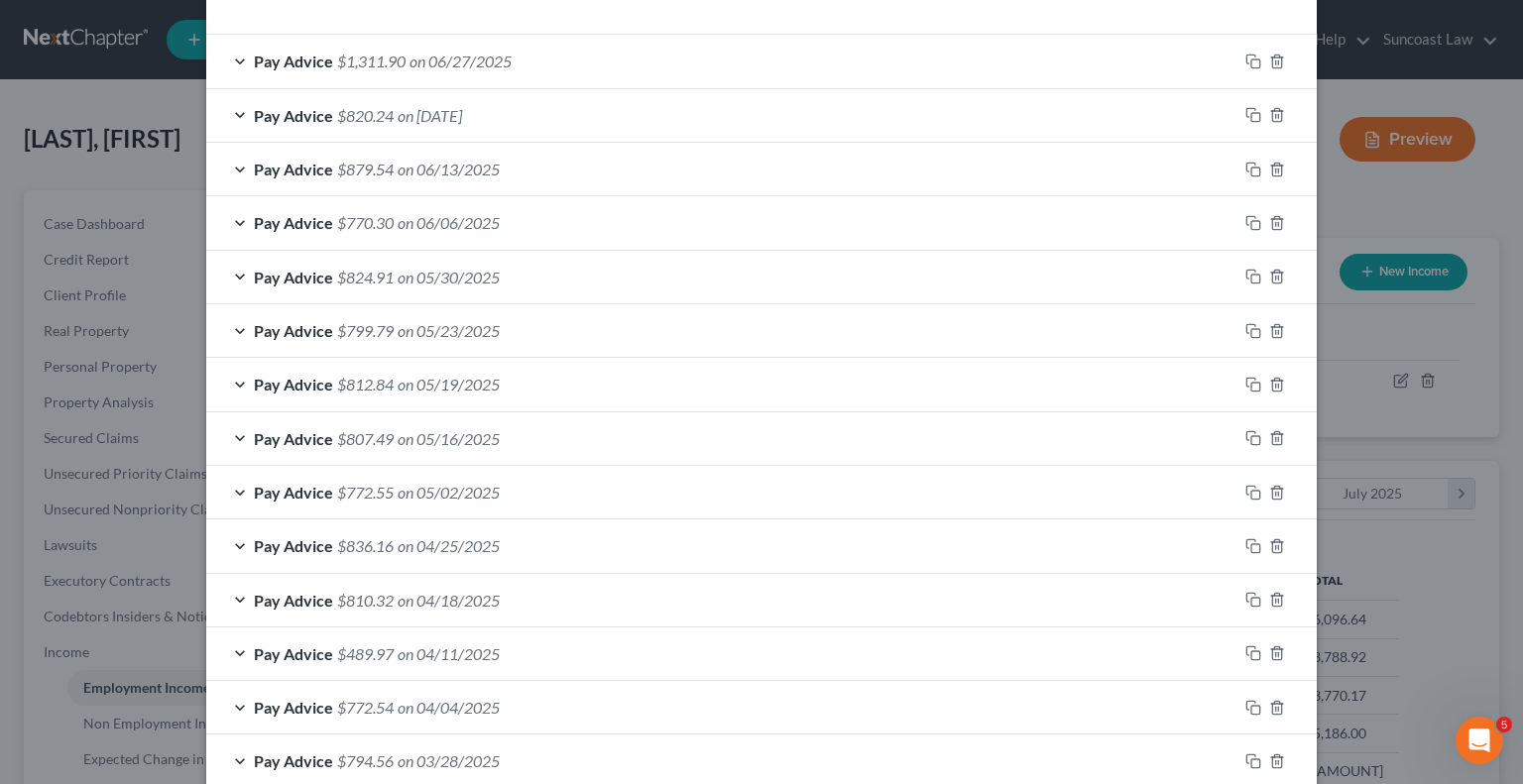 scroll, scrollTop: 595, scrollLeft: 0, axis: vertical 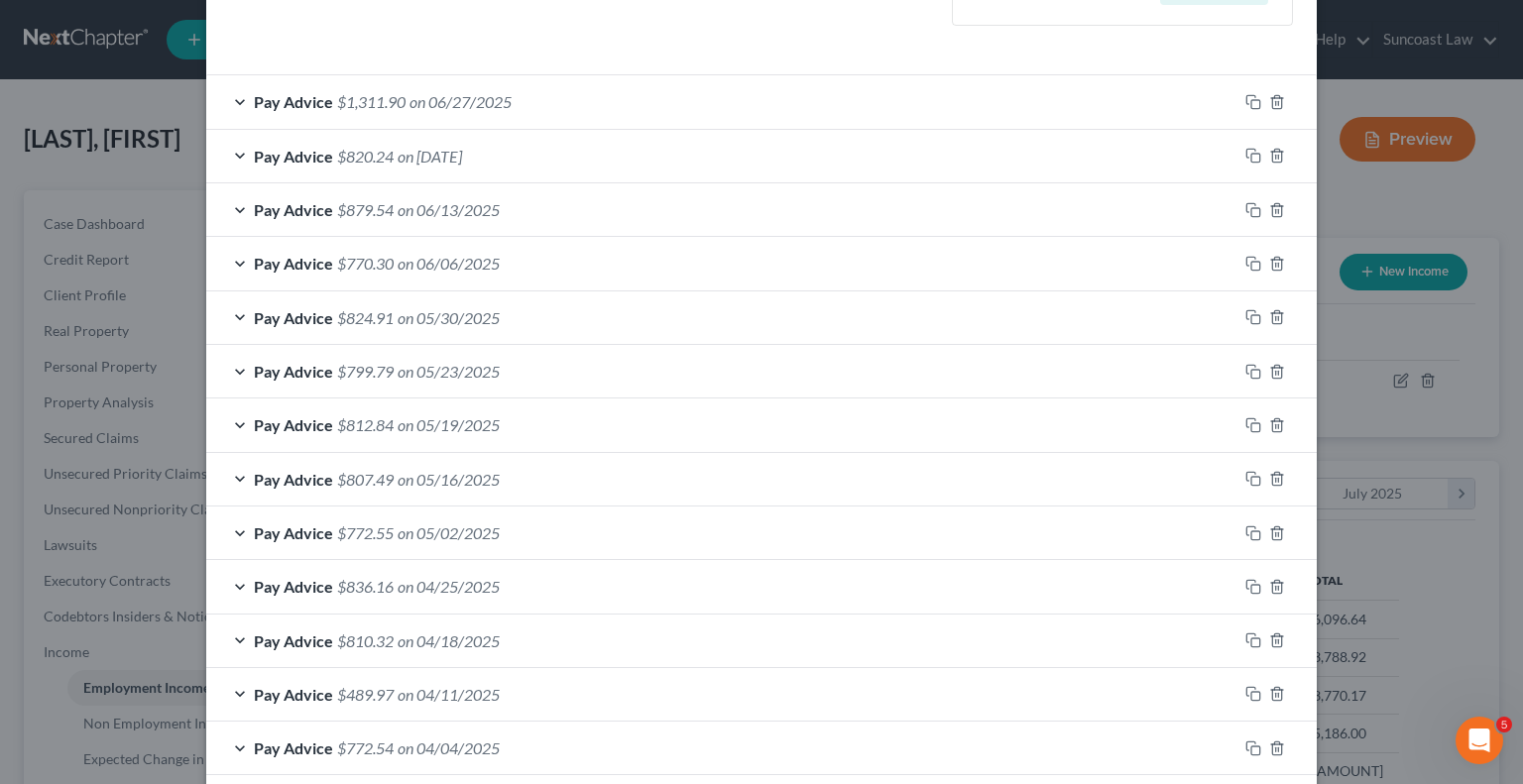 click on "Pay Advice $[AMOUNT] on [DATE]" at bounding box center (722, 101) 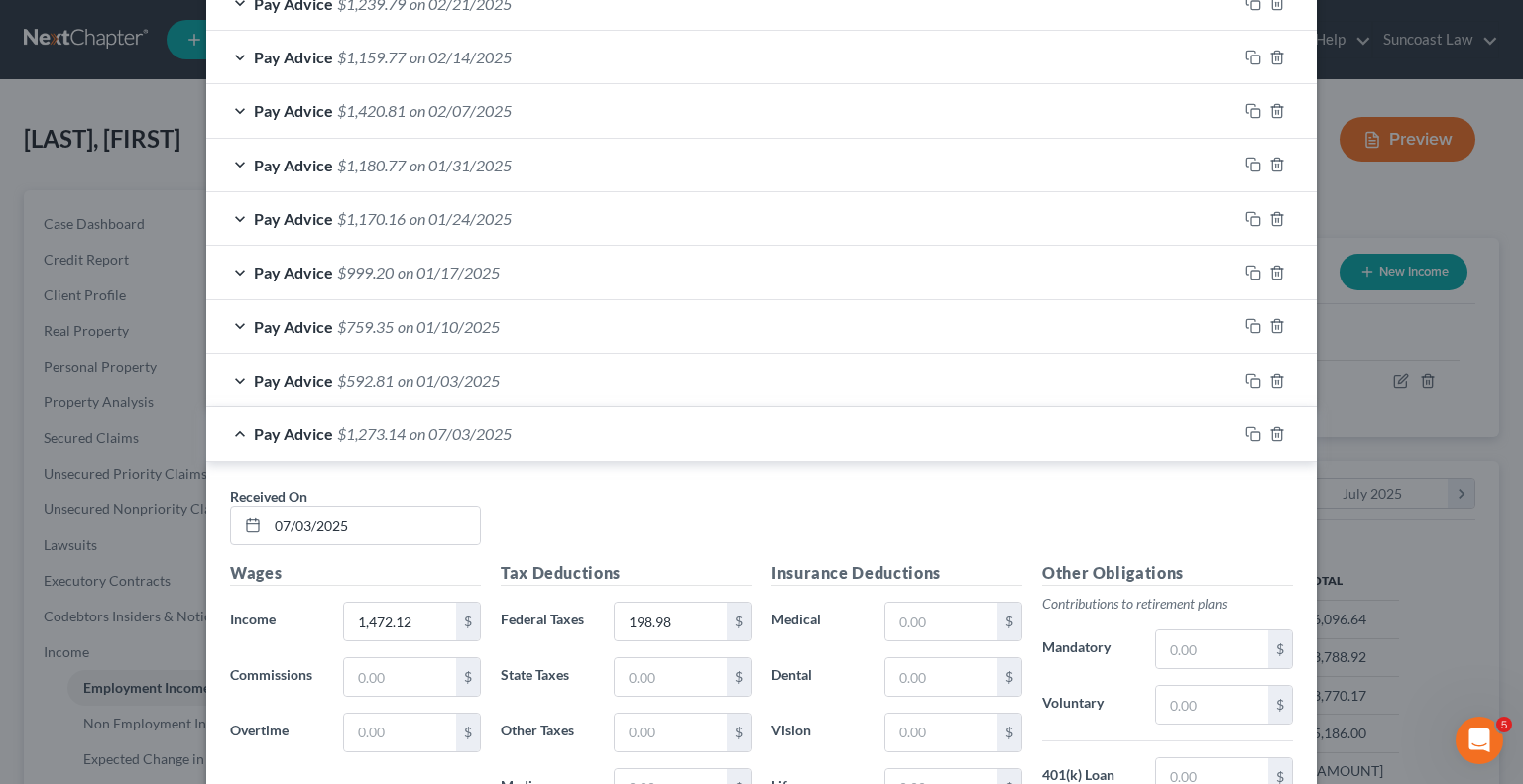 scroll, scrollTop: 2557, scrollLeft: 0, axis: vertical 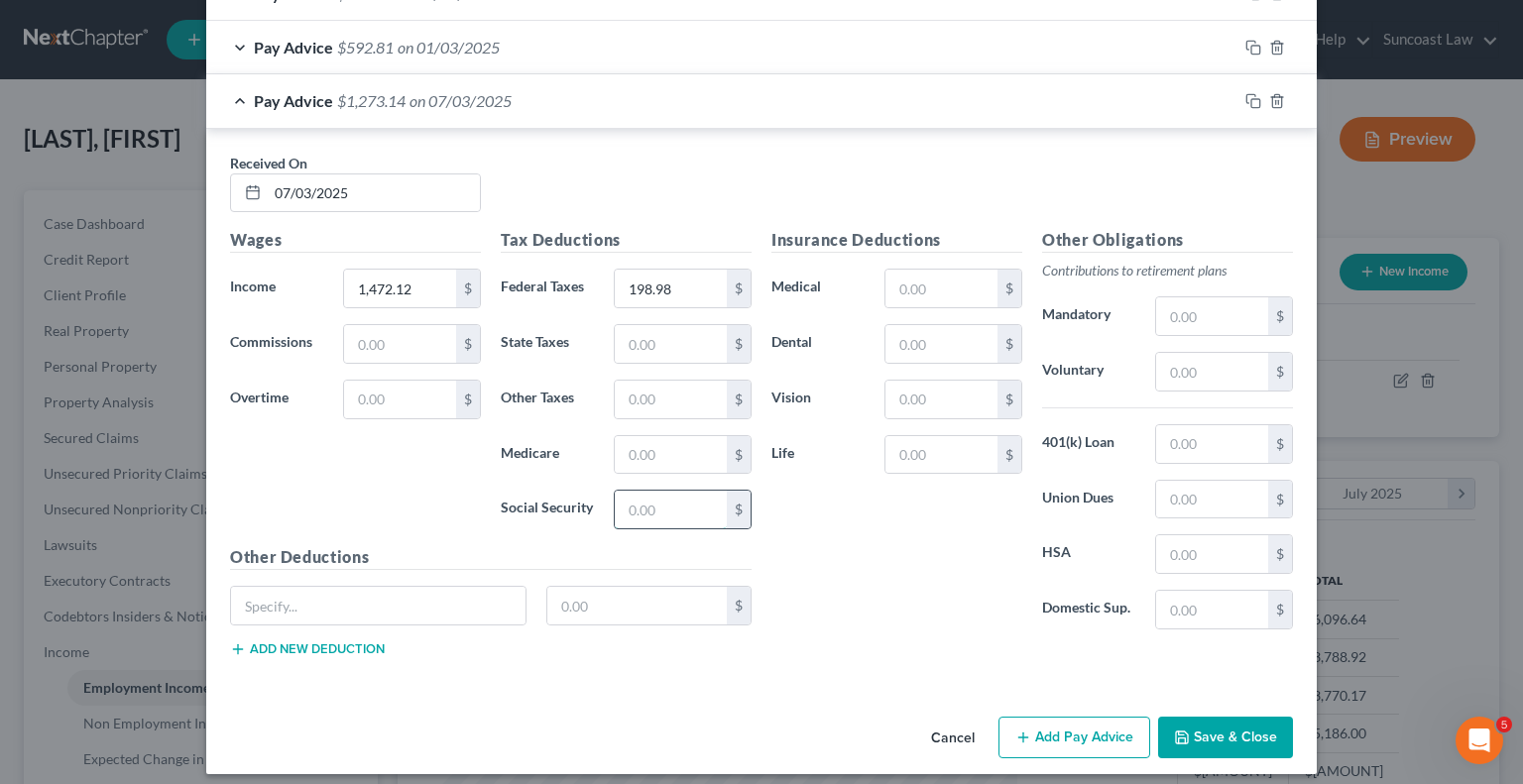 click at bounding box center [670, 509] 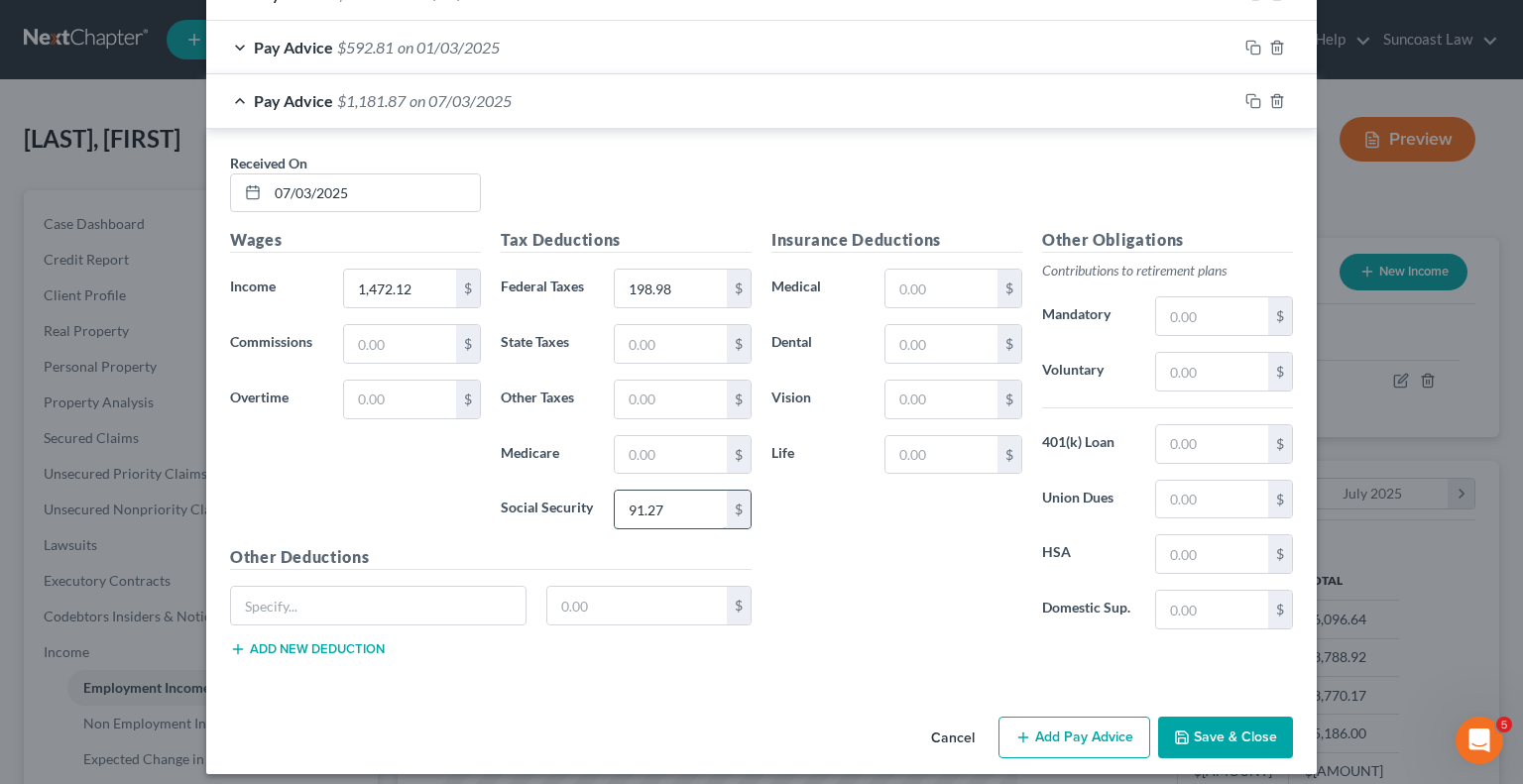 type on "91.27" 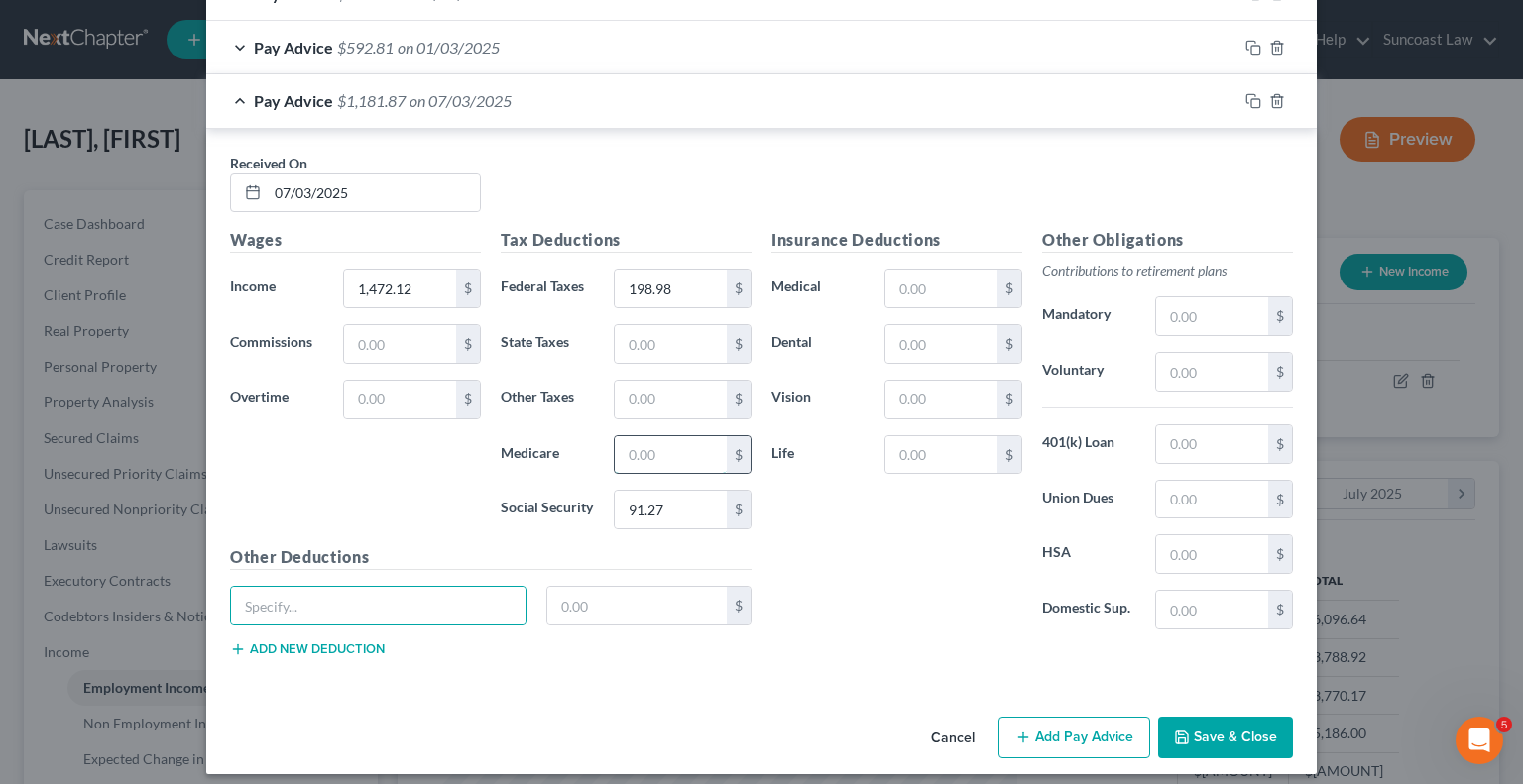drag, startPoint x: 654, startPoint y: 430, endPoint x: 666, endPoint y: 431, distance: 12.0415946 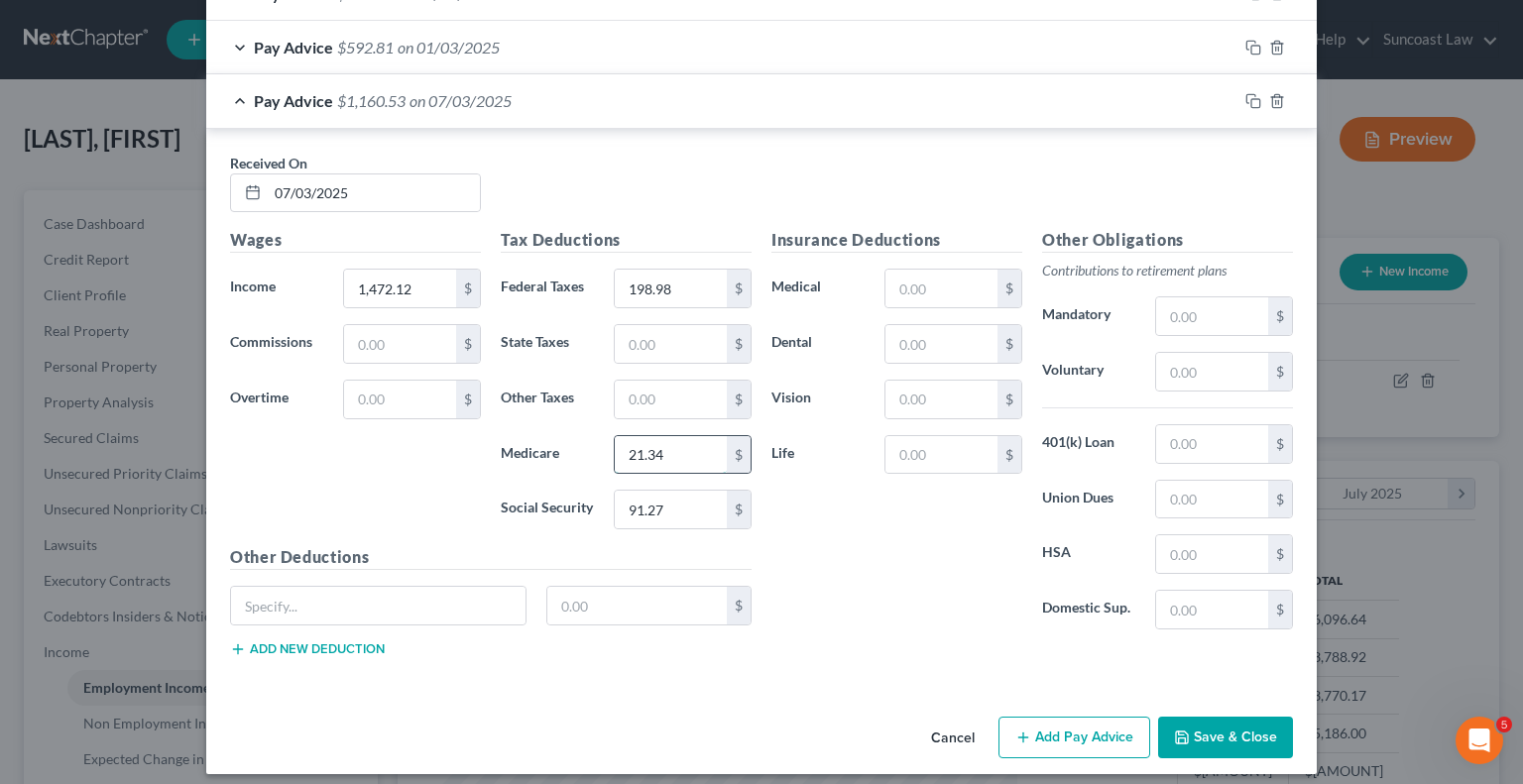 type on "21.34" 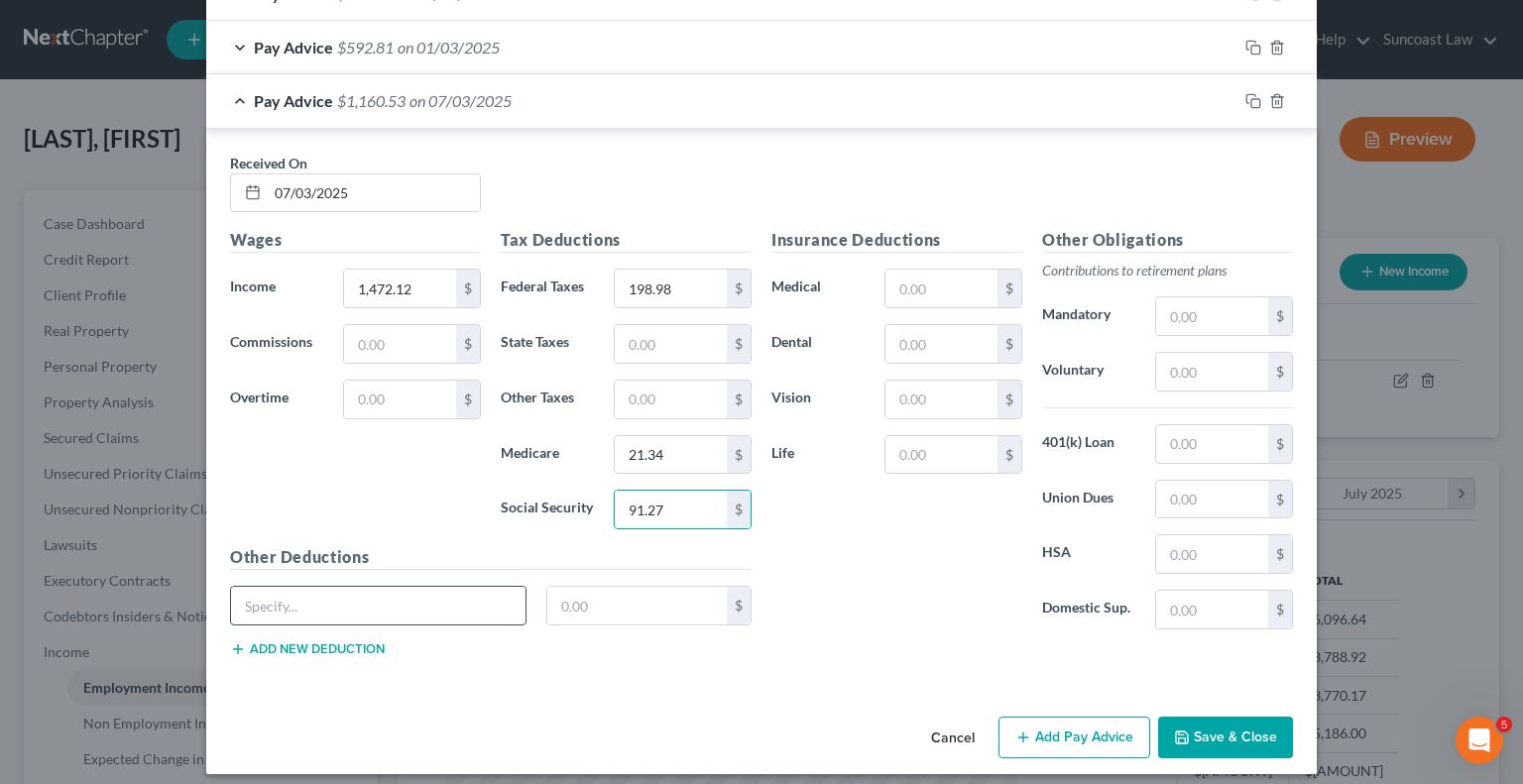 click at bounding box center [378, 606] 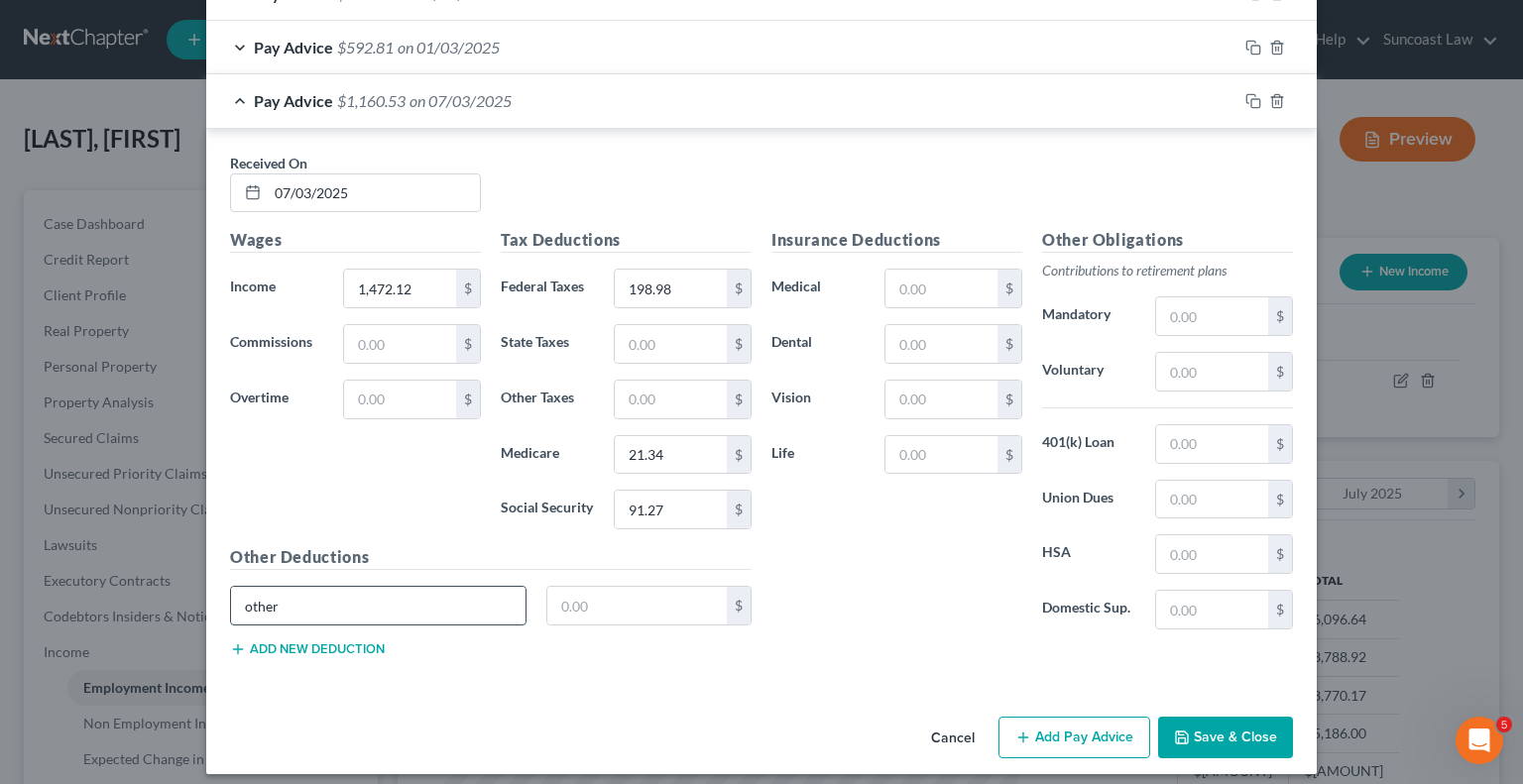 type on "other" 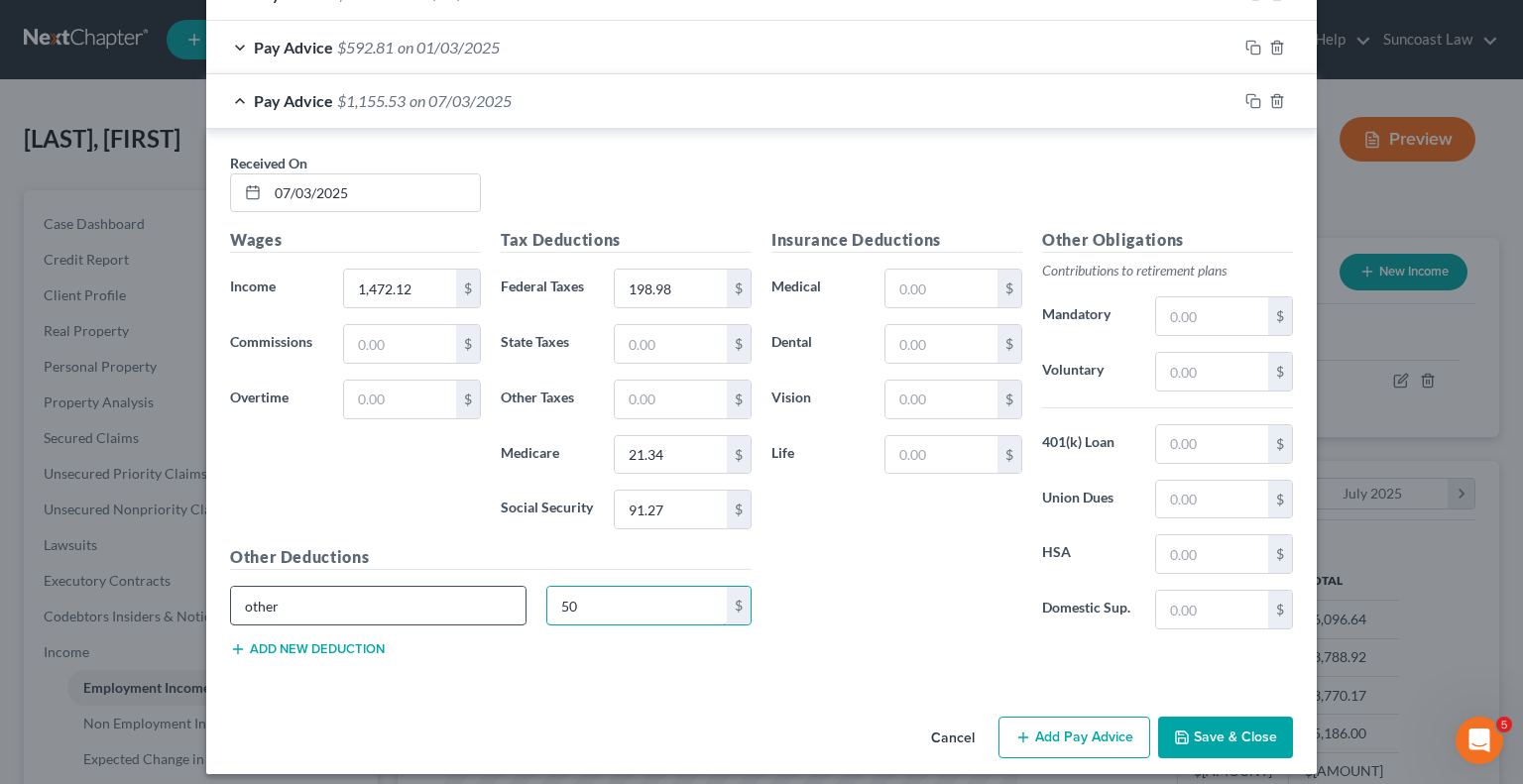 type on "50" 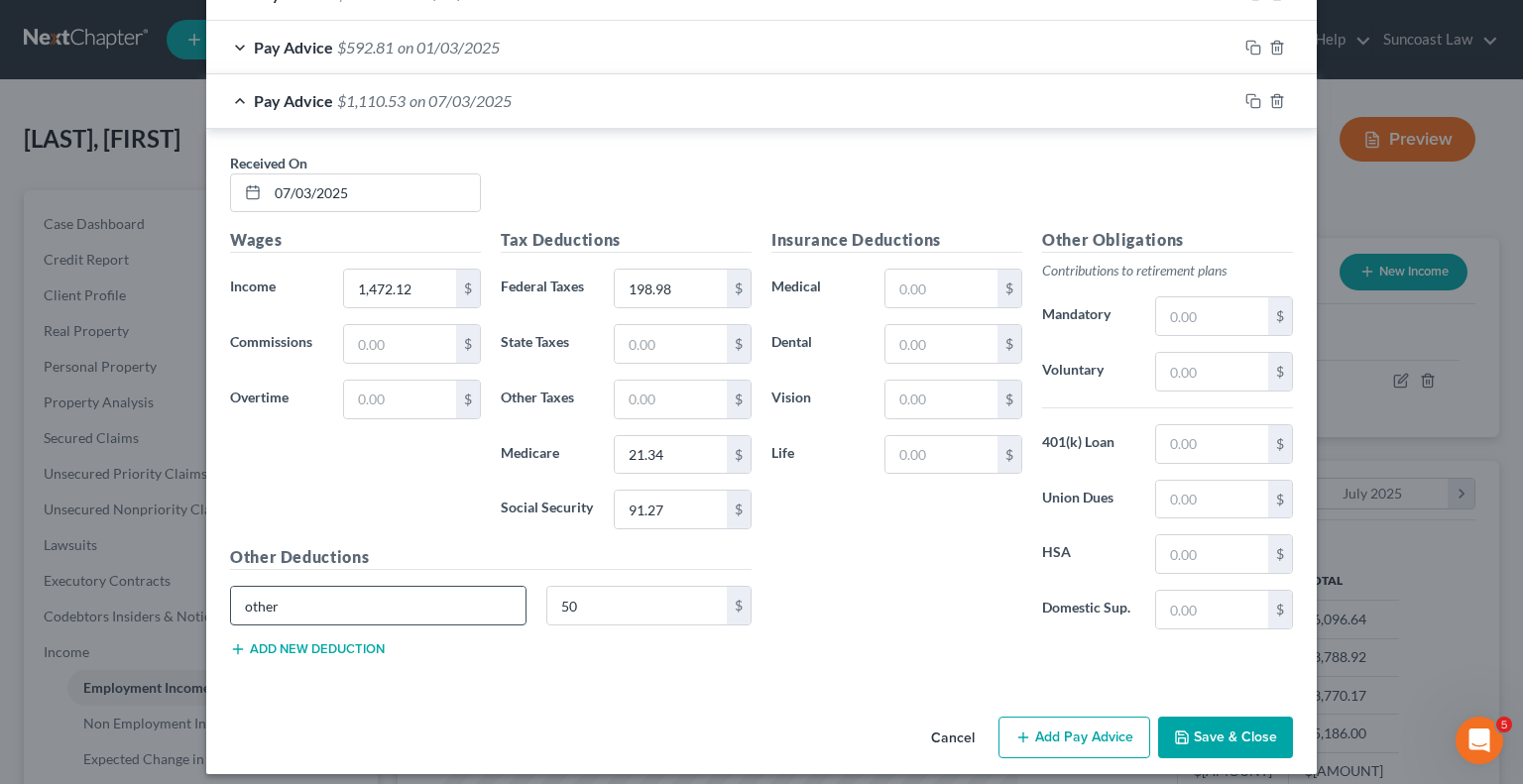 type 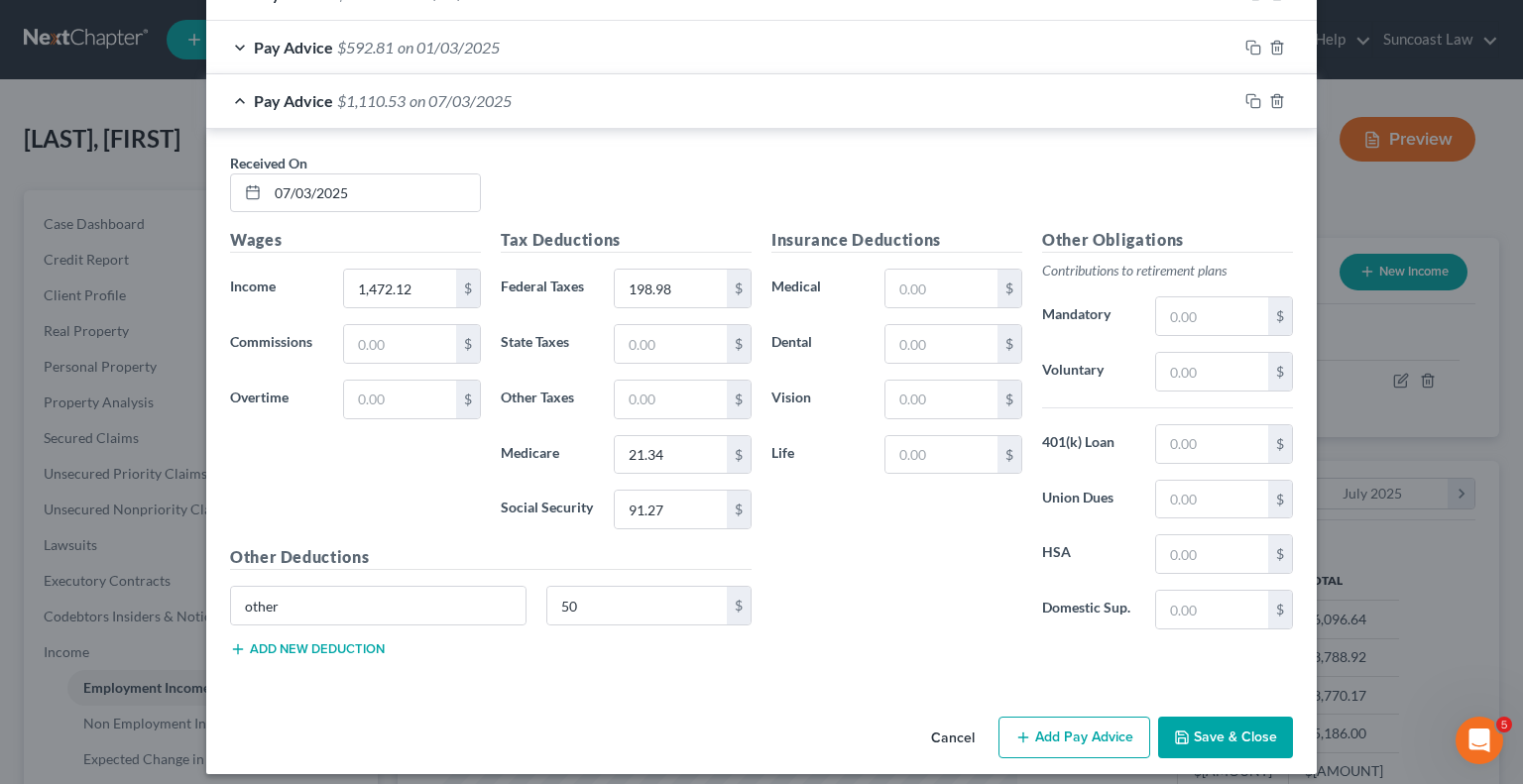click on "Add Pay Advice" at bounding box center [1074, 737] 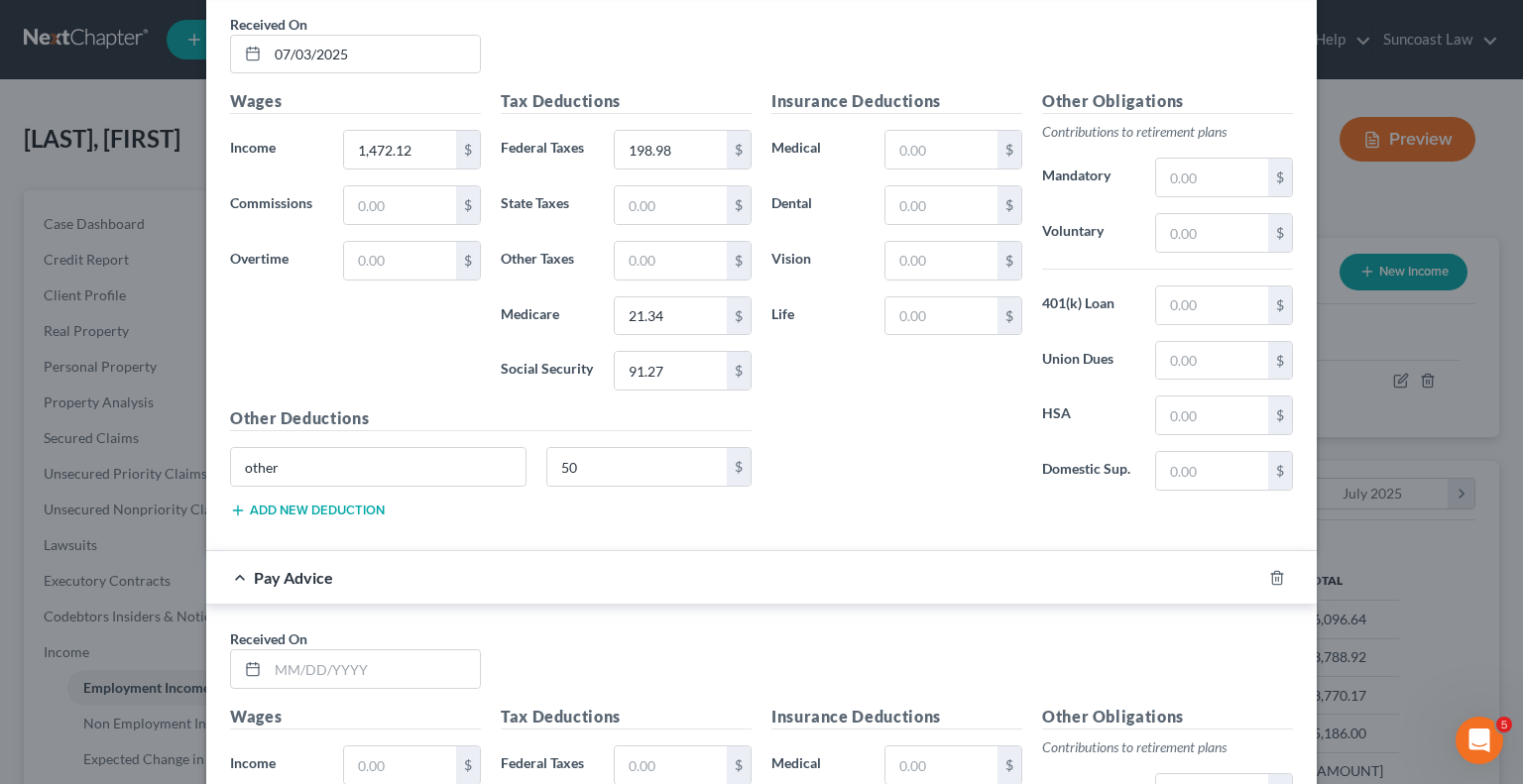 scroll, scrollTop: 2855, scrollLeft: 0, axis: vertical 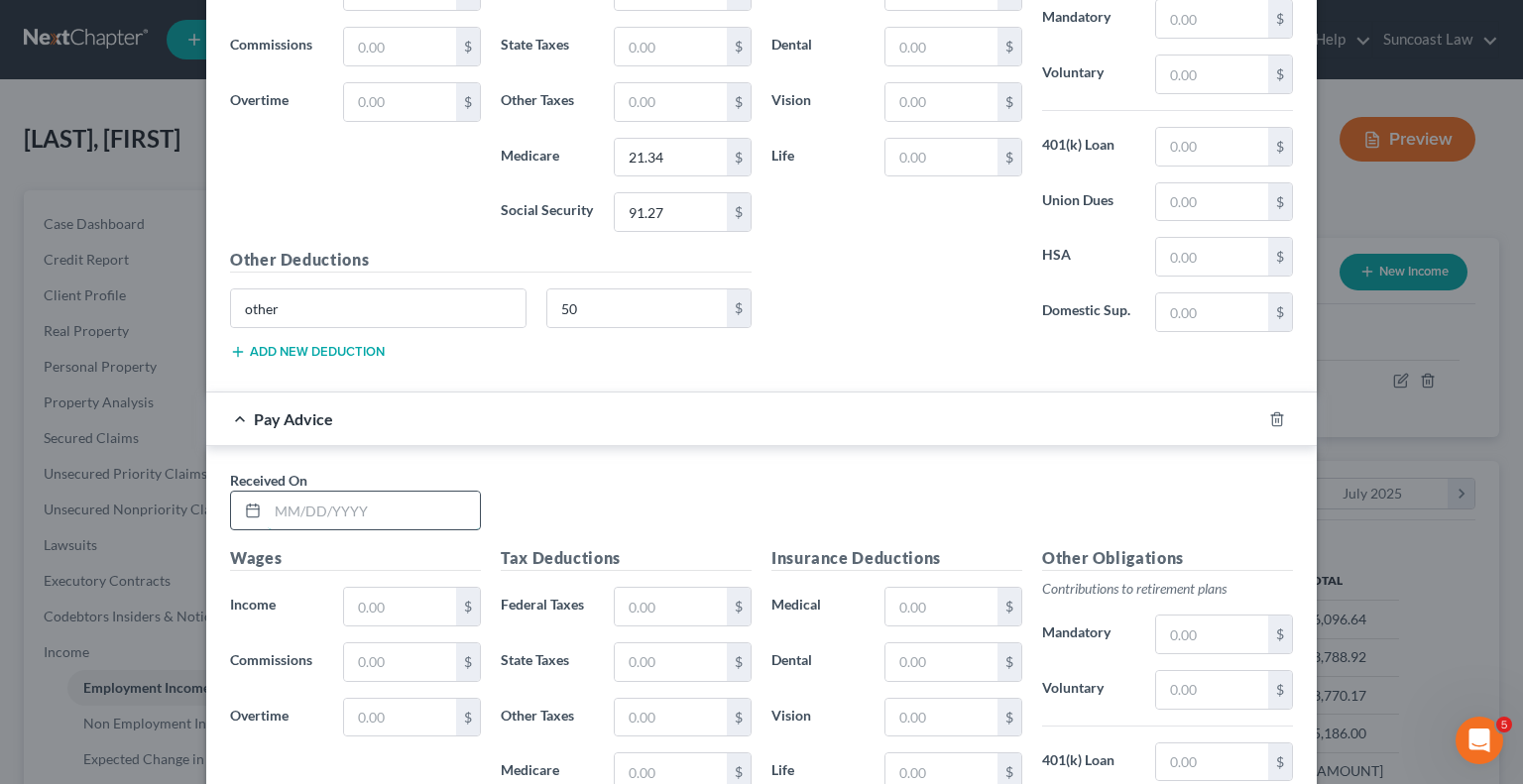 click at bounding box center (374, 510) 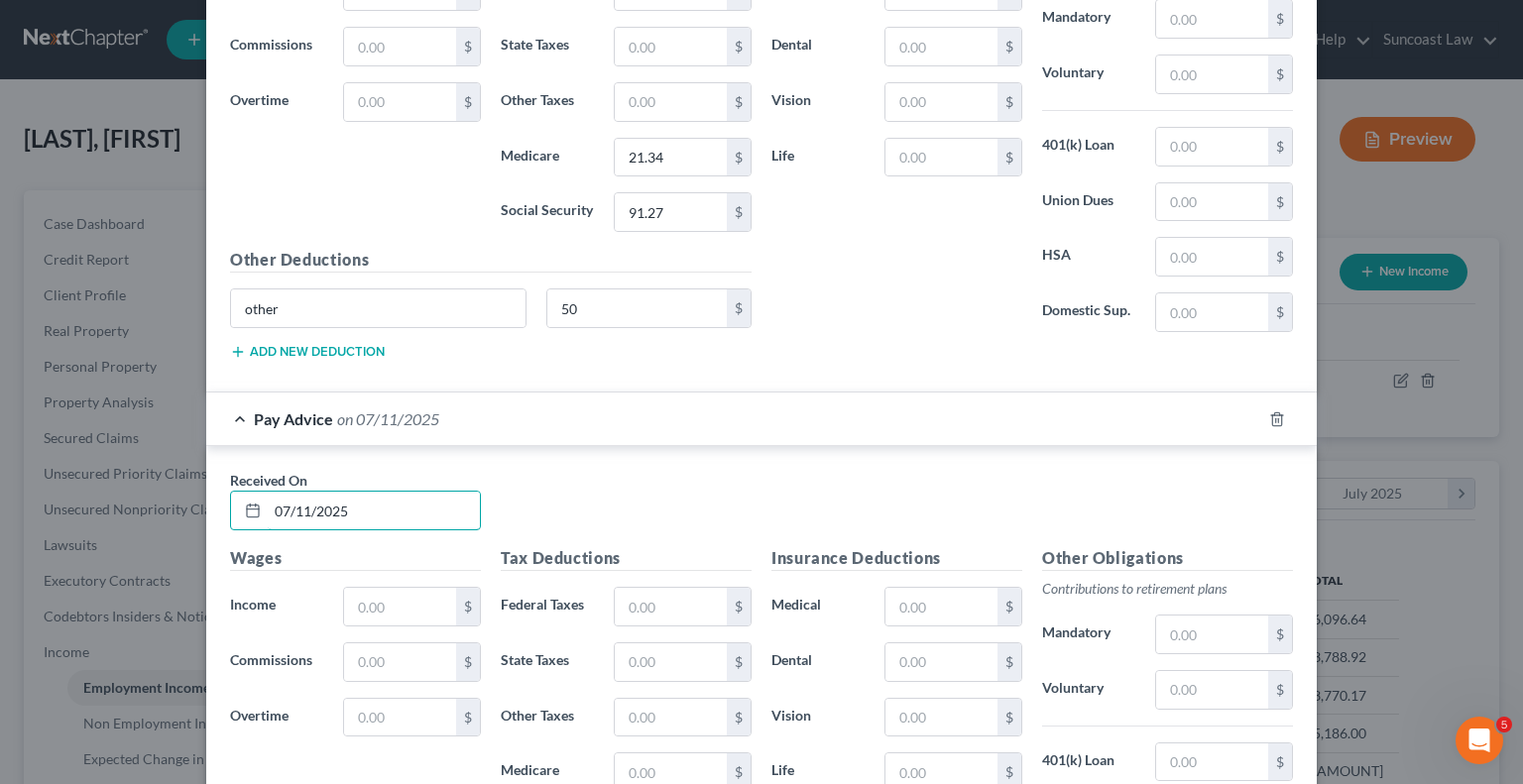 type on "07/11/2025" 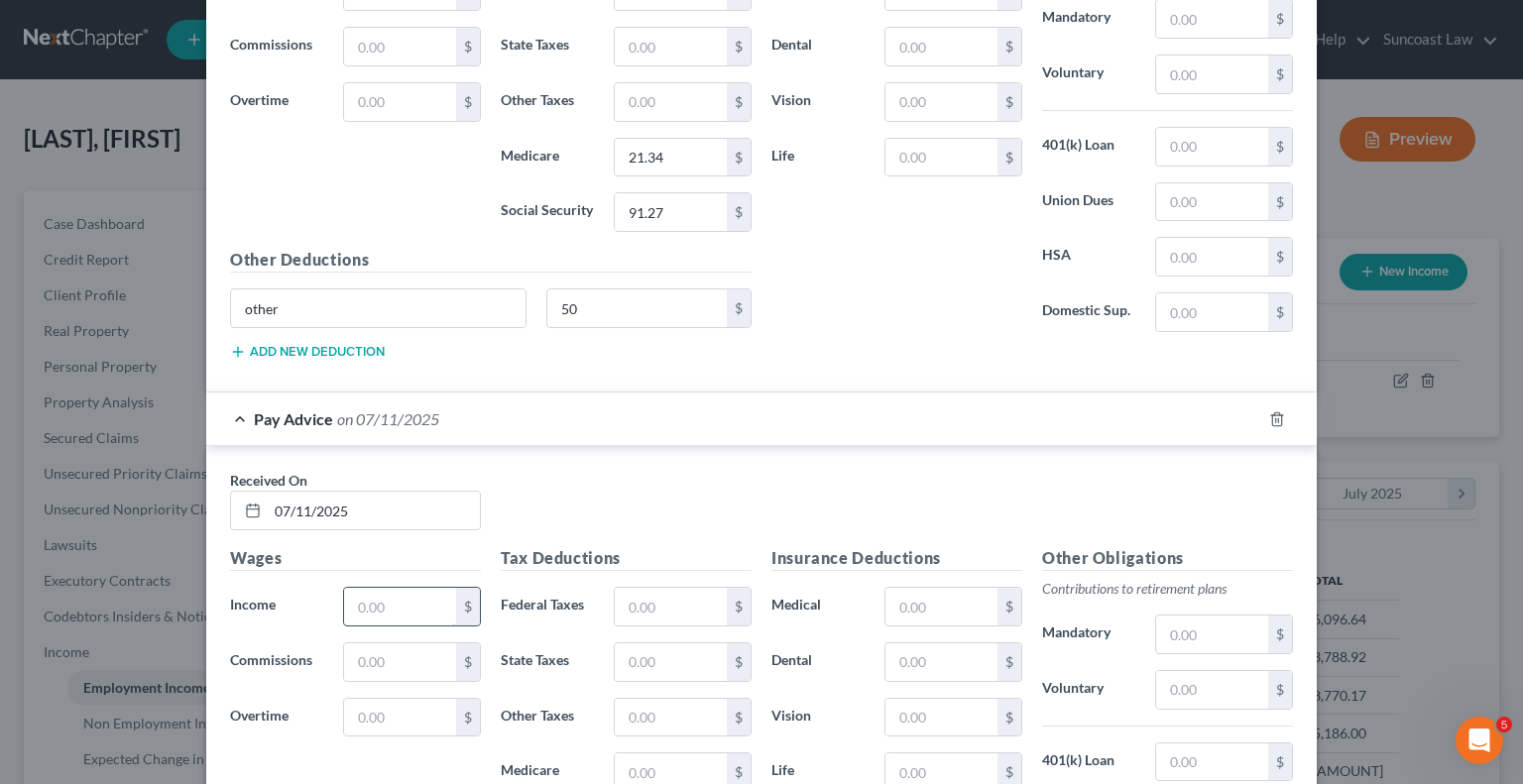 click at bounding box center [400, 607] 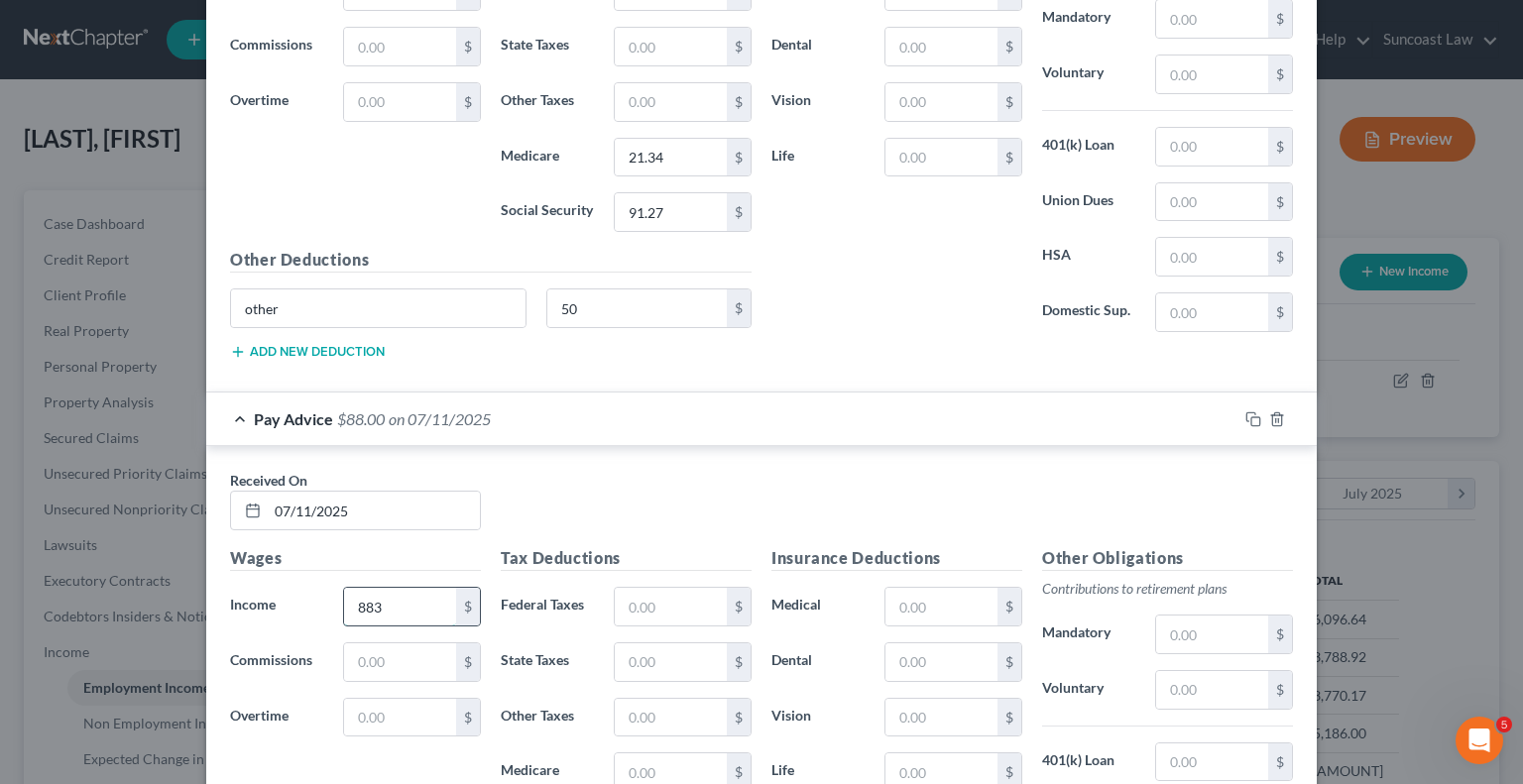 type on "883" 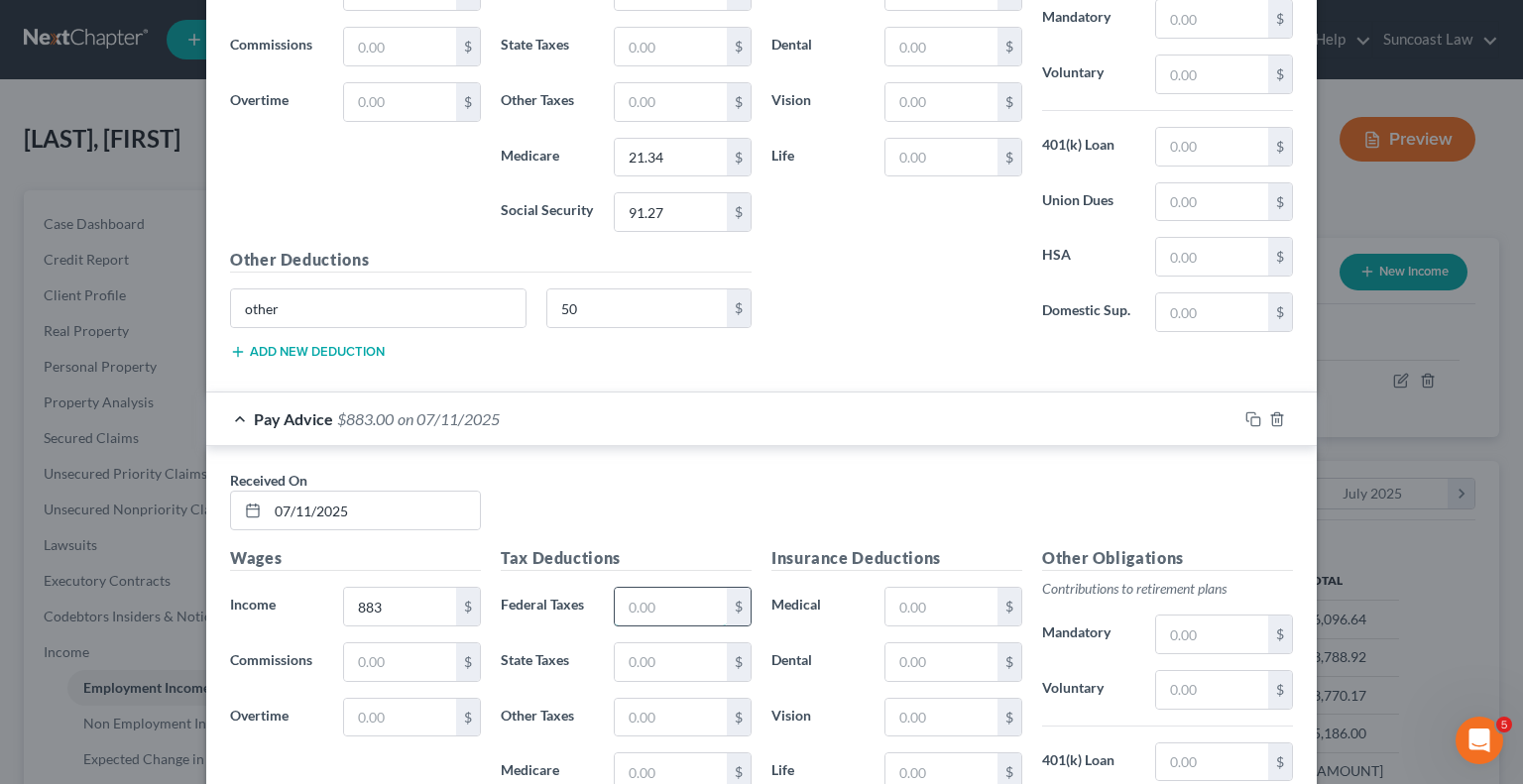click at bounding box center [670, 607] 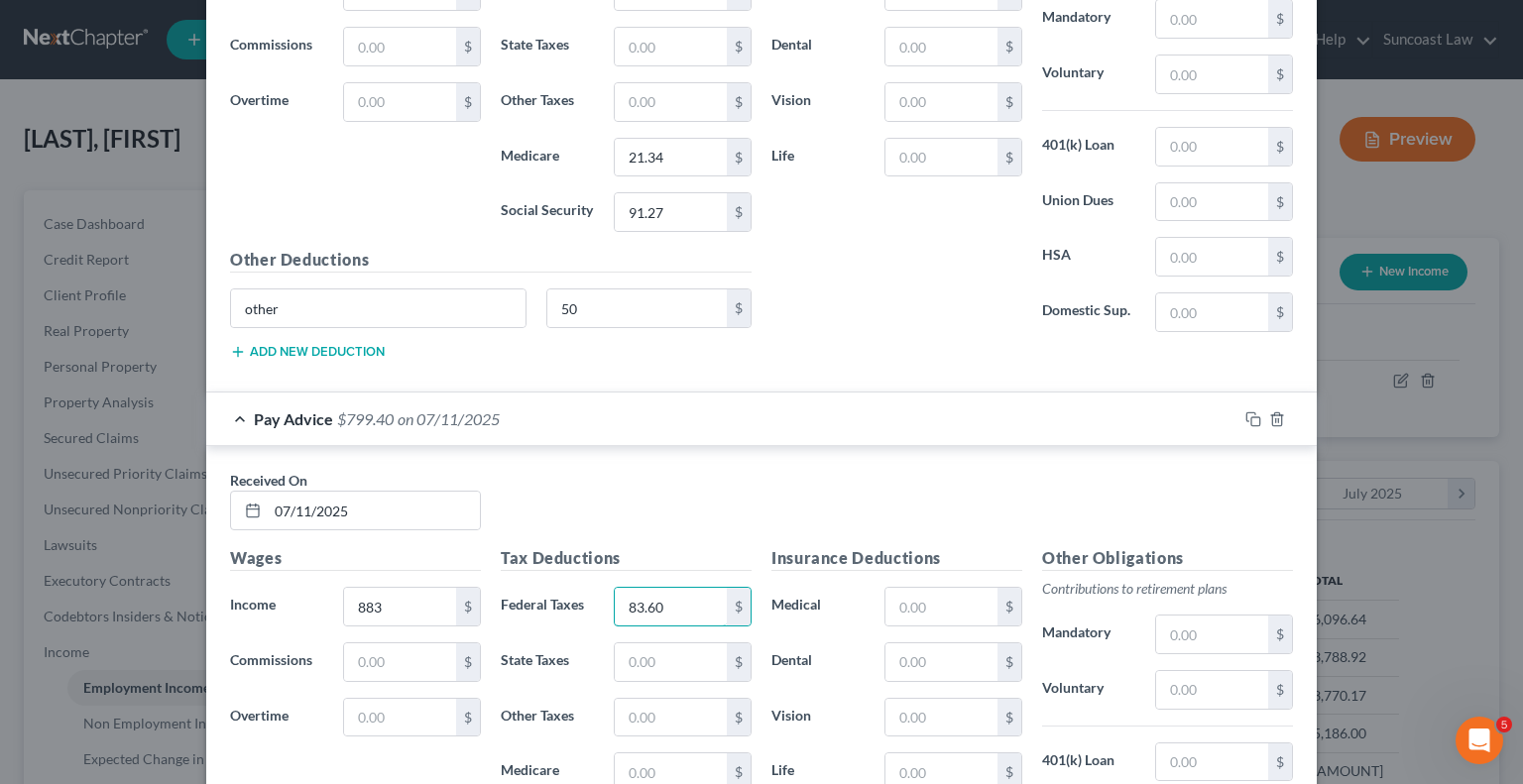 type on "83.60" 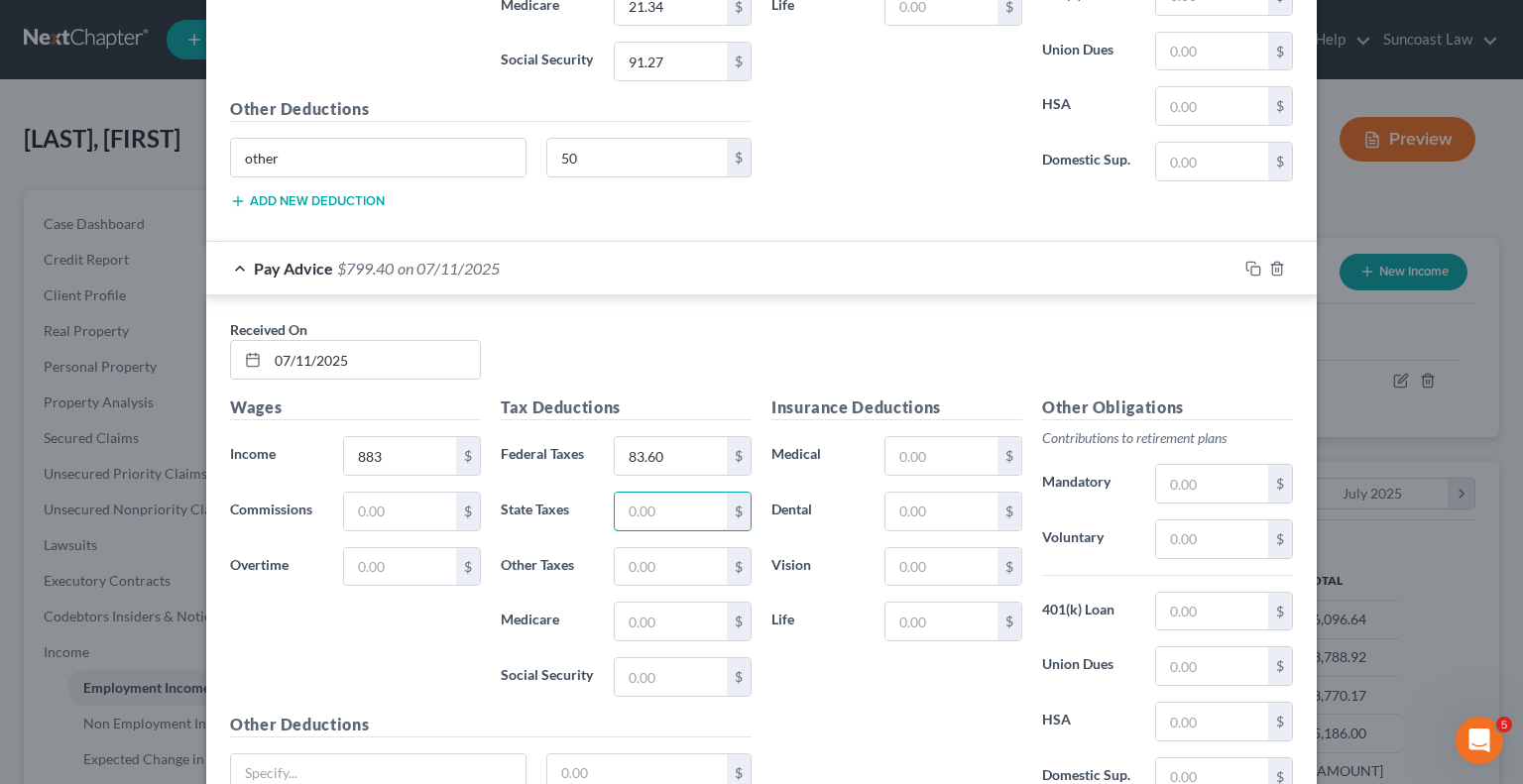 scroll, scrollTop: 3152, scrollLeft: 0, axis: vertical 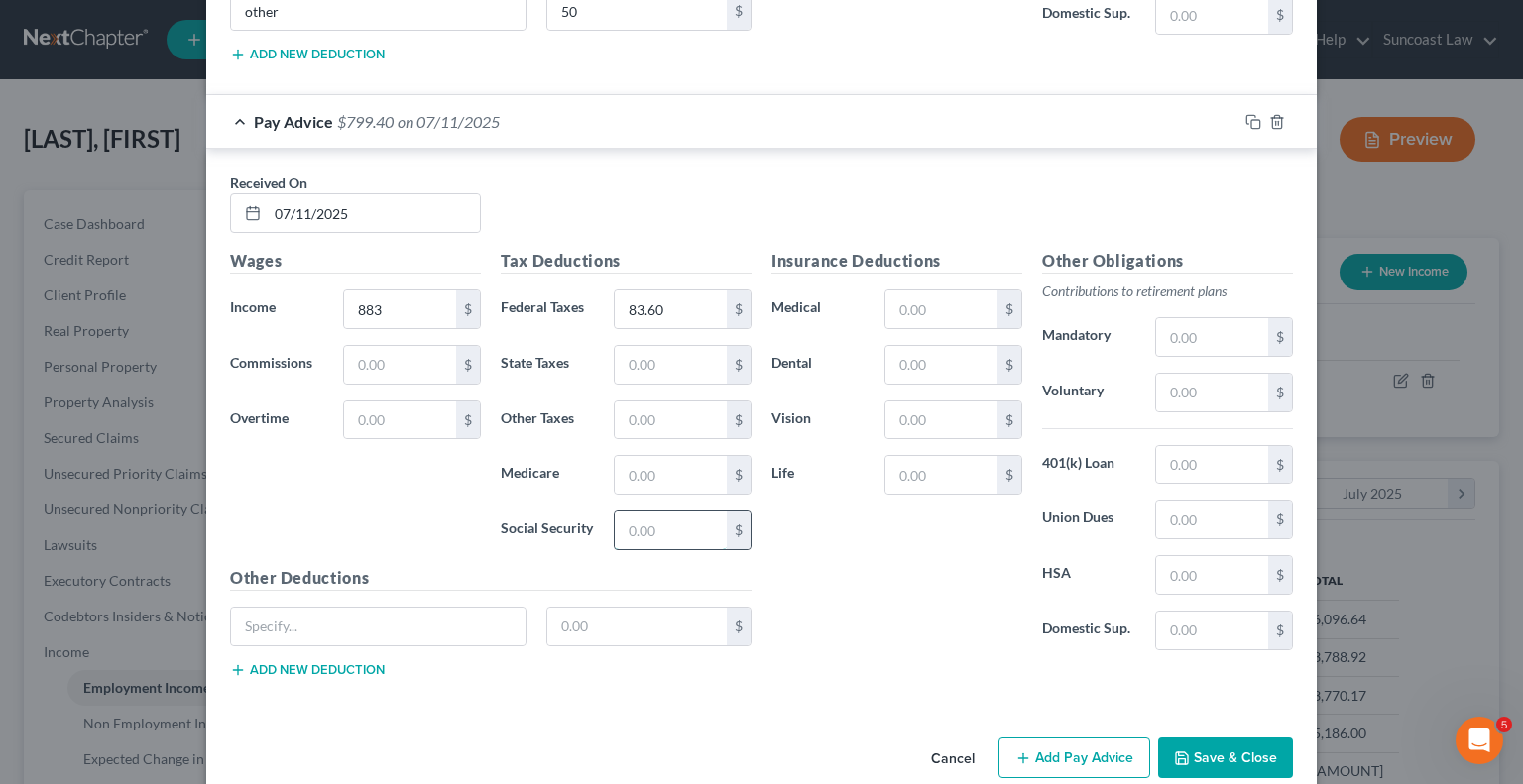 click at bounding box center (670, 530) 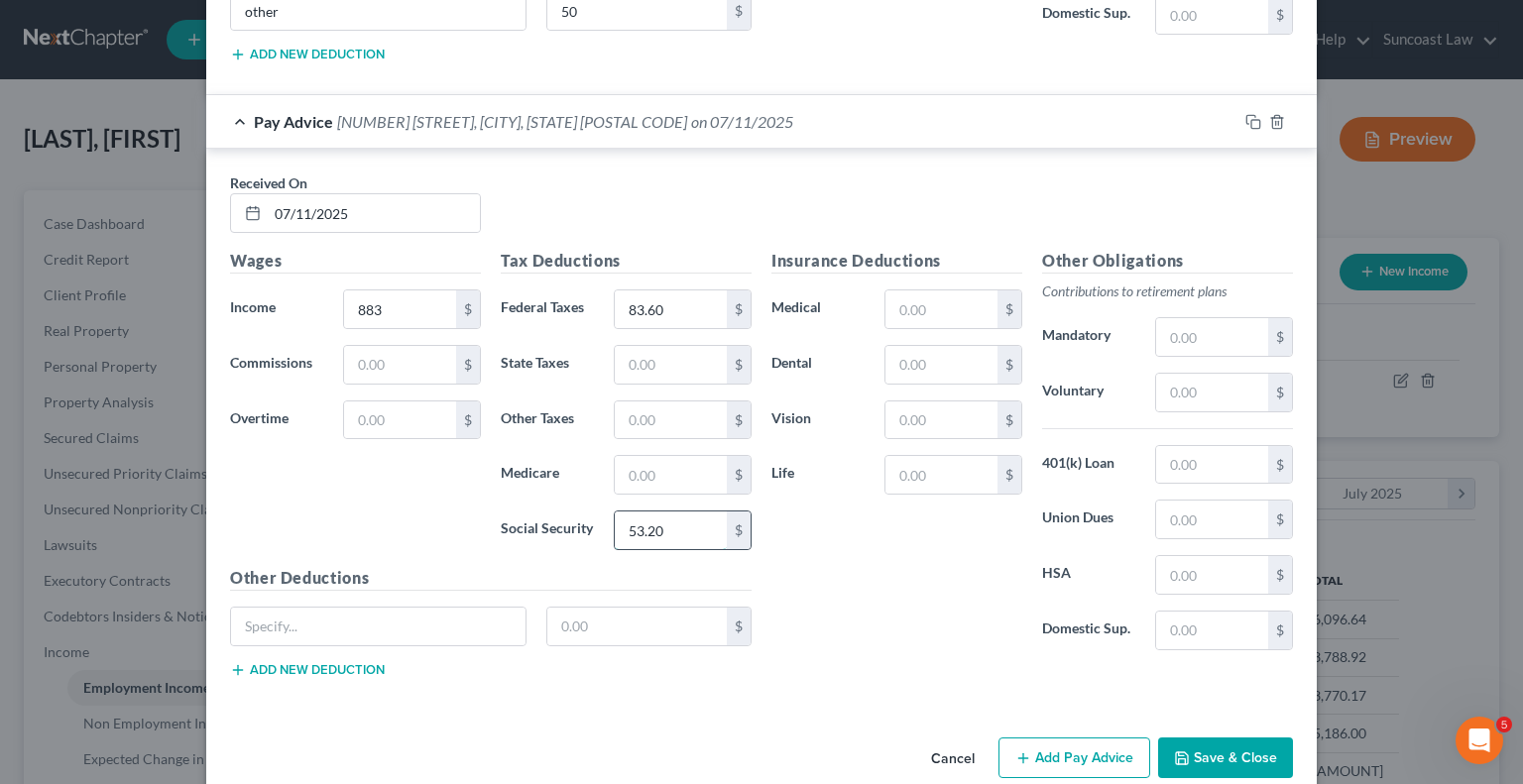 type on "53.20" 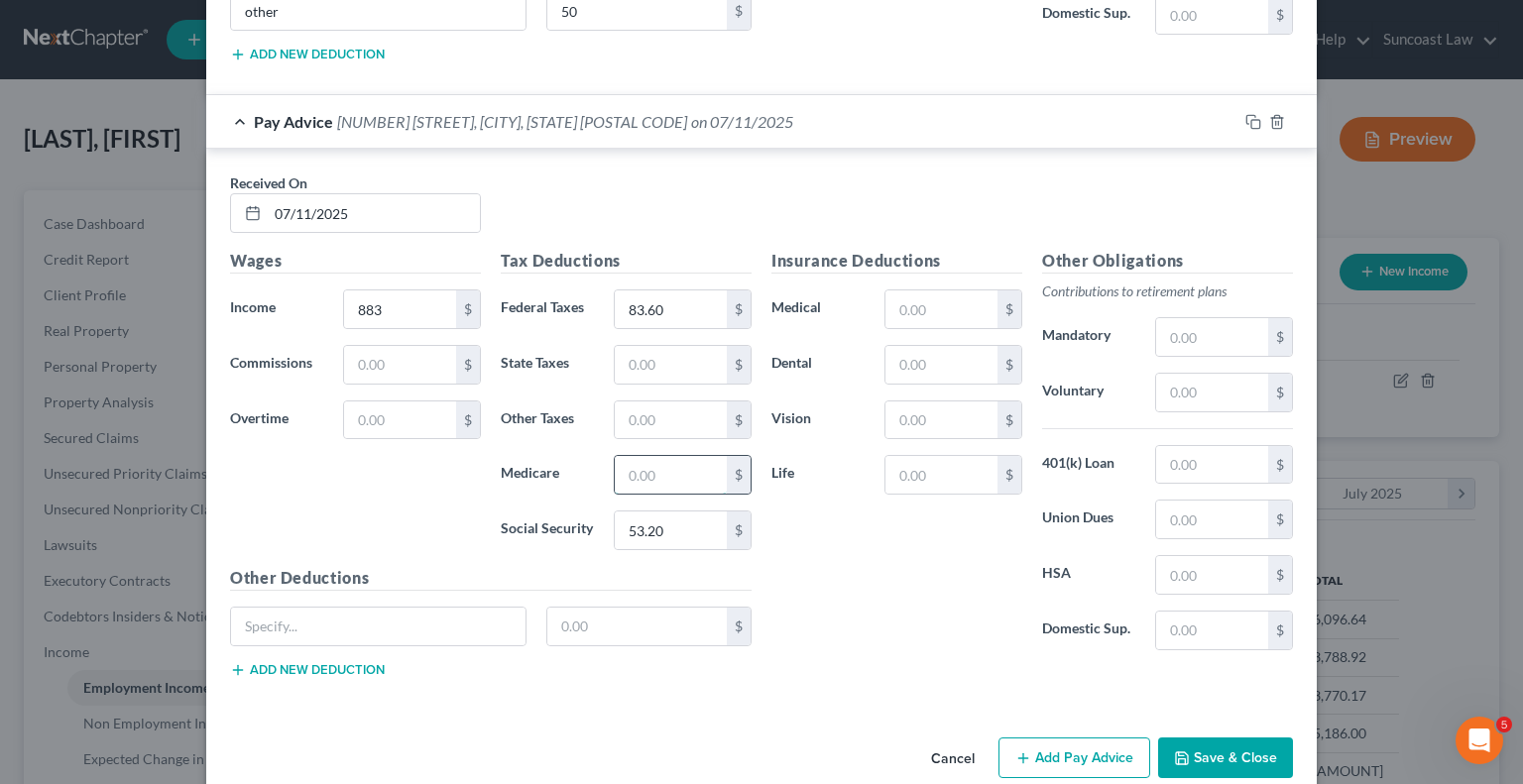 click at bounding box center (670, 475) 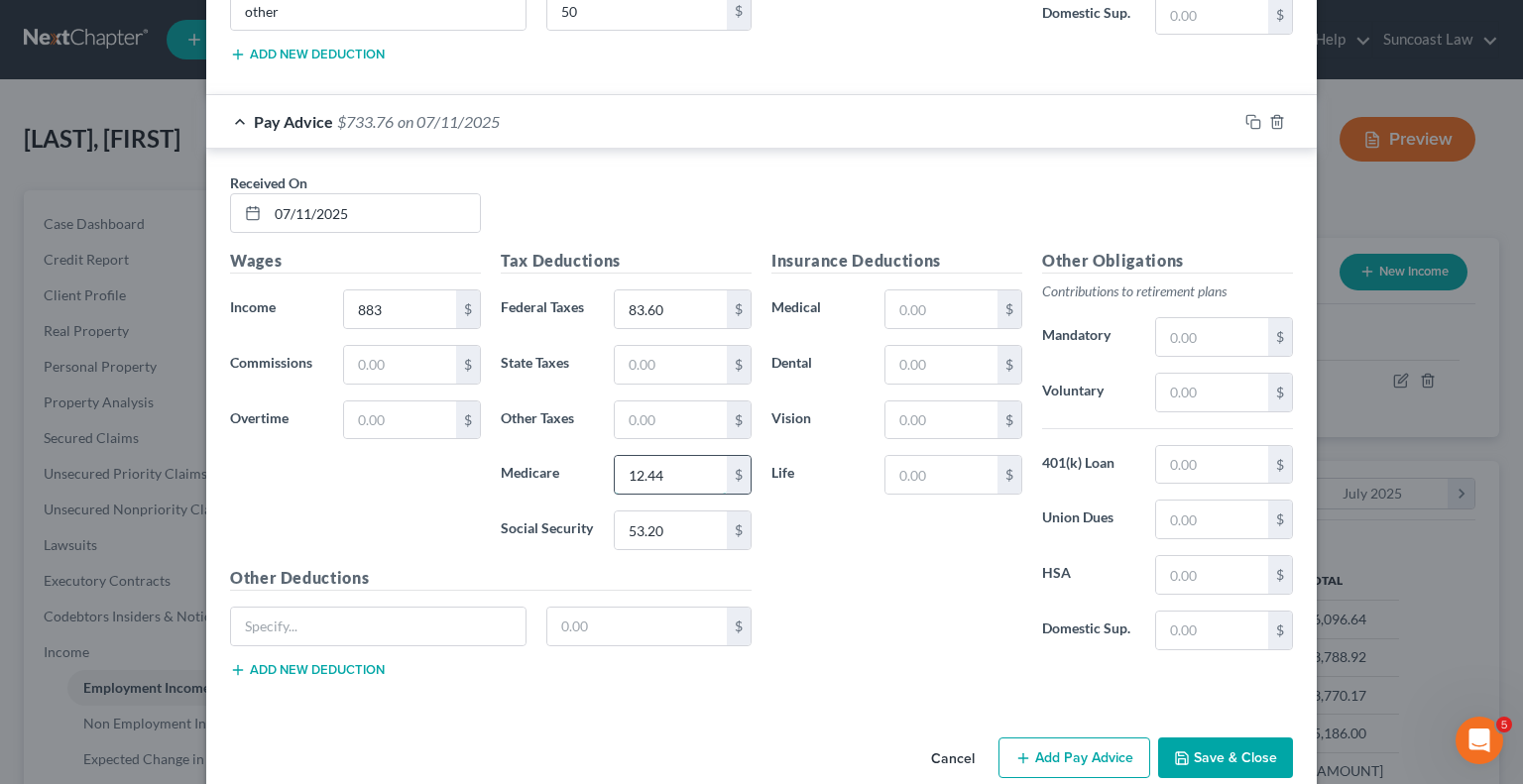 type on "12.44" 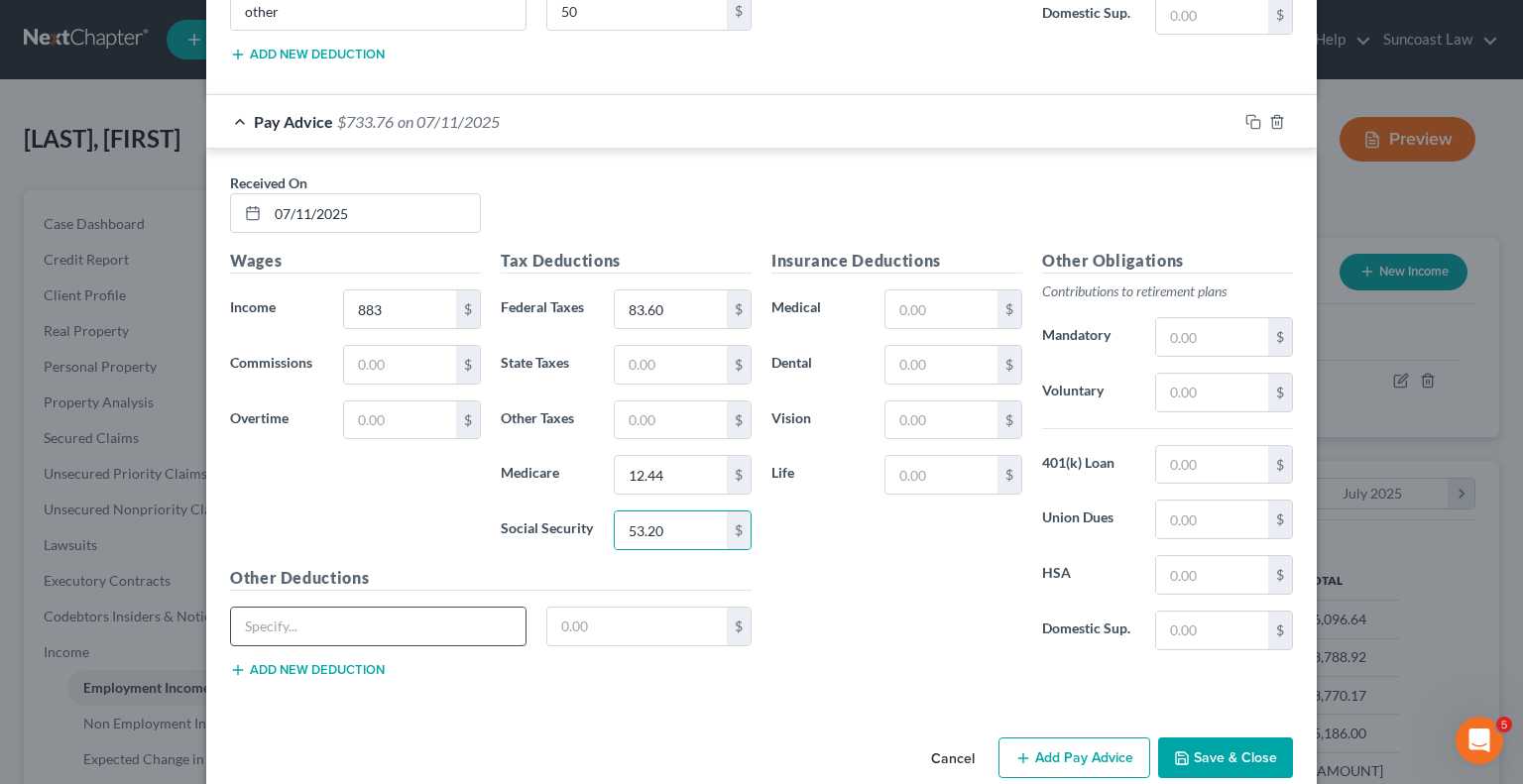 click at bounding box center [378, 626] 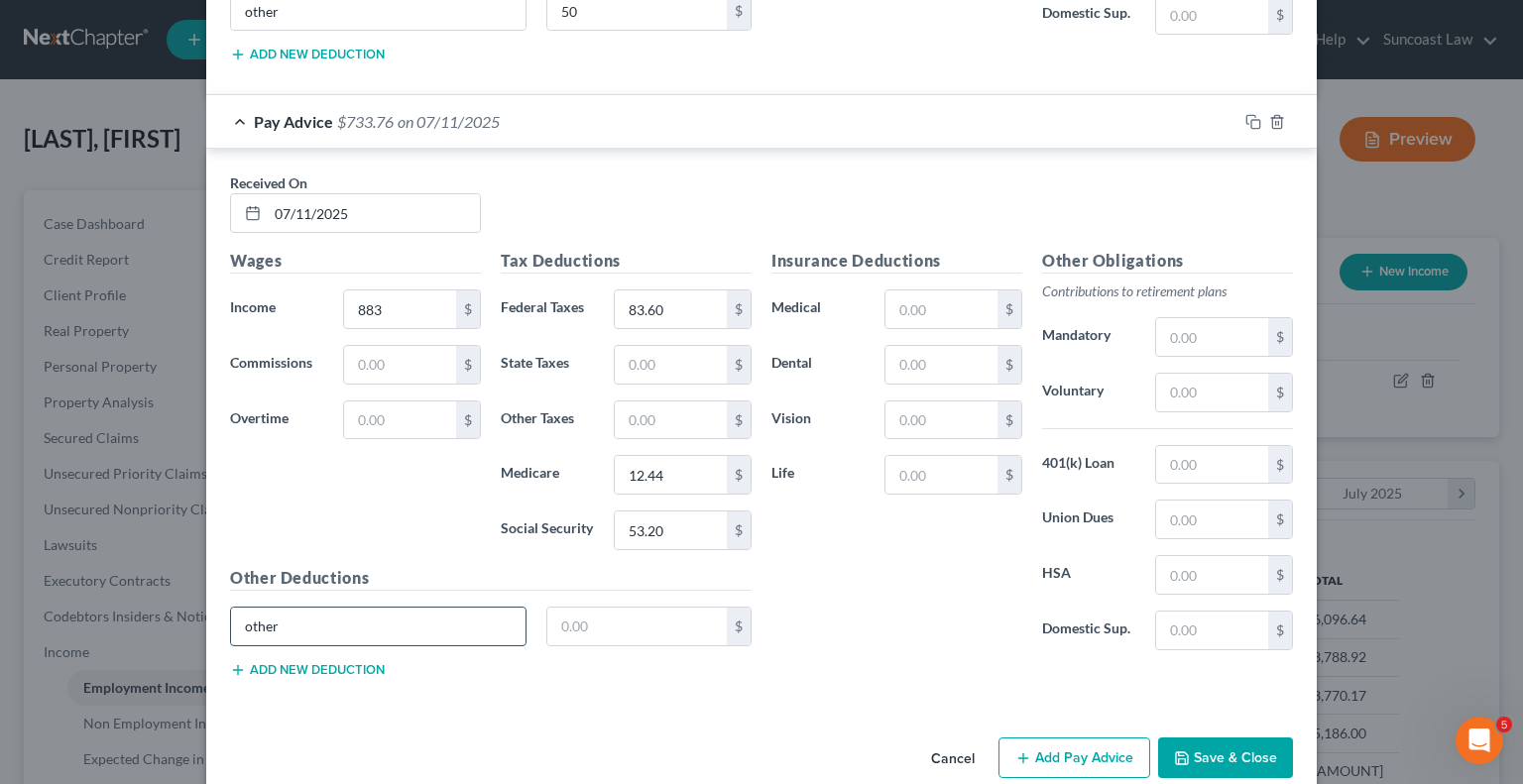 type on "other" 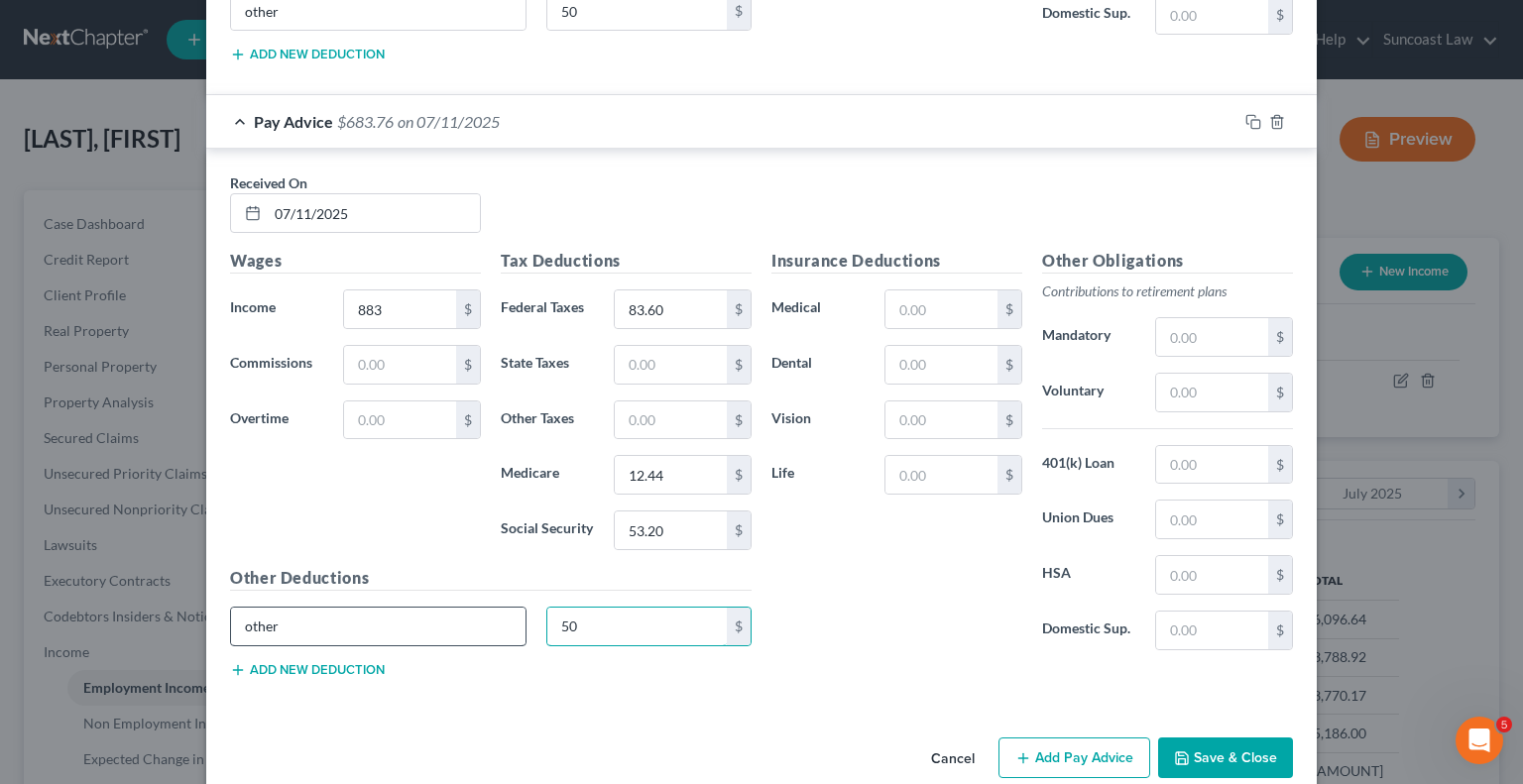 type on "50" 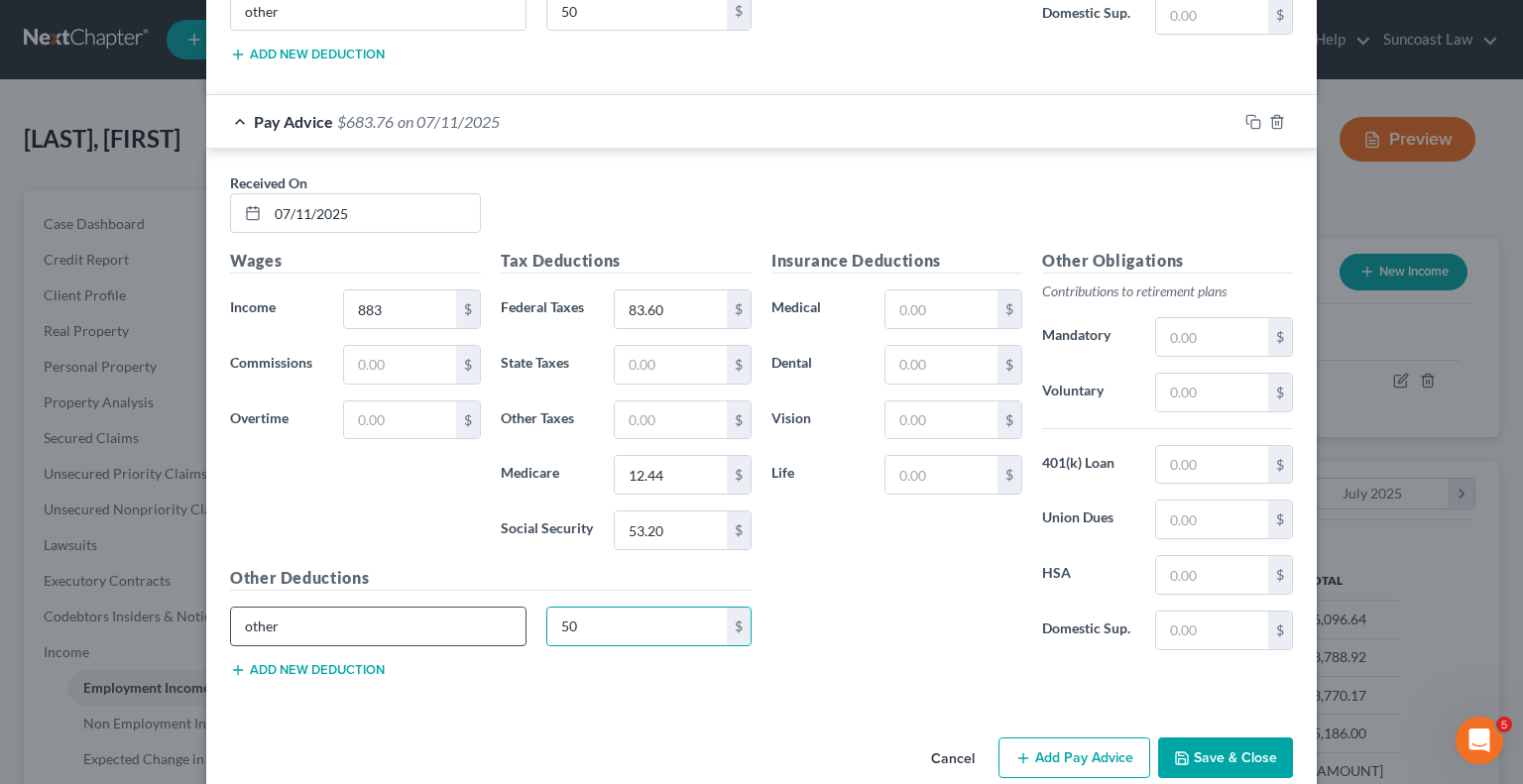 type 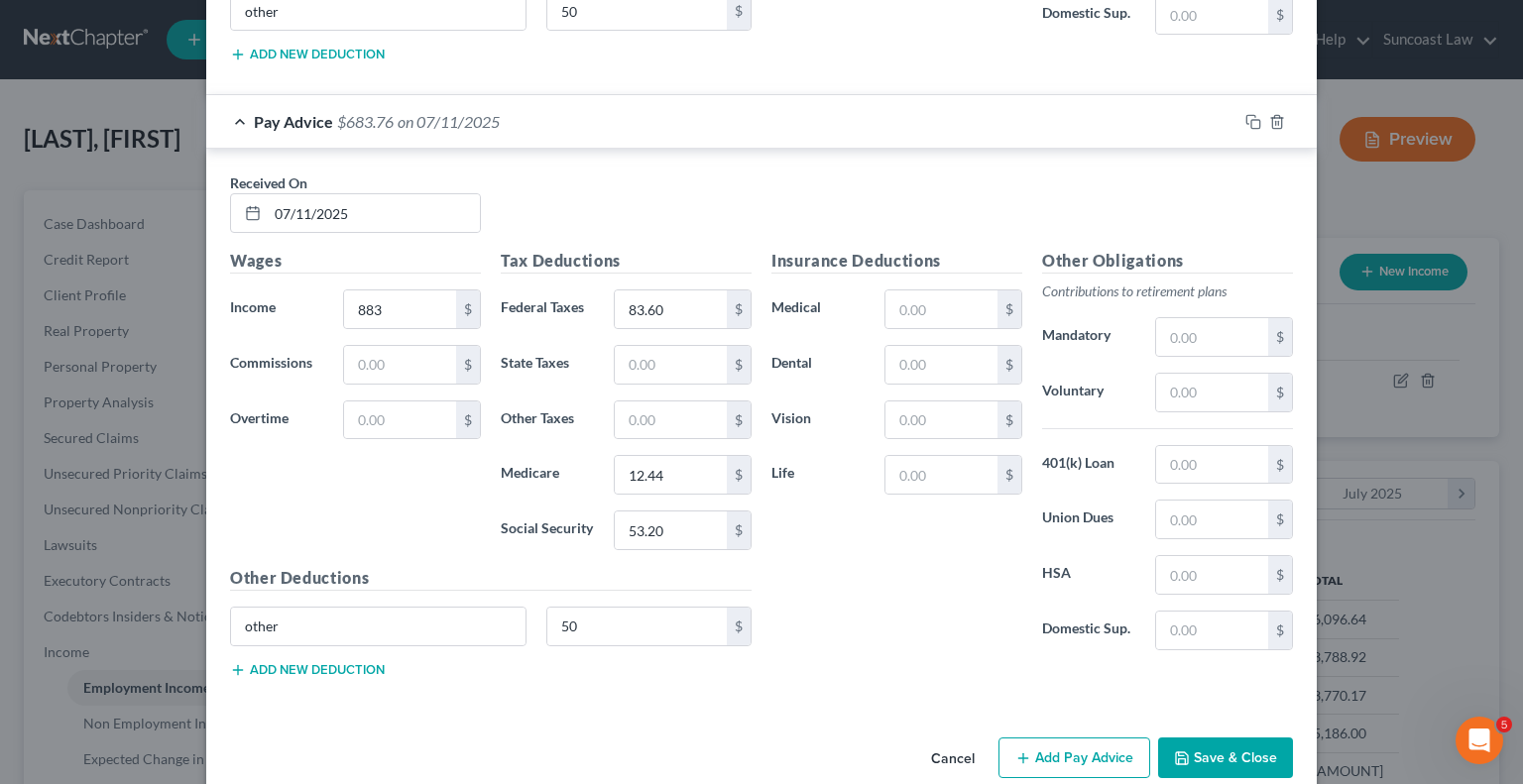 click on "Add Pay Advice" at bounding box center [1074, 758] 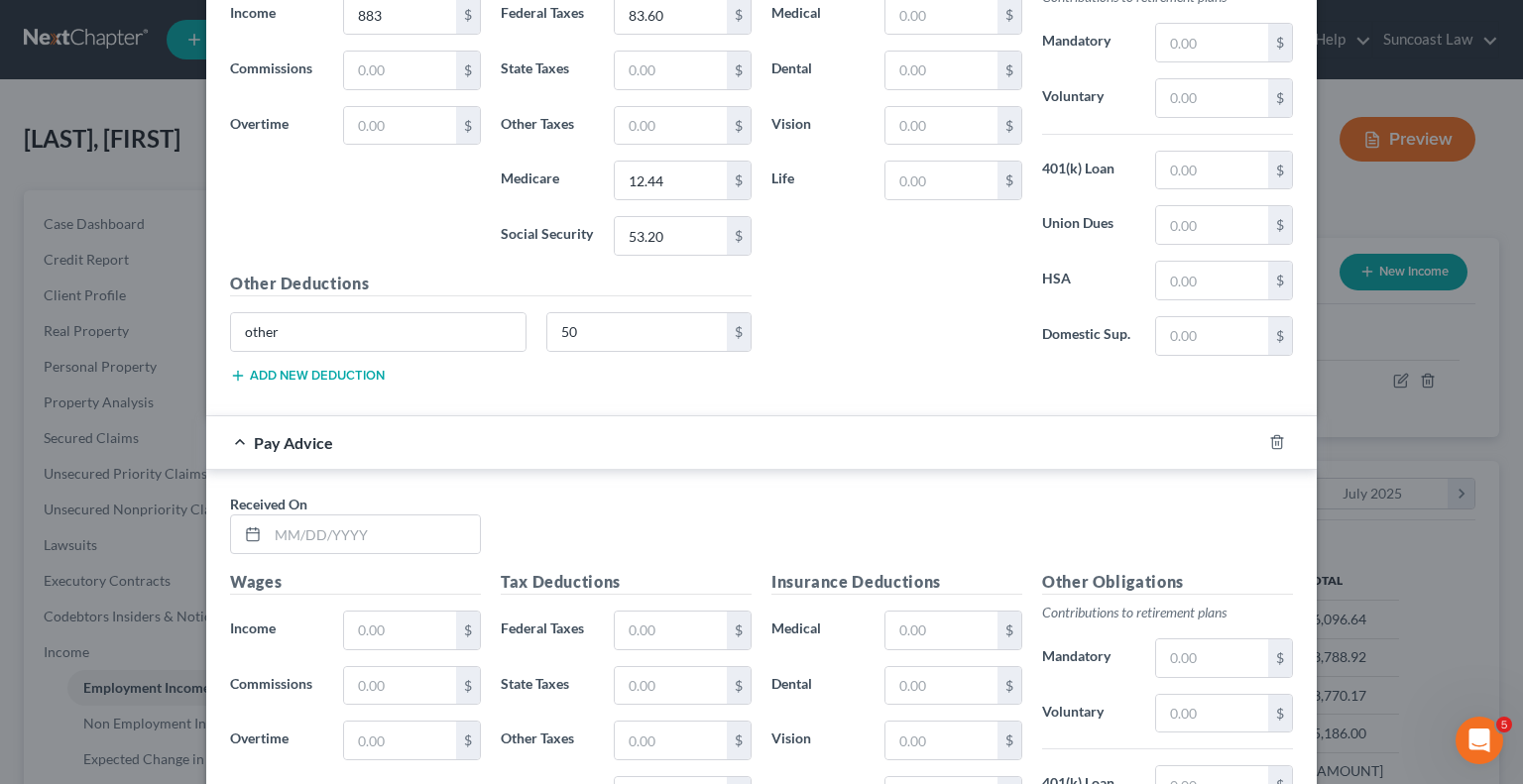 scroll, scrollTop: 3449, scrollLeft: 0, axis: vertical 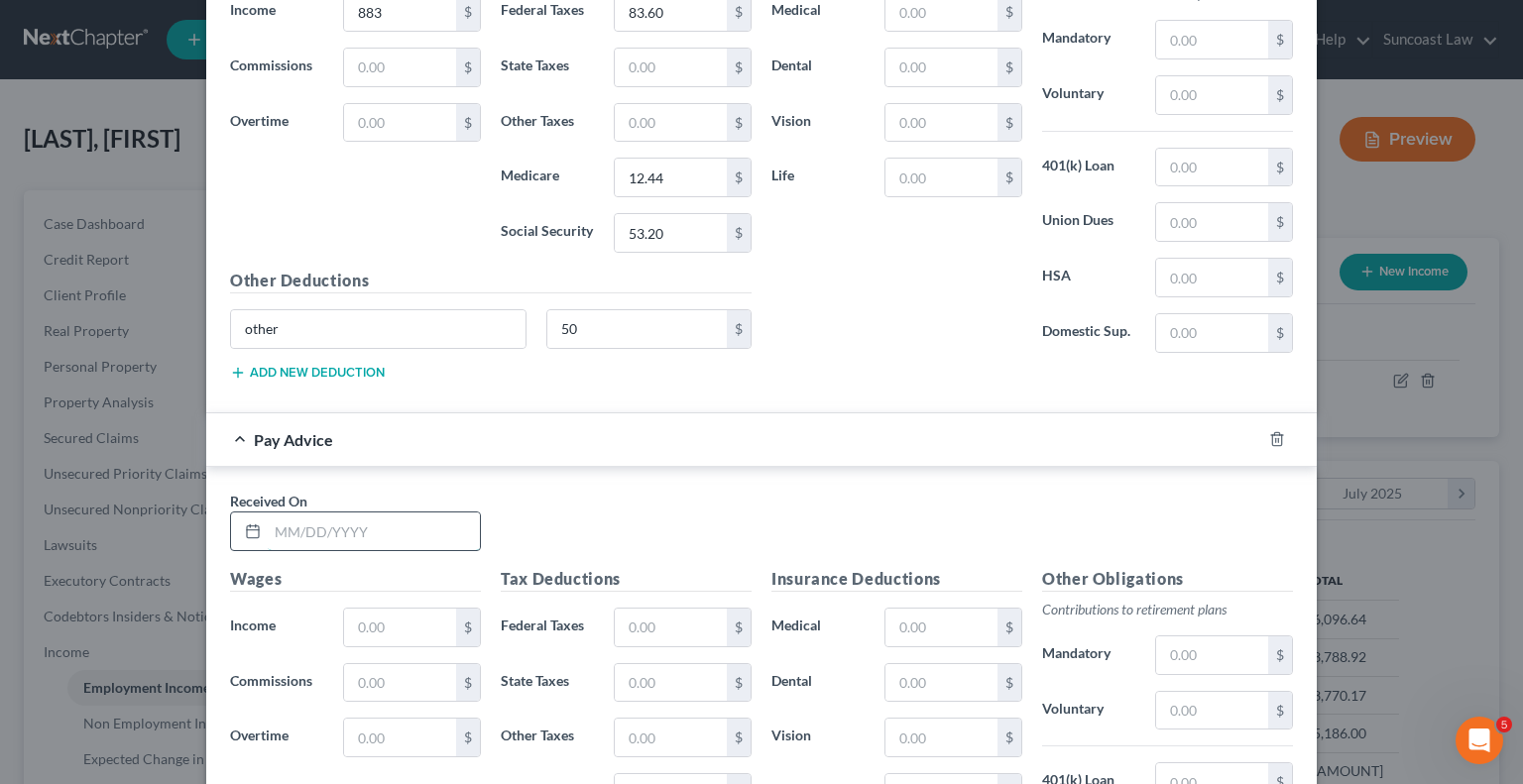 click at bounding box center [374, 531] 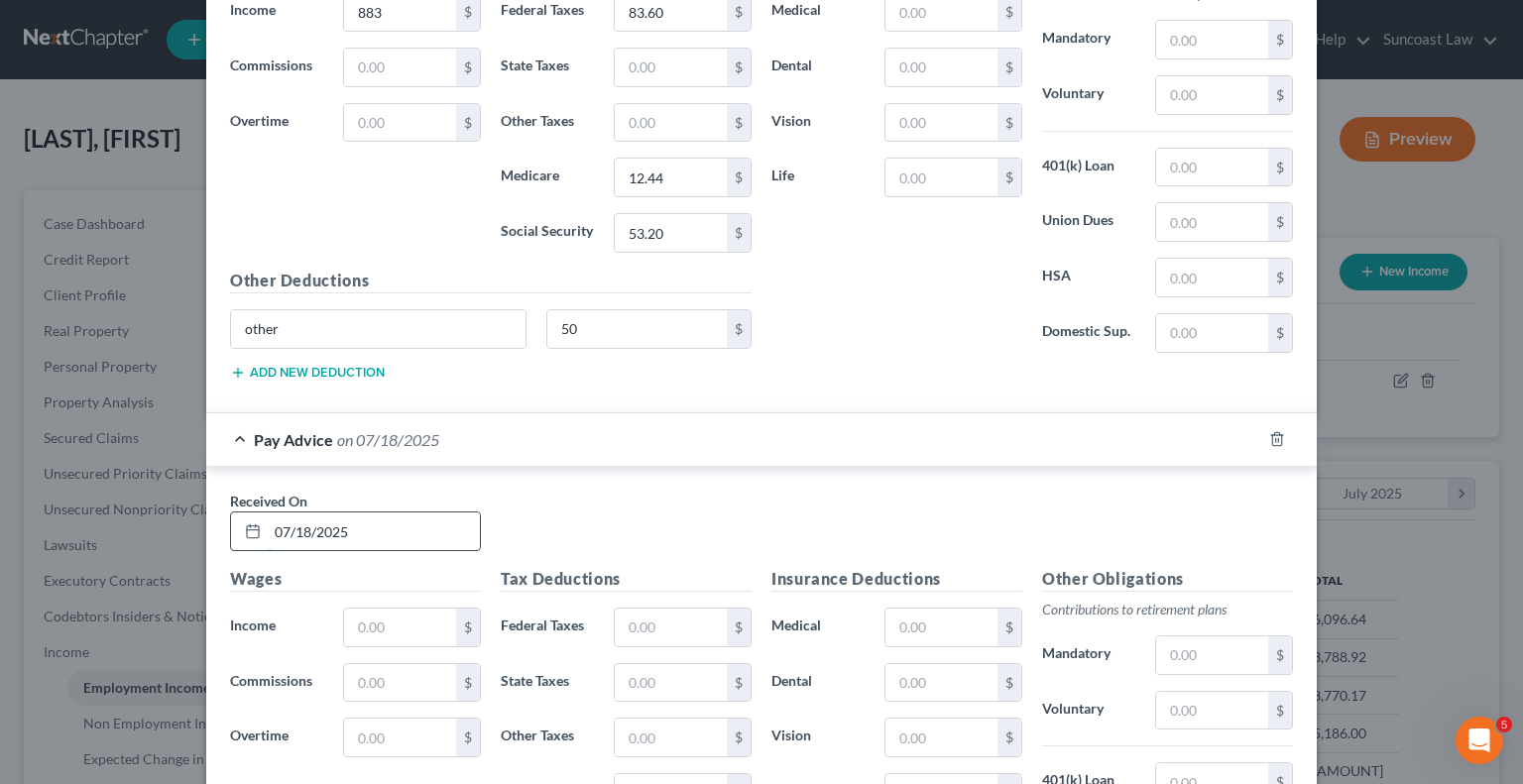 type on "07/18/2025" 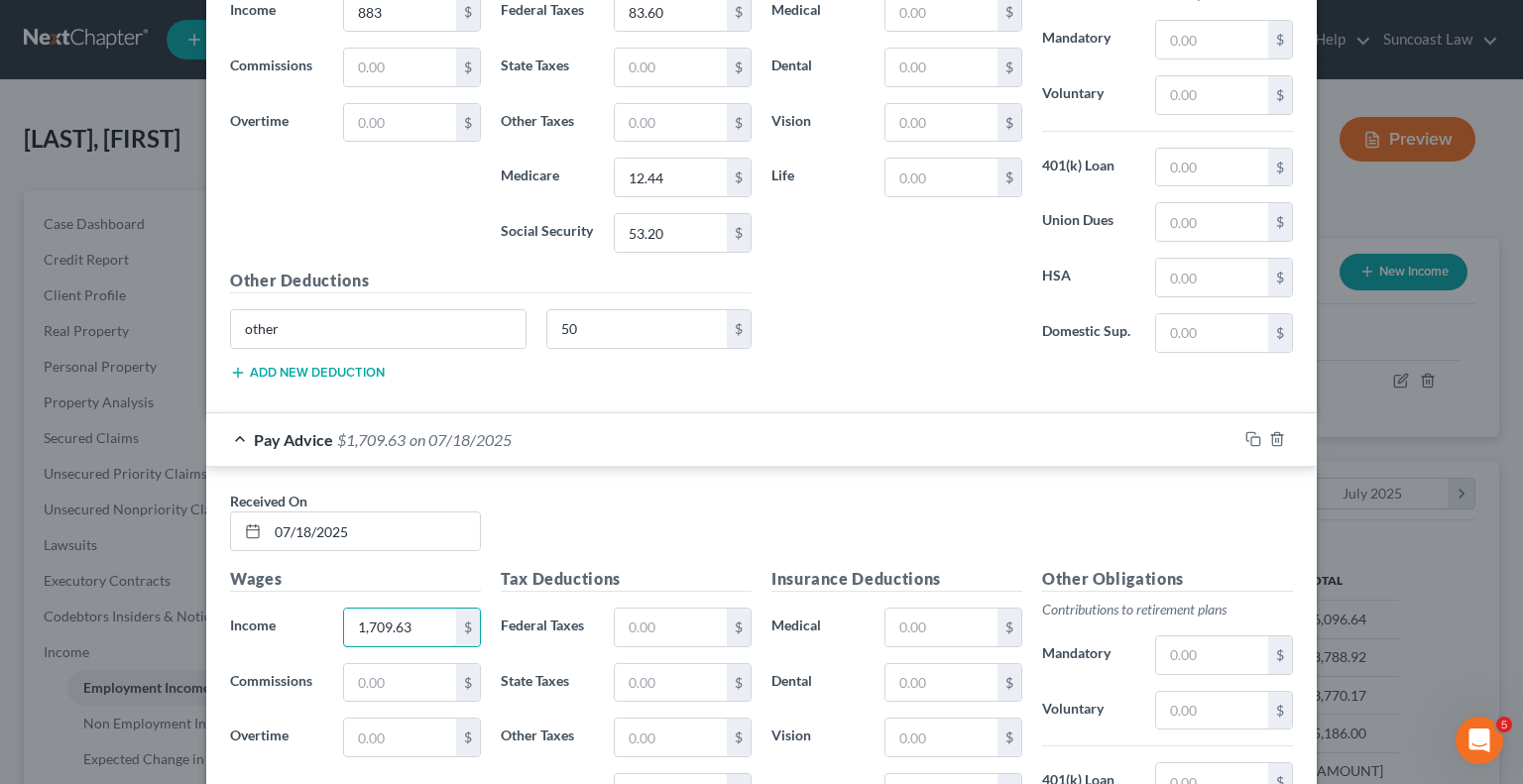 type on "1,709.63" 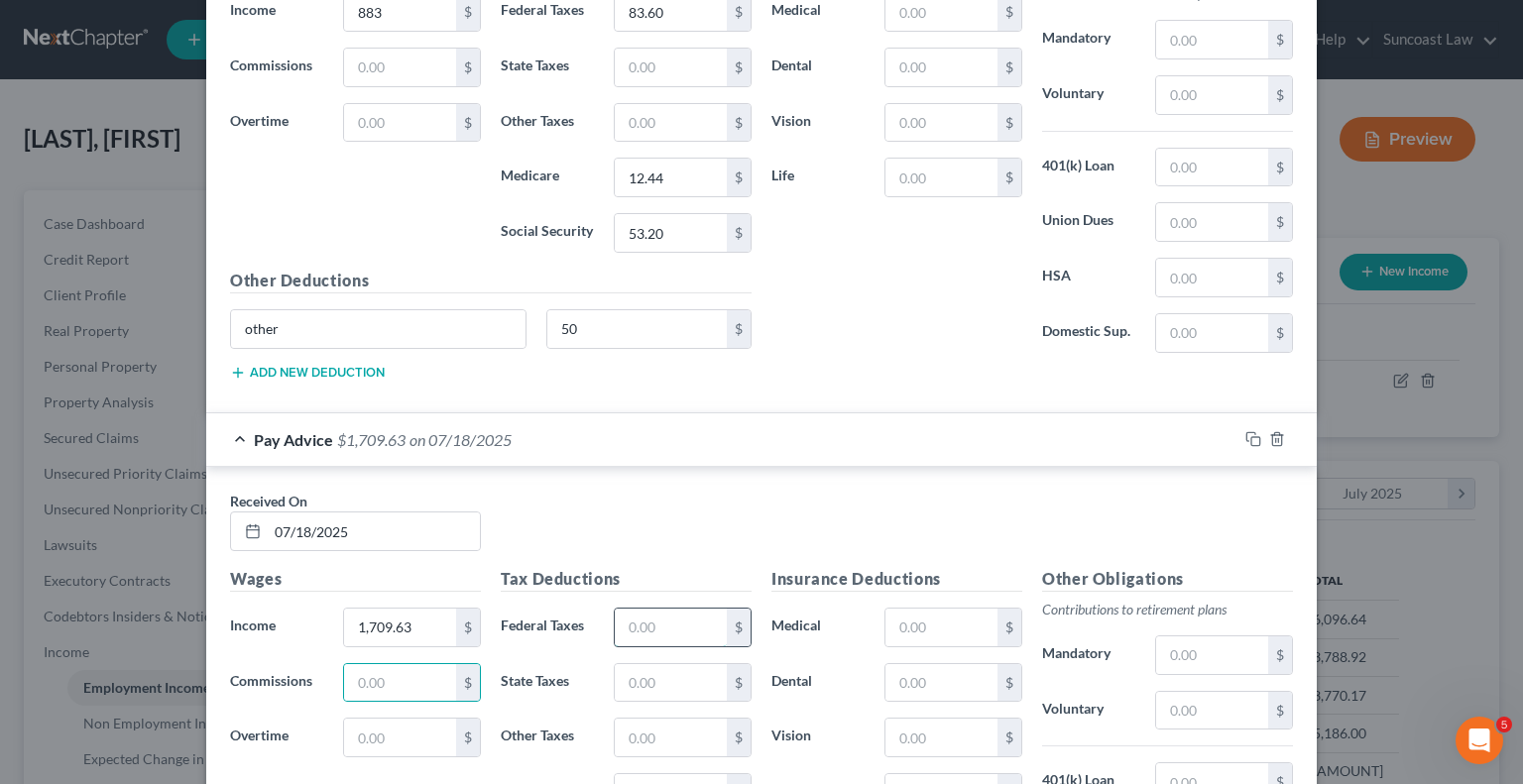 click at bounding box center (670, 627) 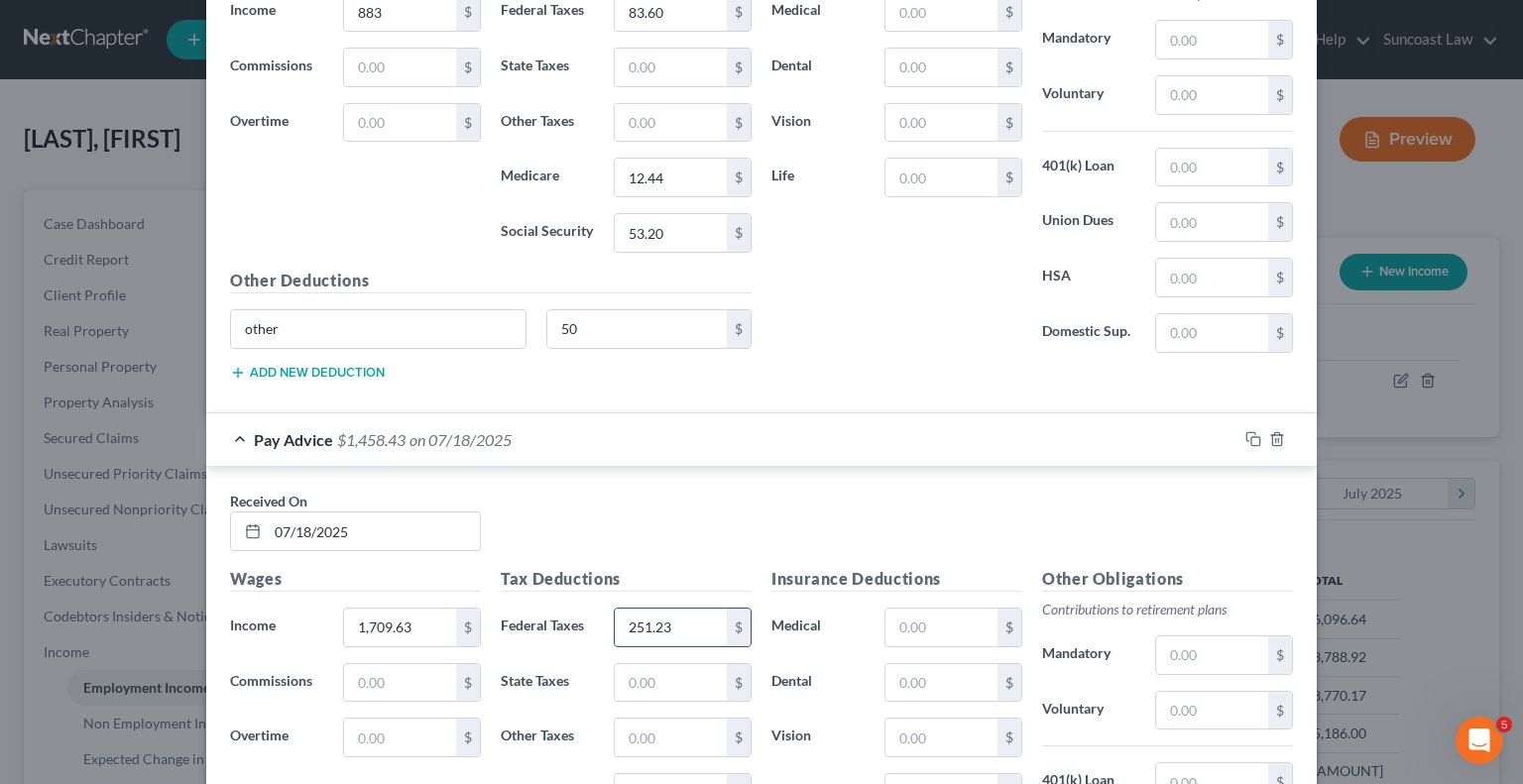 type on "251.23" 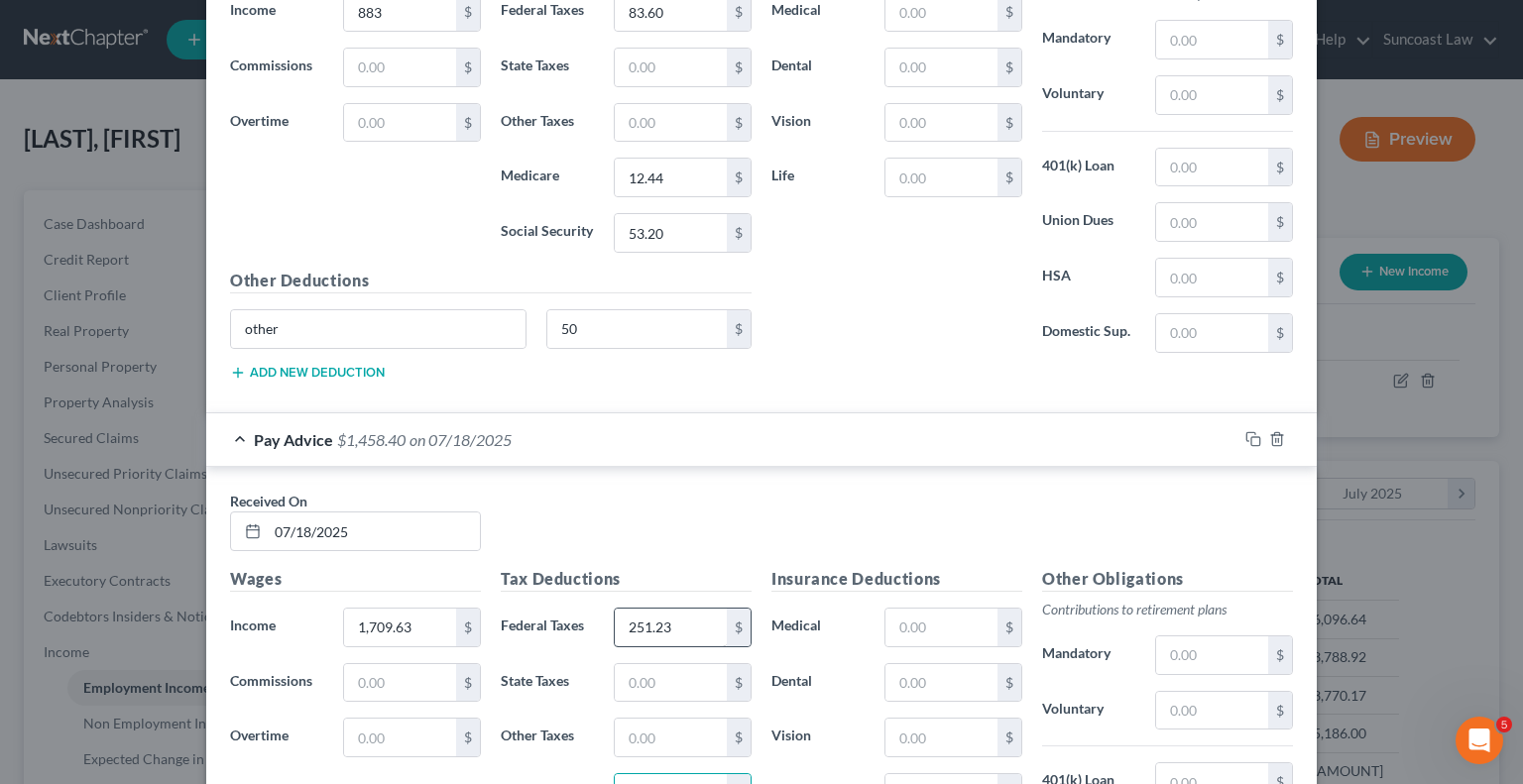 scroll, scrollTop: 3458, scrollLeft: 0, axis: vertical 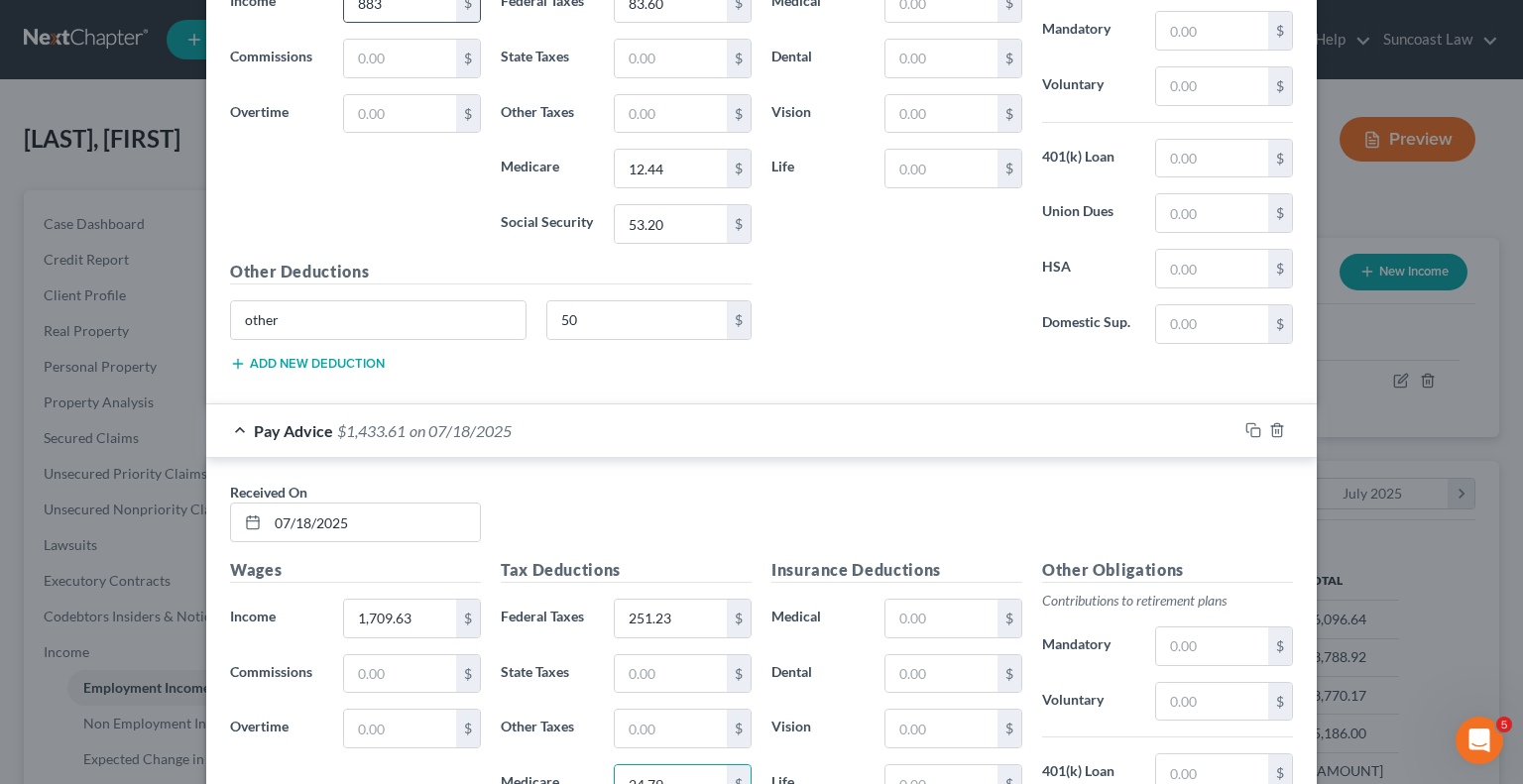 type on "24.79" 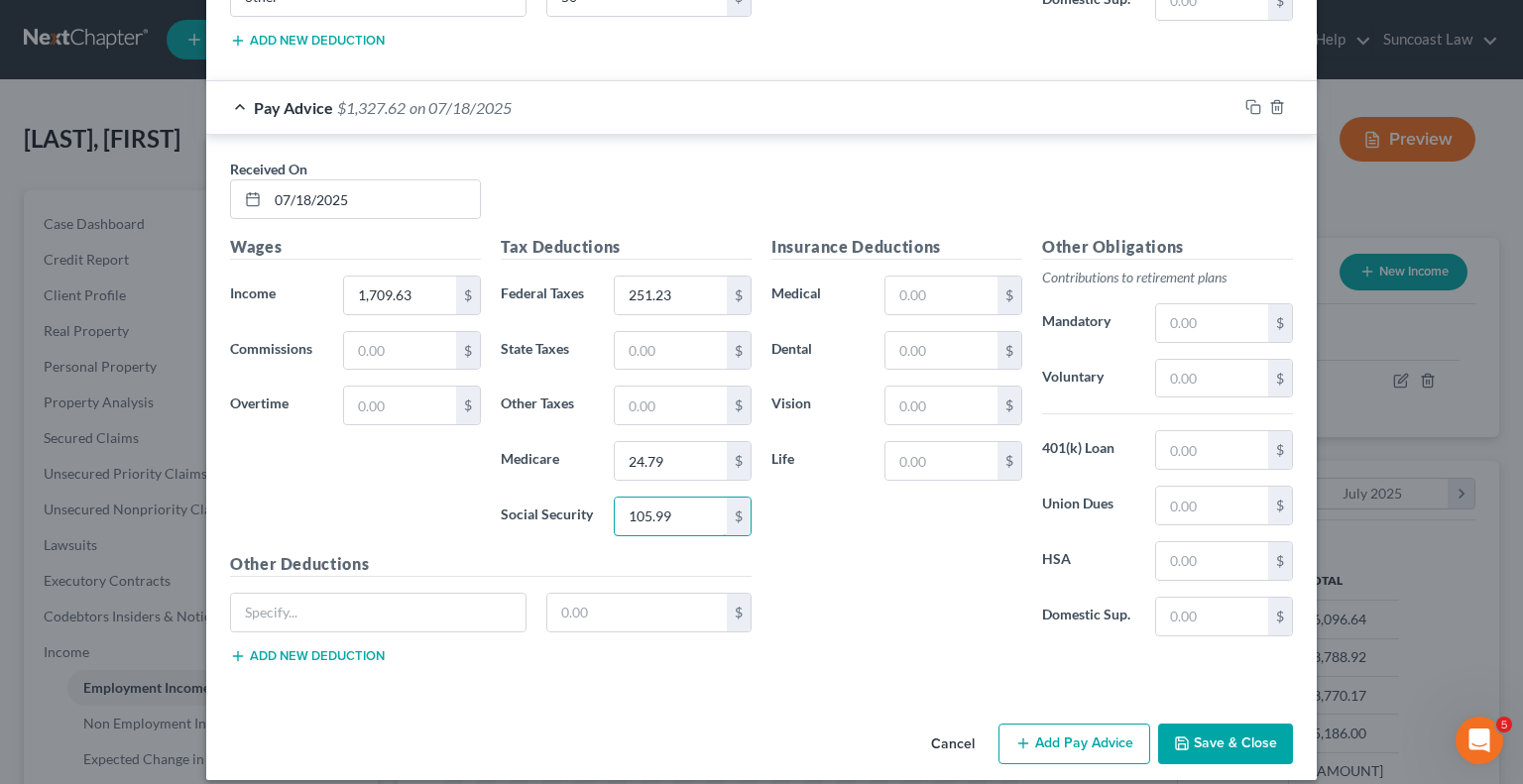 type on "105.99" 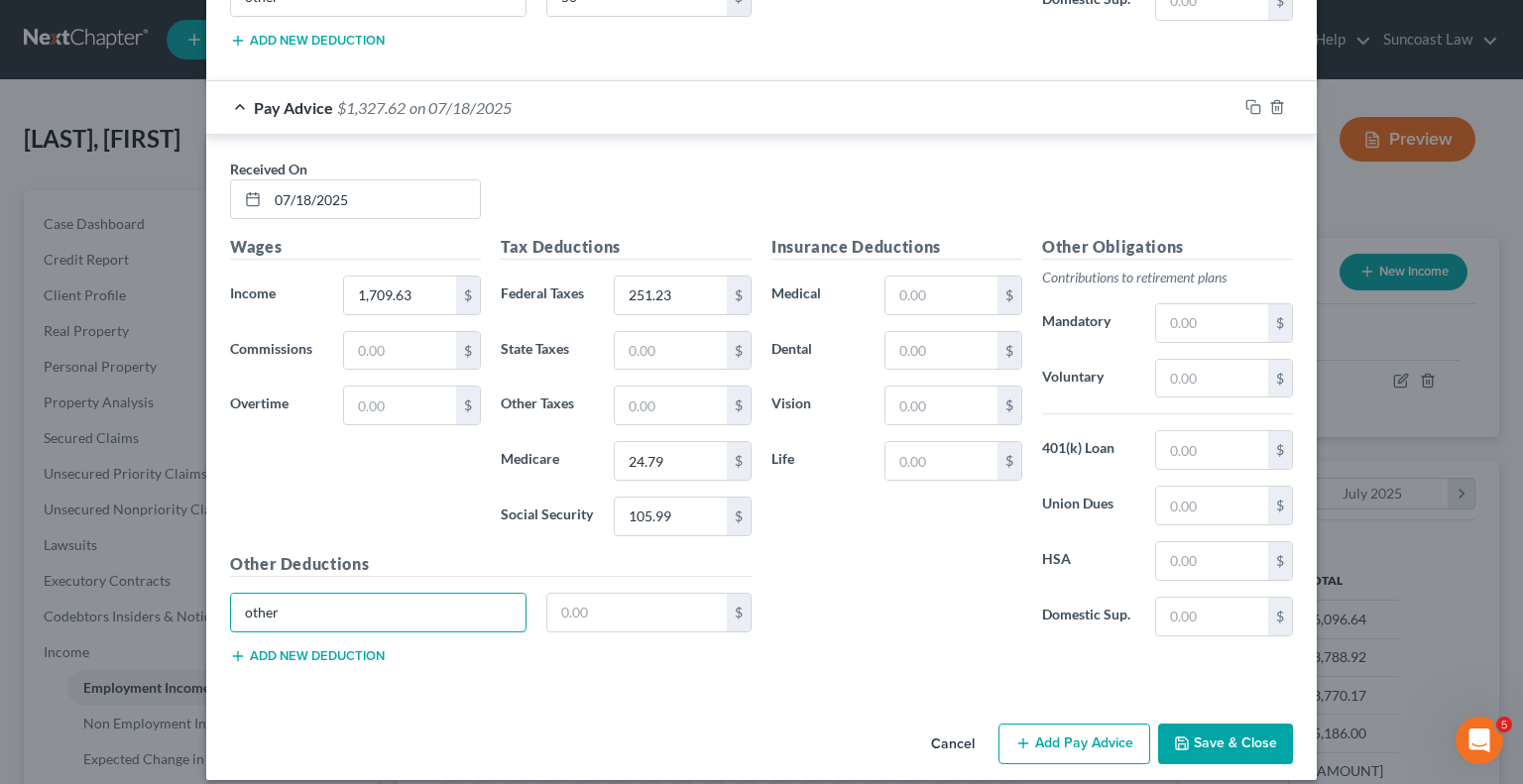 type on "other" 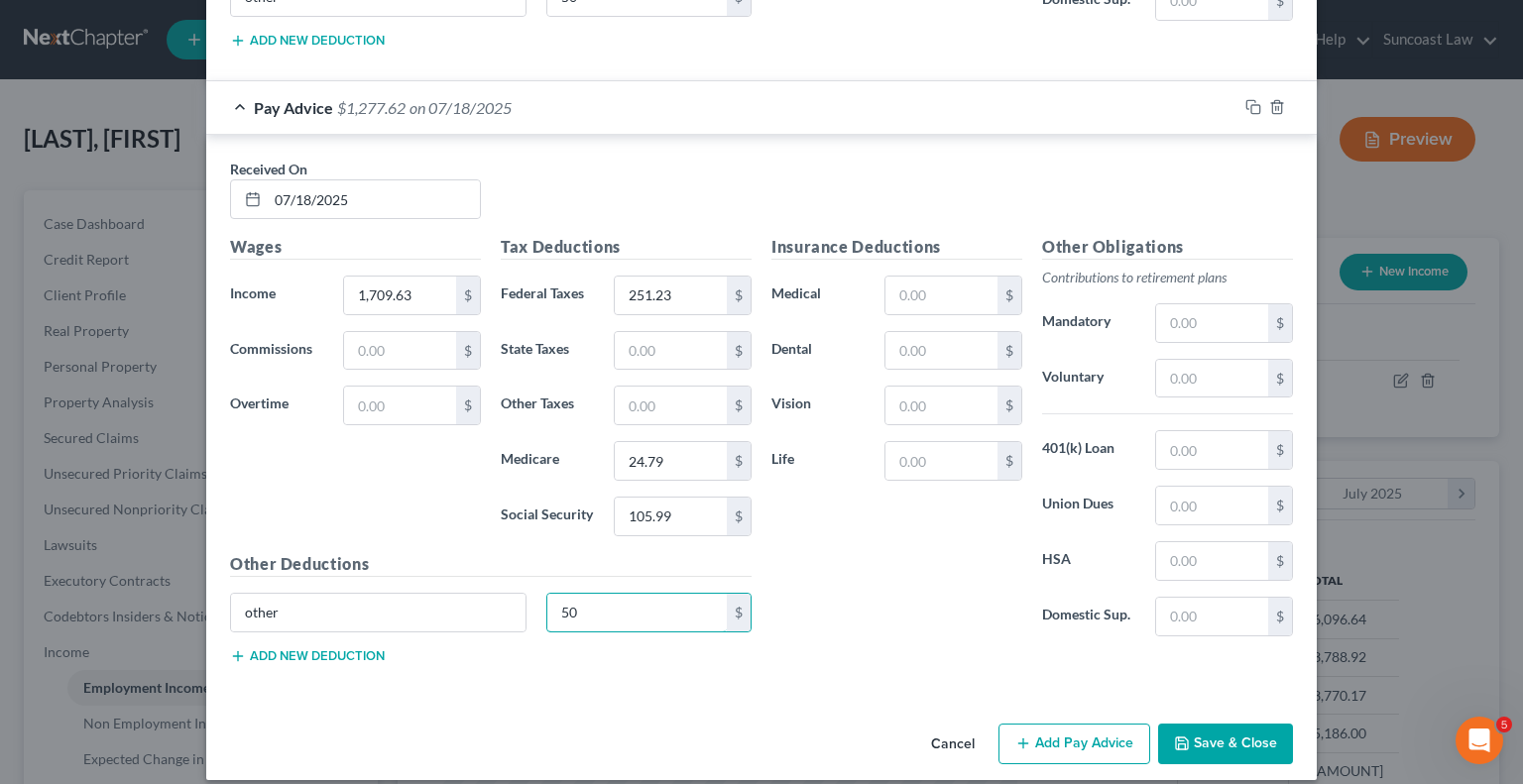 type on "50" 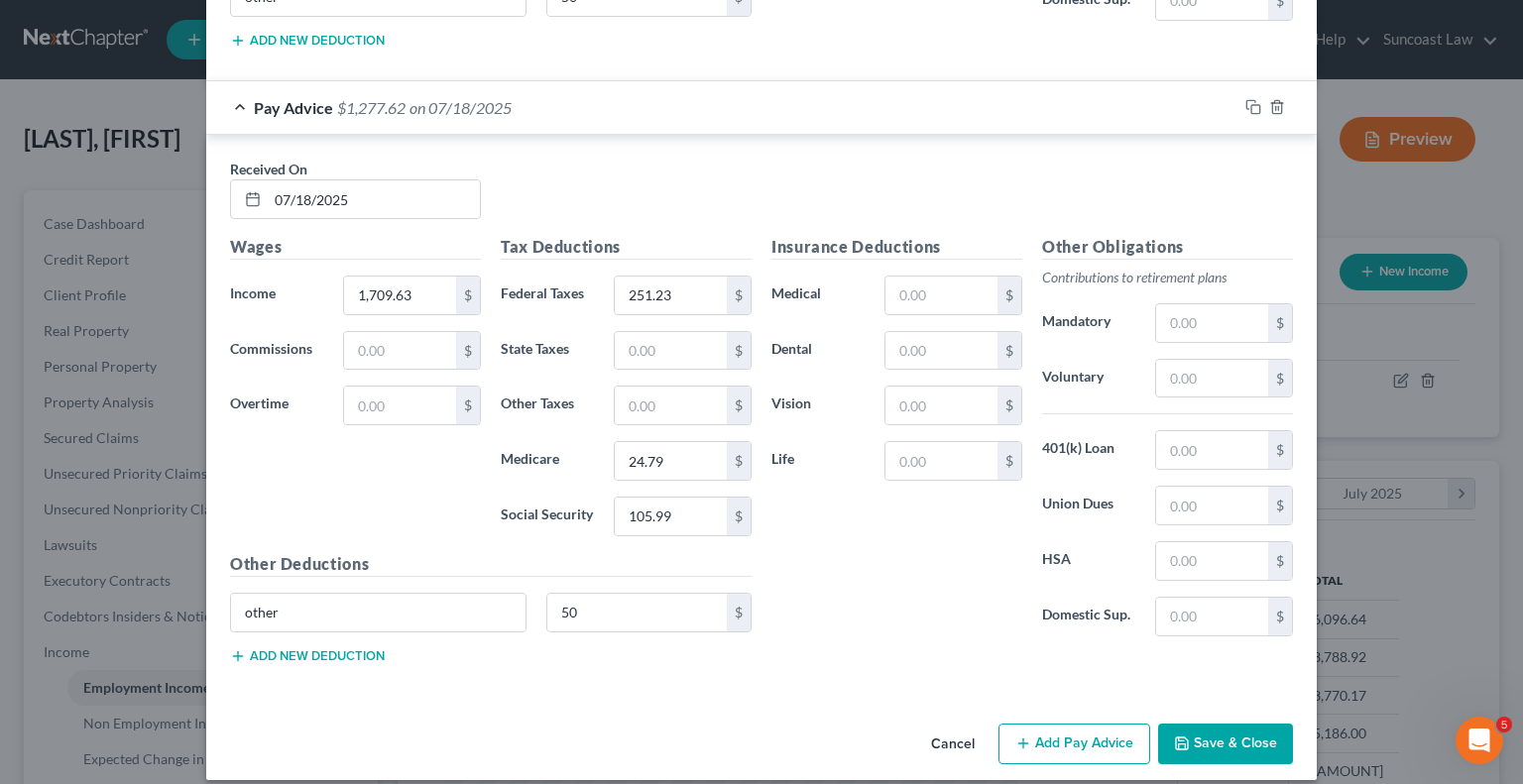 type 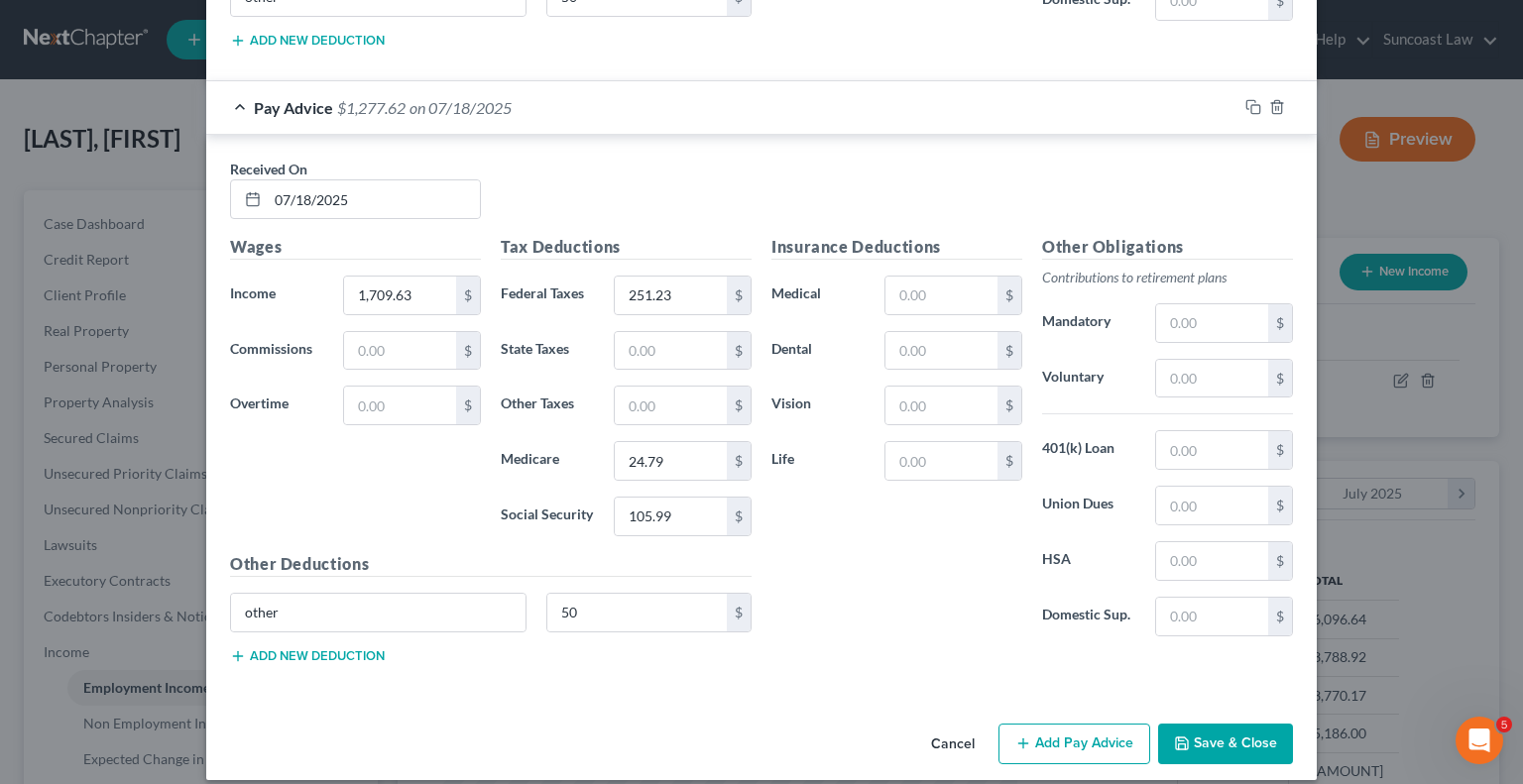 click on "Add Pay Advice" at bounding box center [1074, 744] 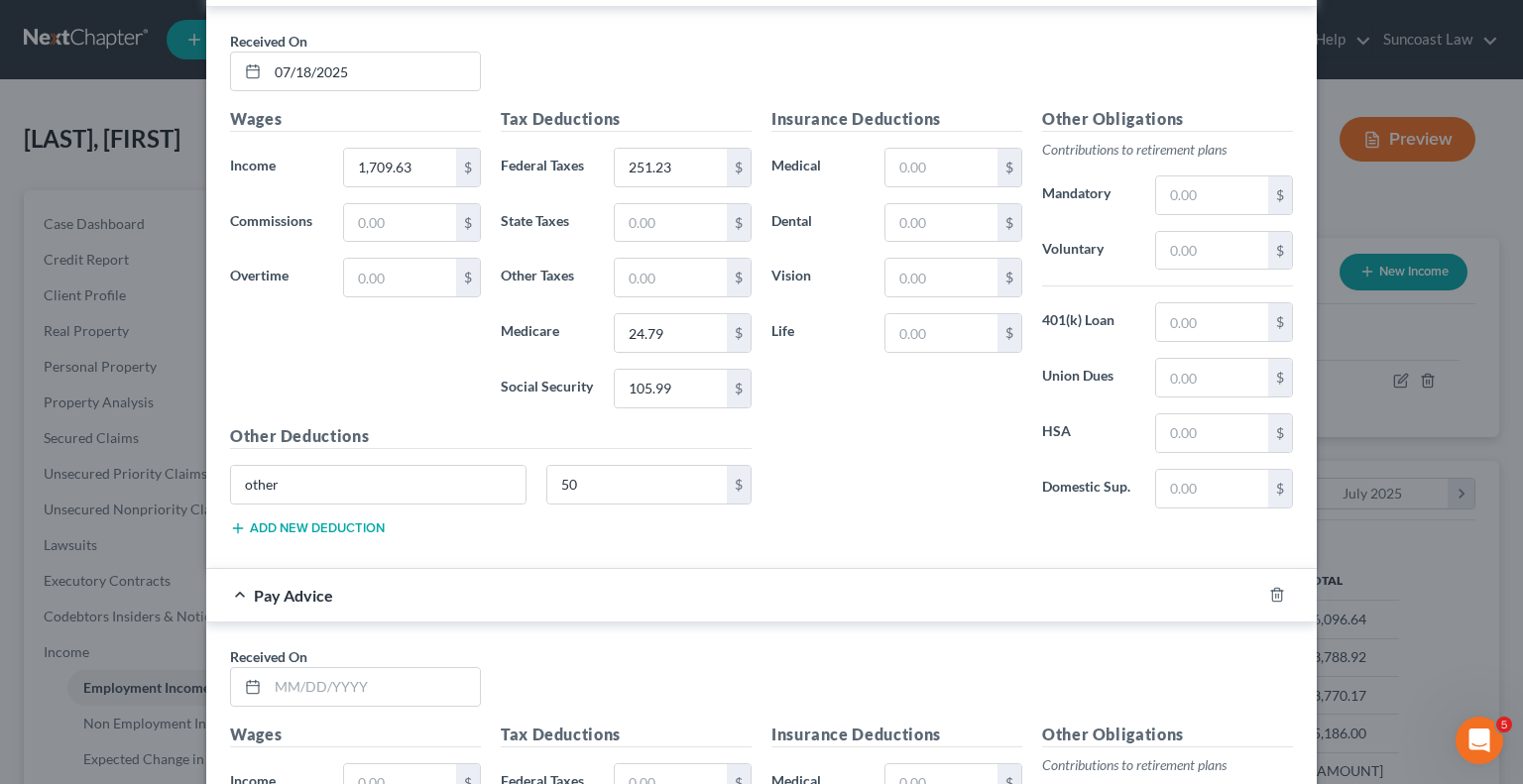 scroll, scrollTop: 4079, scrollLeft: 0, axis: vertical 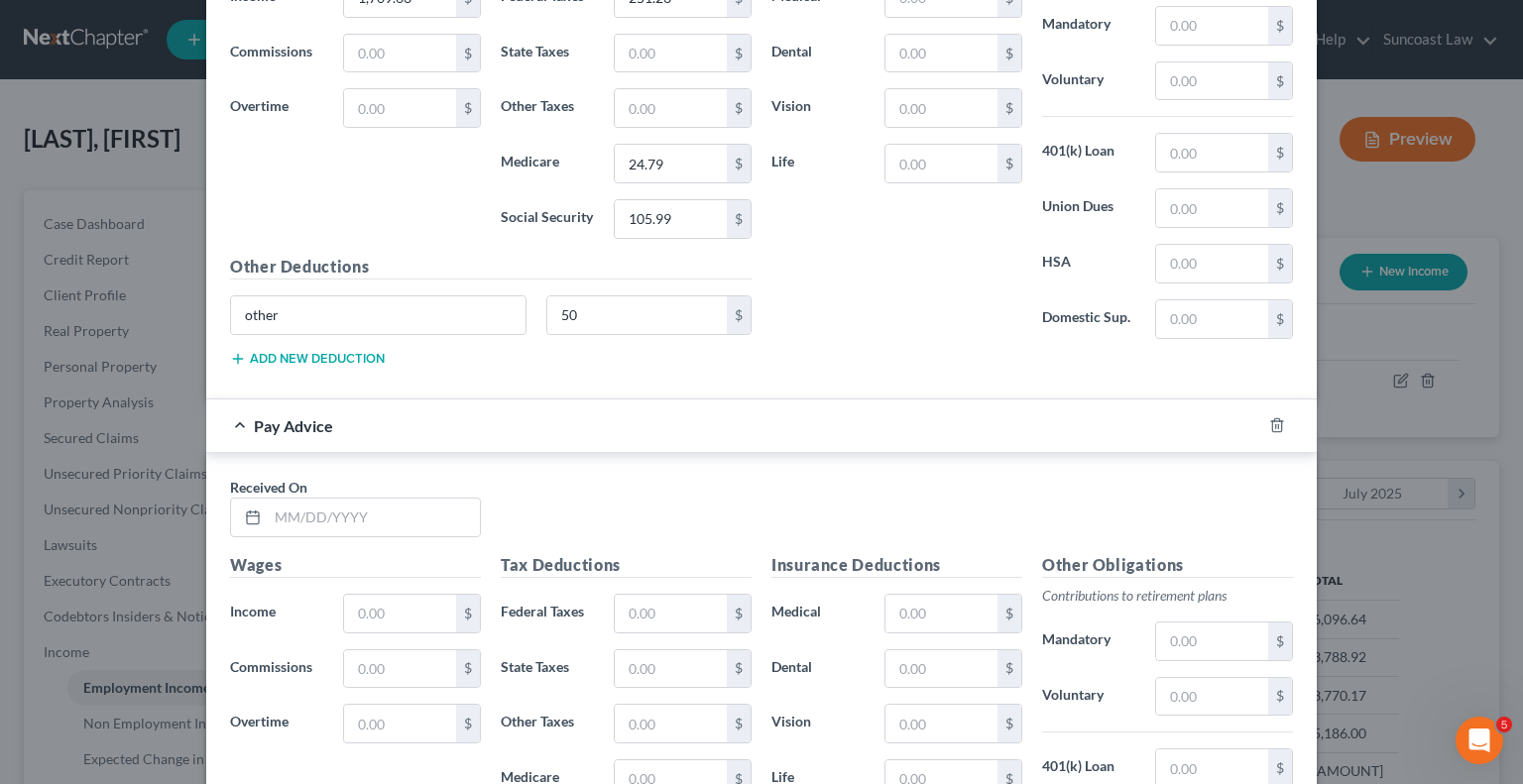 click on "Received On
*" at bounding box center (355, 506) 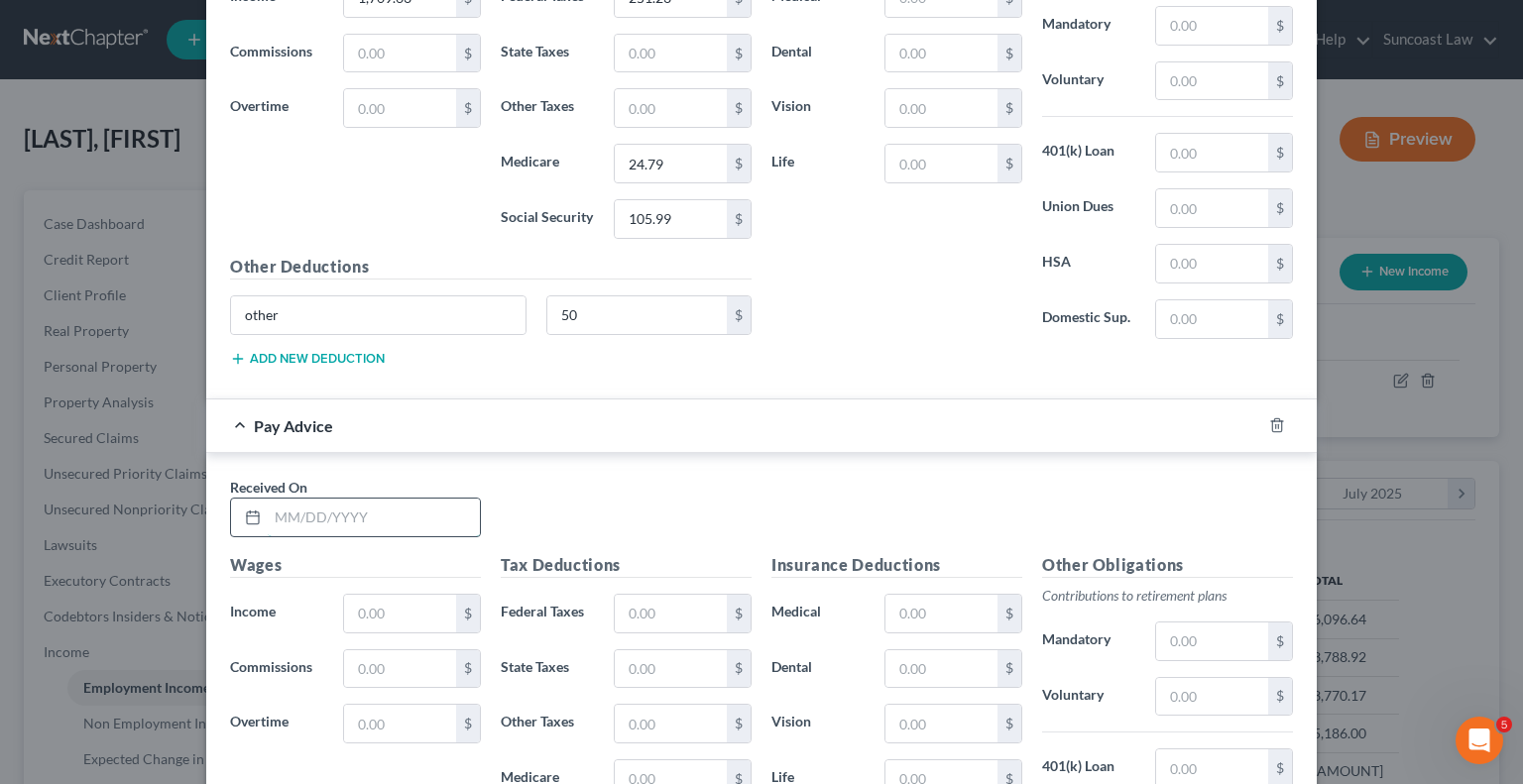 click at bounding box center (374, 517) 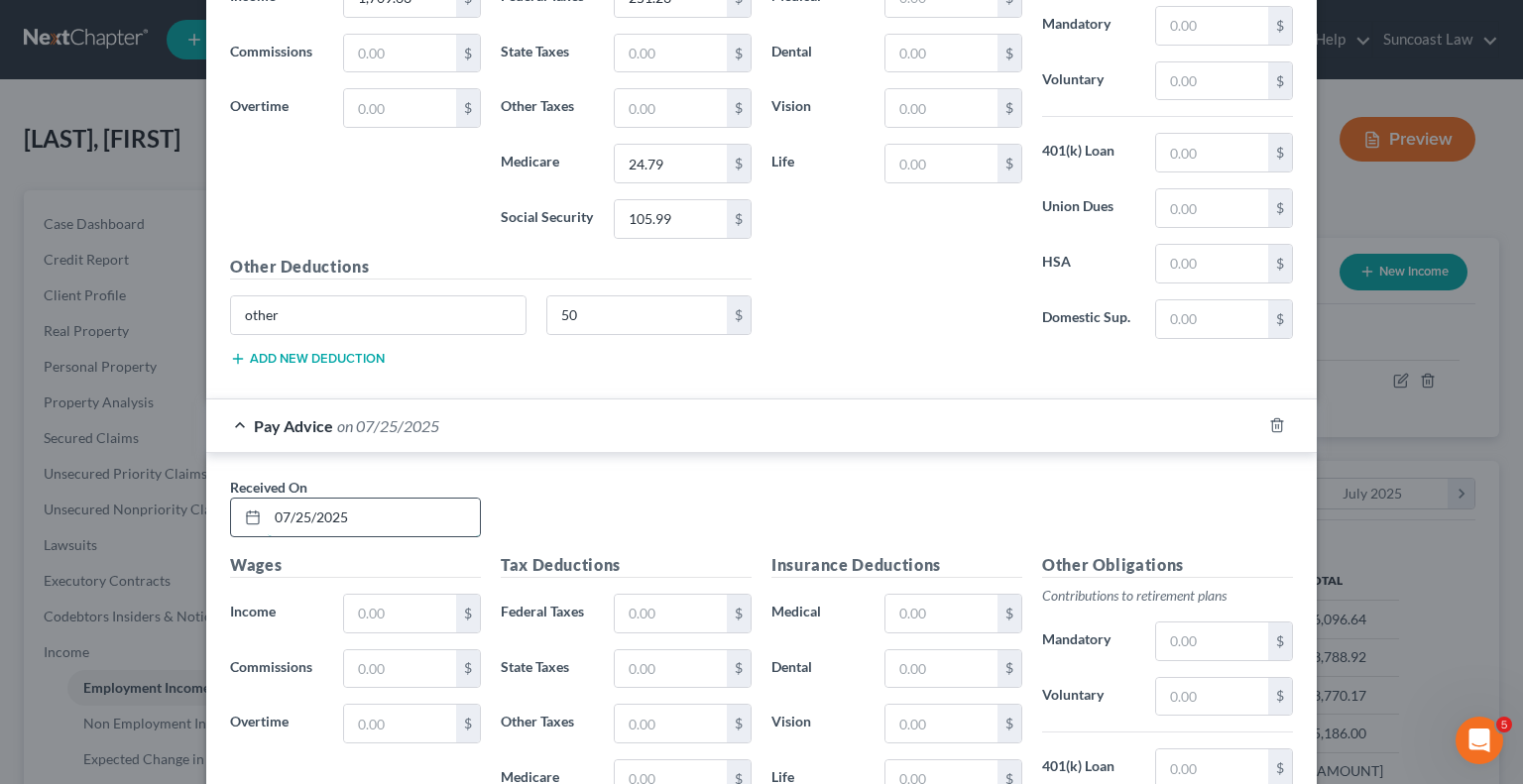 type on "07/25/2025" 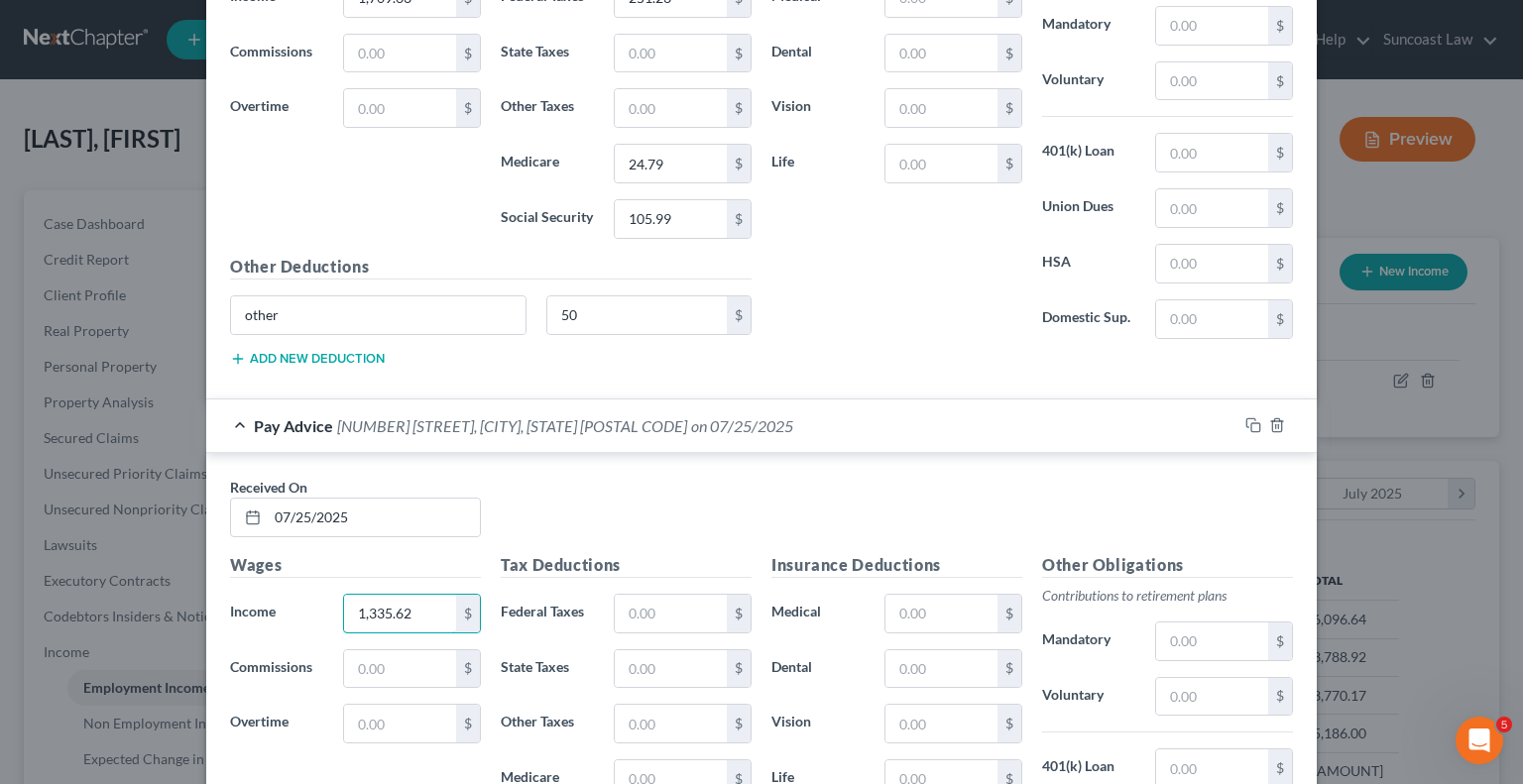 type on "1,335.62" 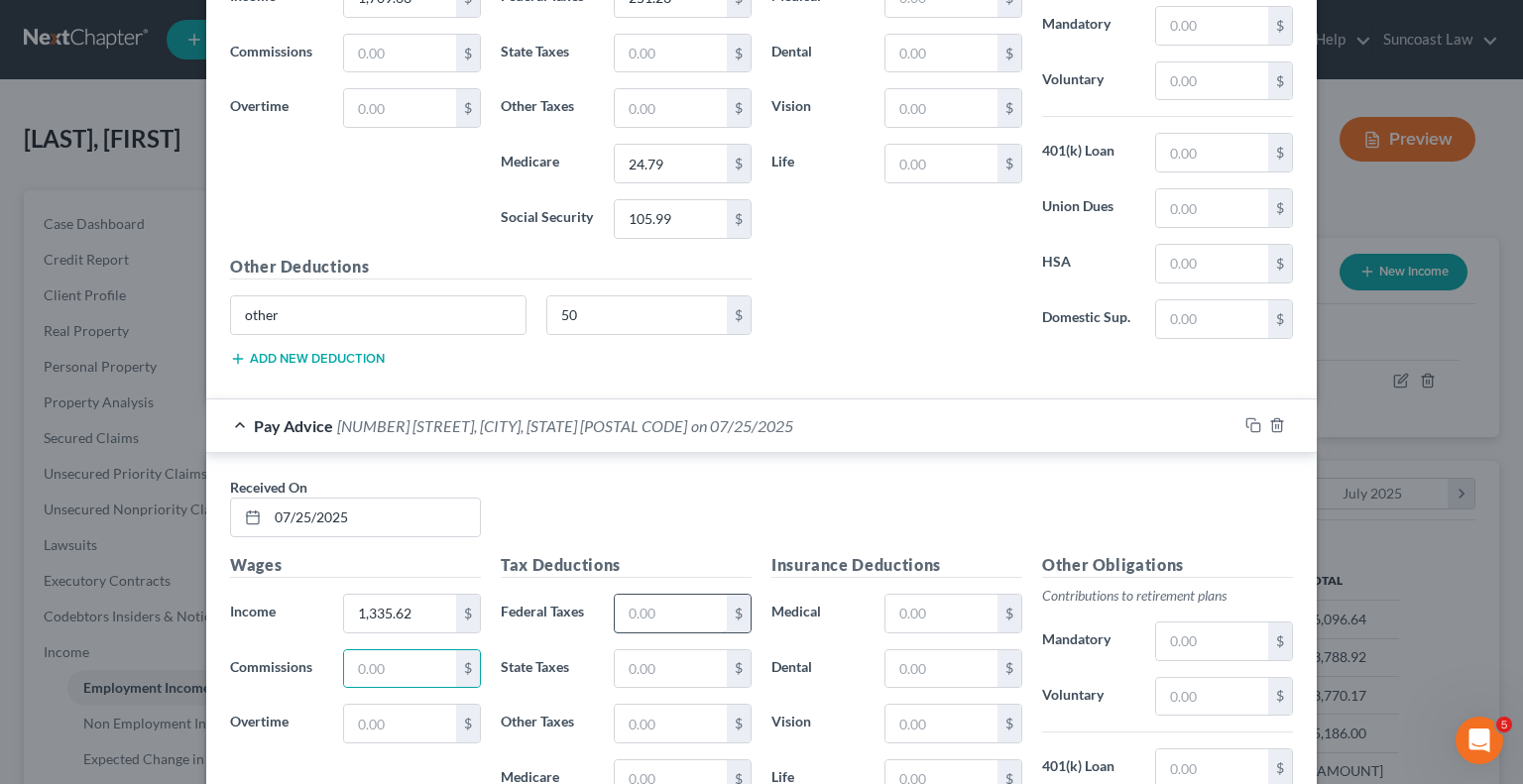 click at bounding box center (670, 614) 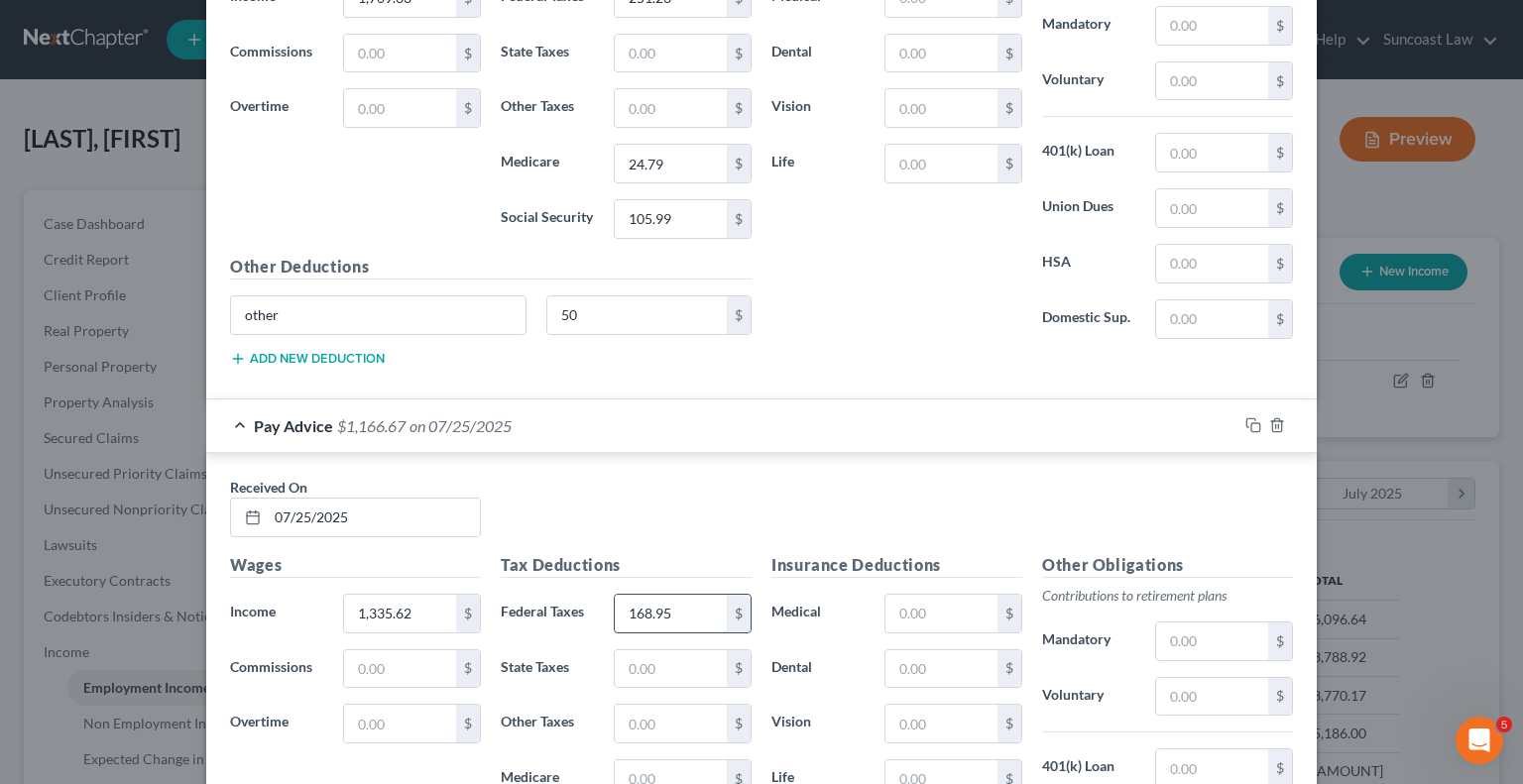 type on "168.95" 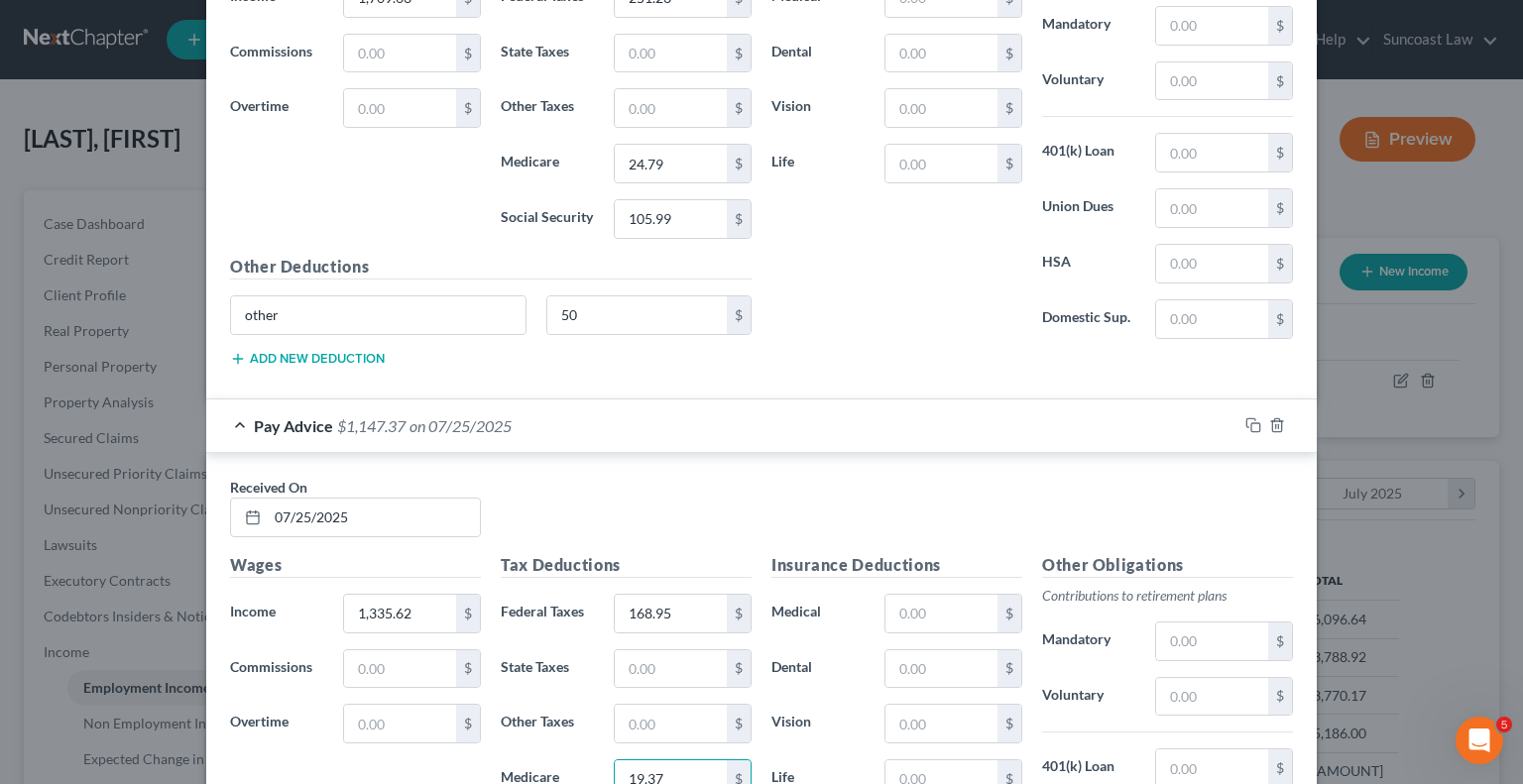 type on "19.37" 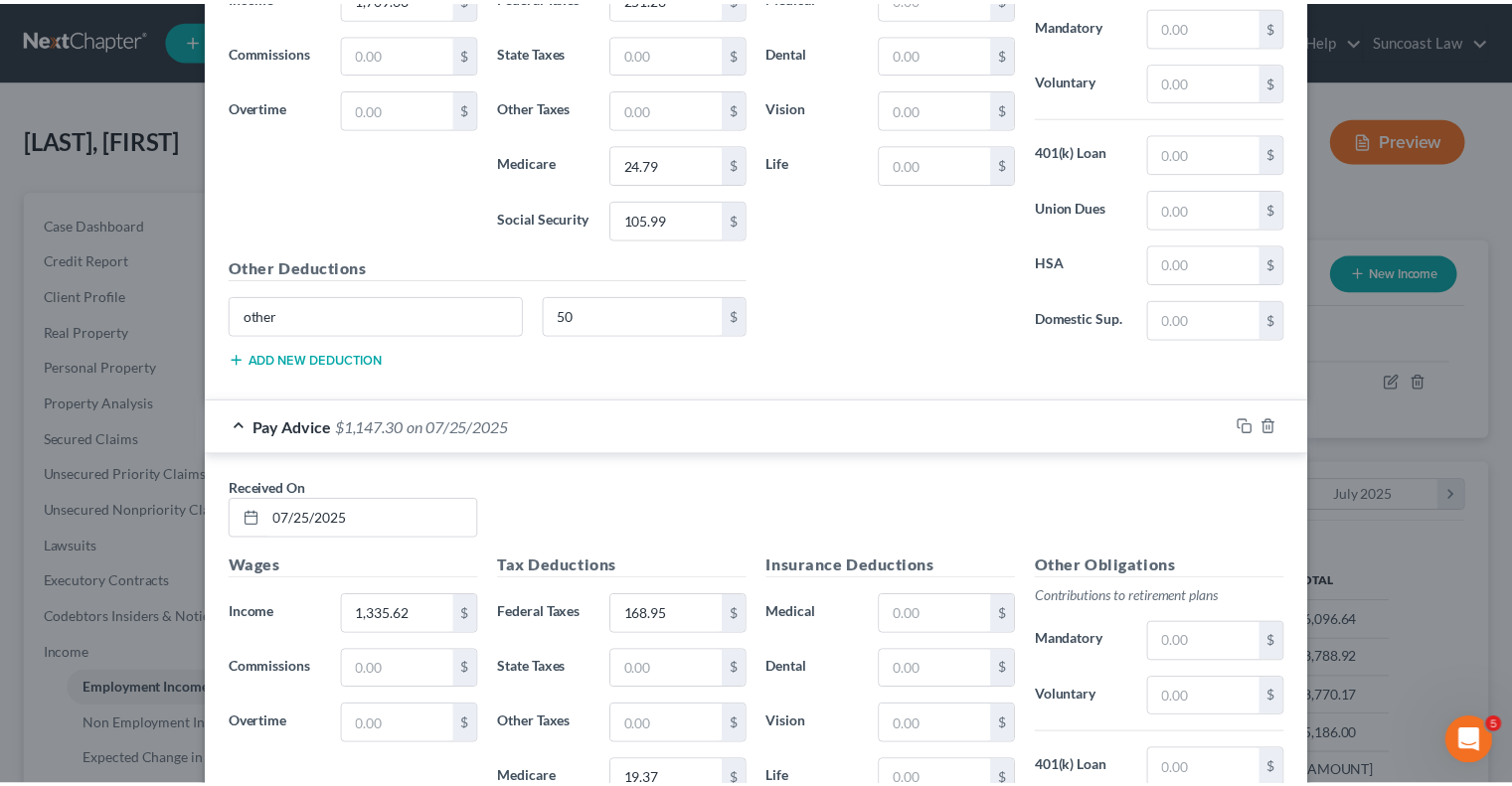 scroll, scrollTop: 4404, scrollLeft: 0, axis: vertical 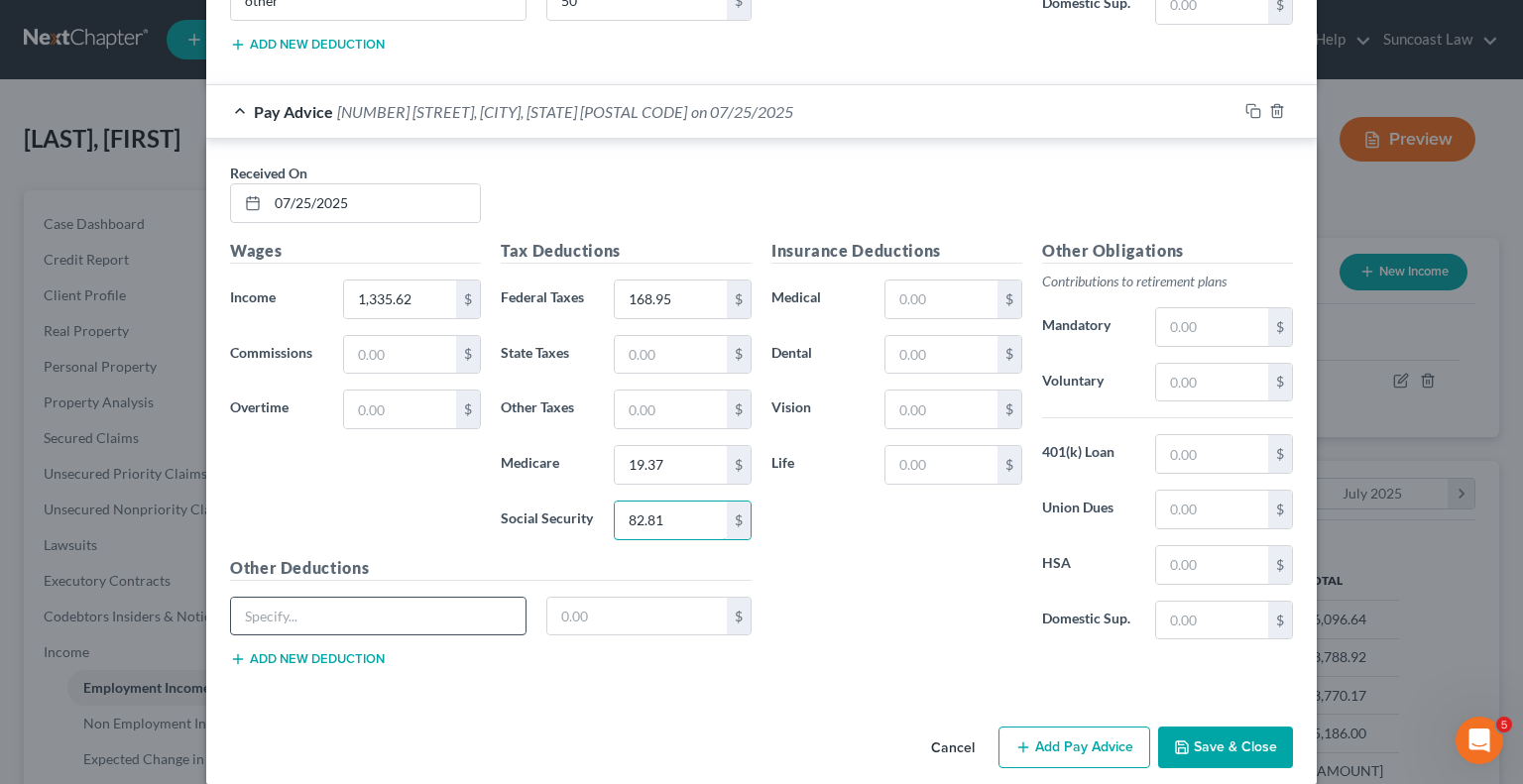 type on "82.81" 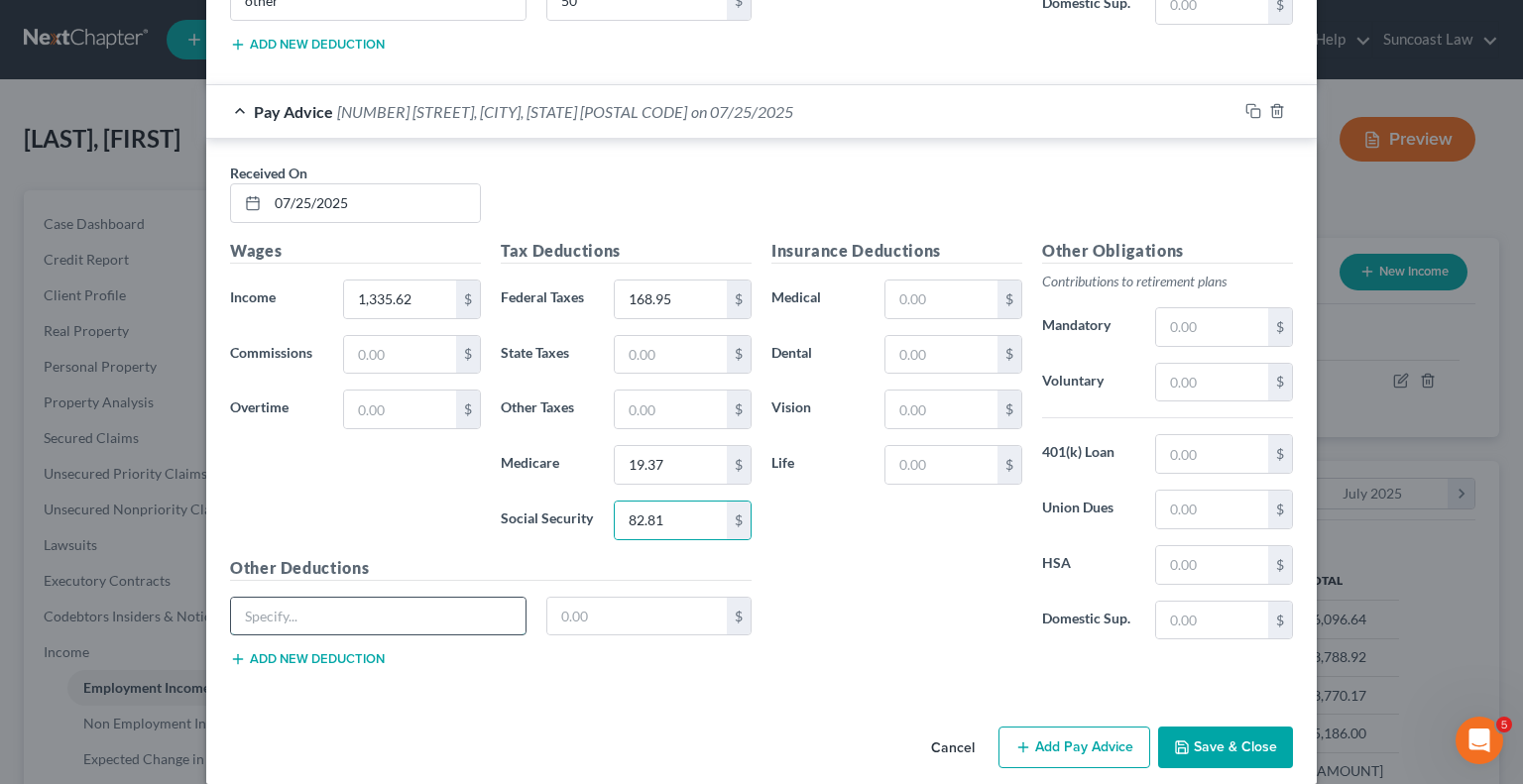click at bounding box center (378, 616) 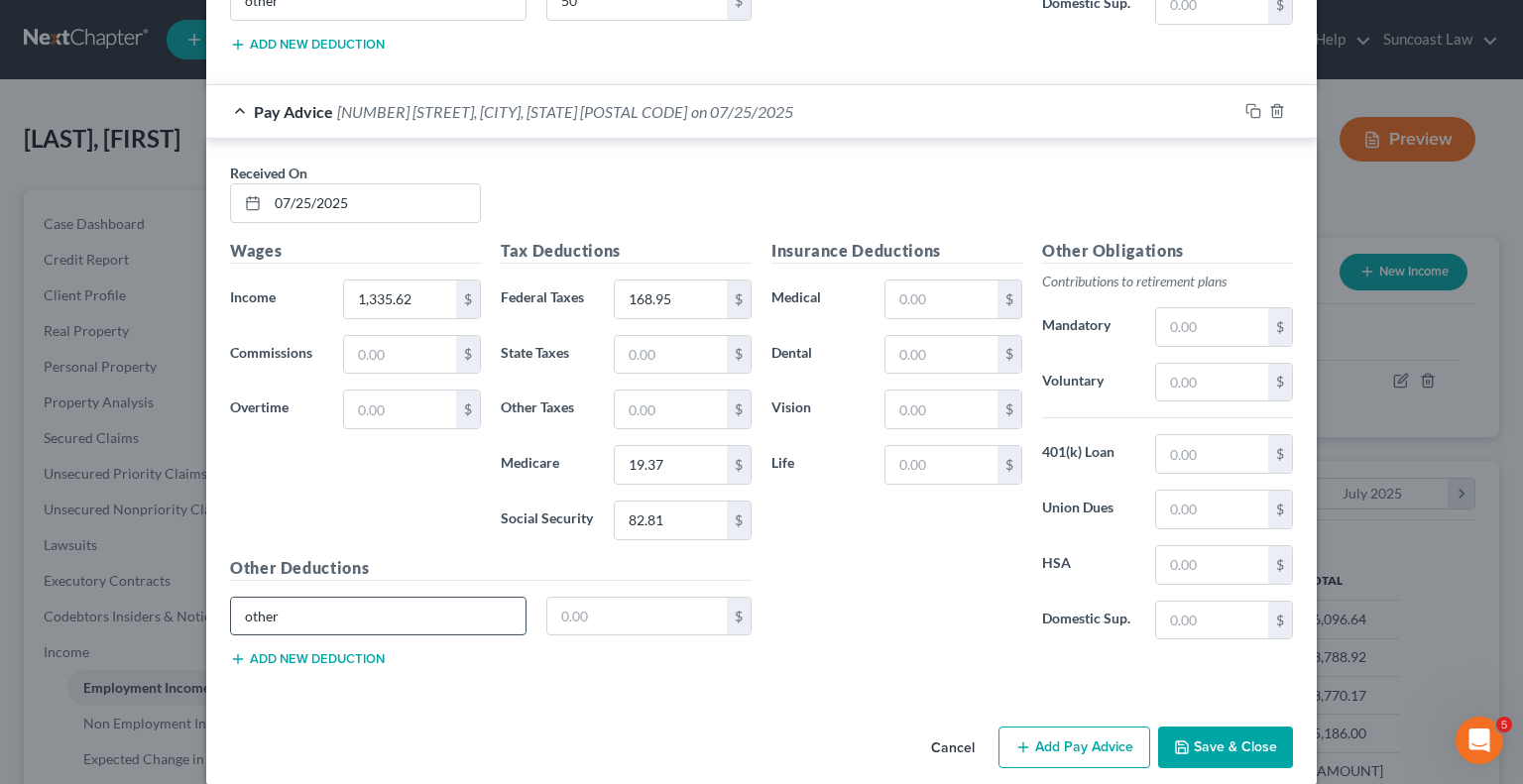 type on "other" 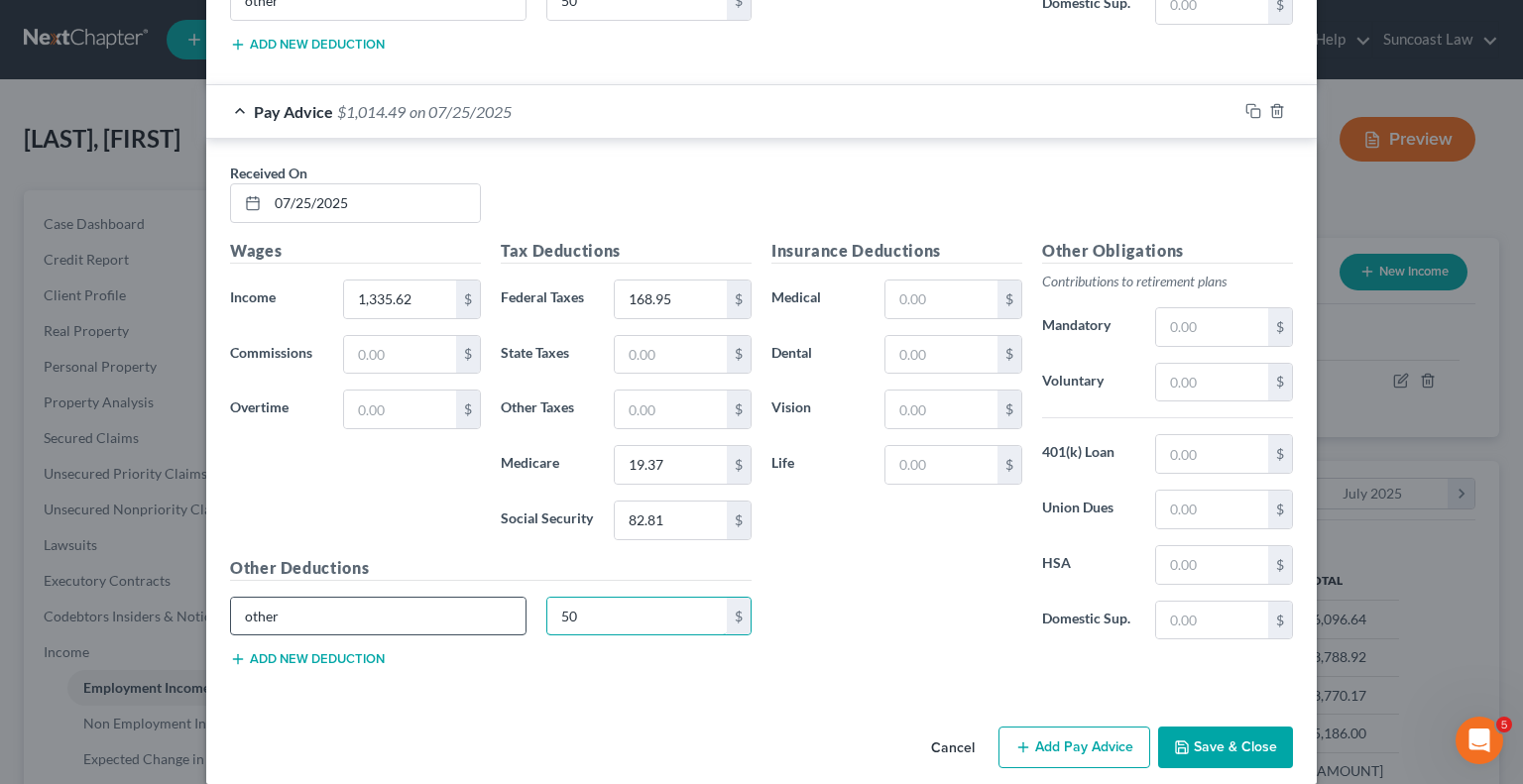 type on "50" 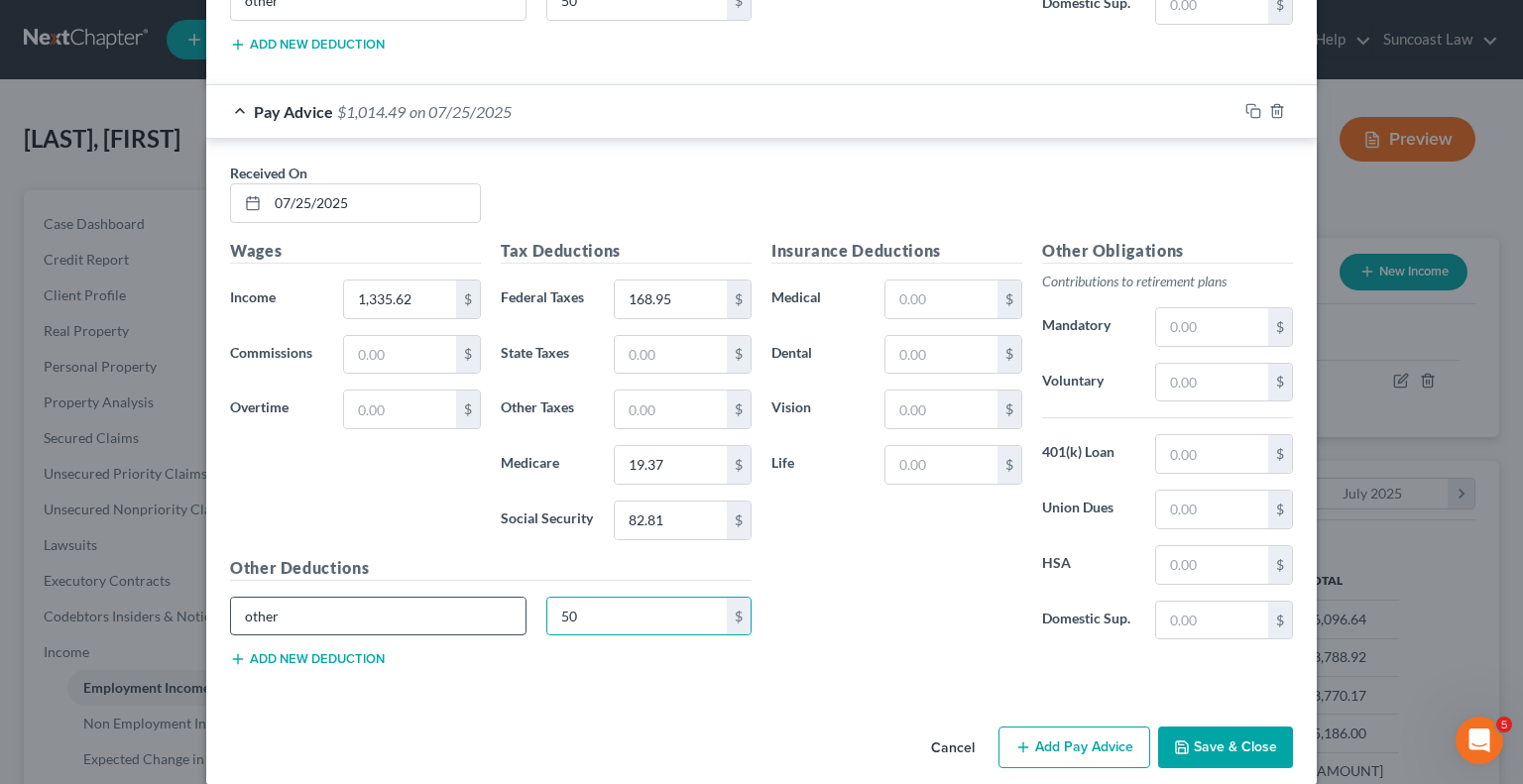 type 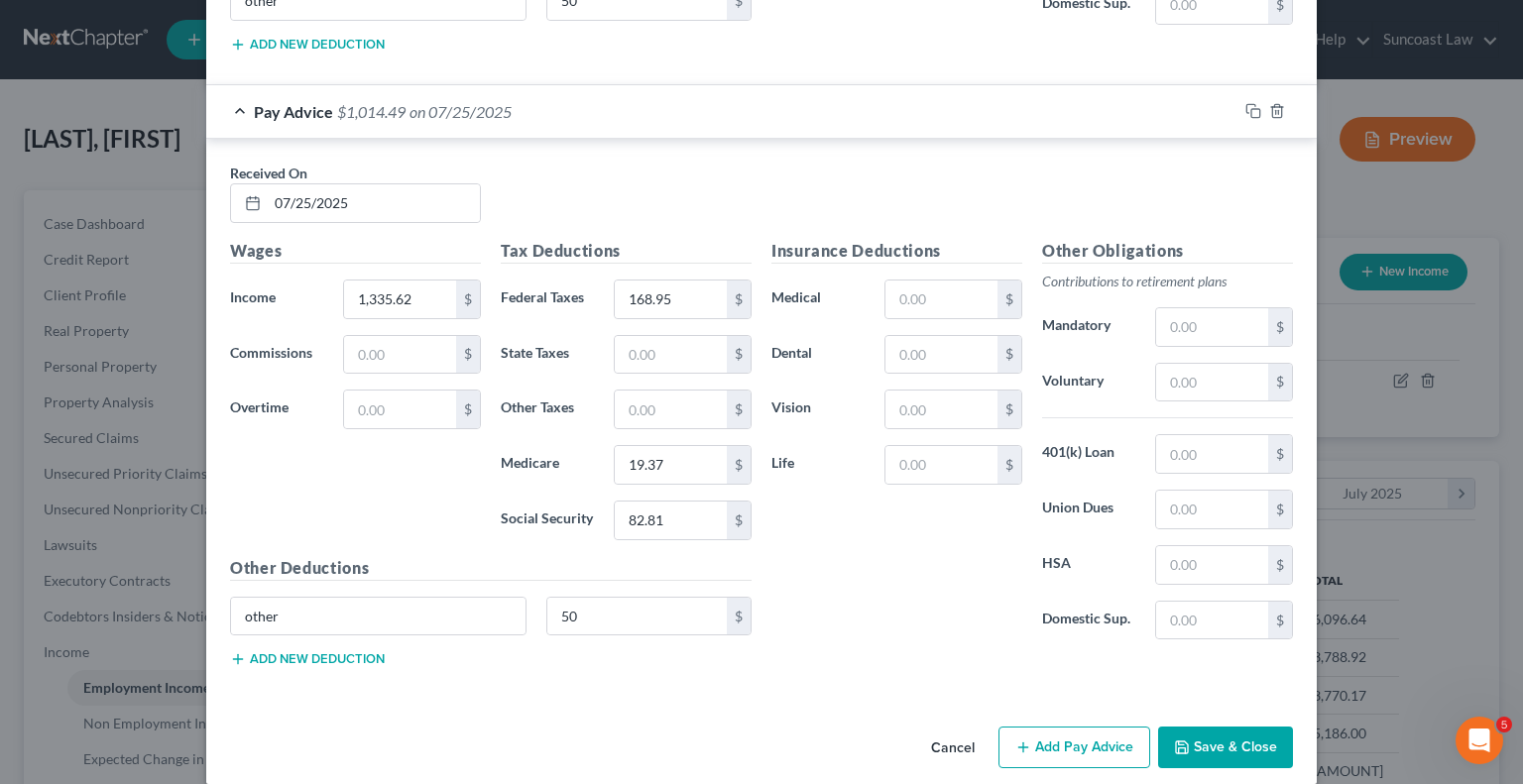 click on "Save & Close" at bounding box center [1226, 747] 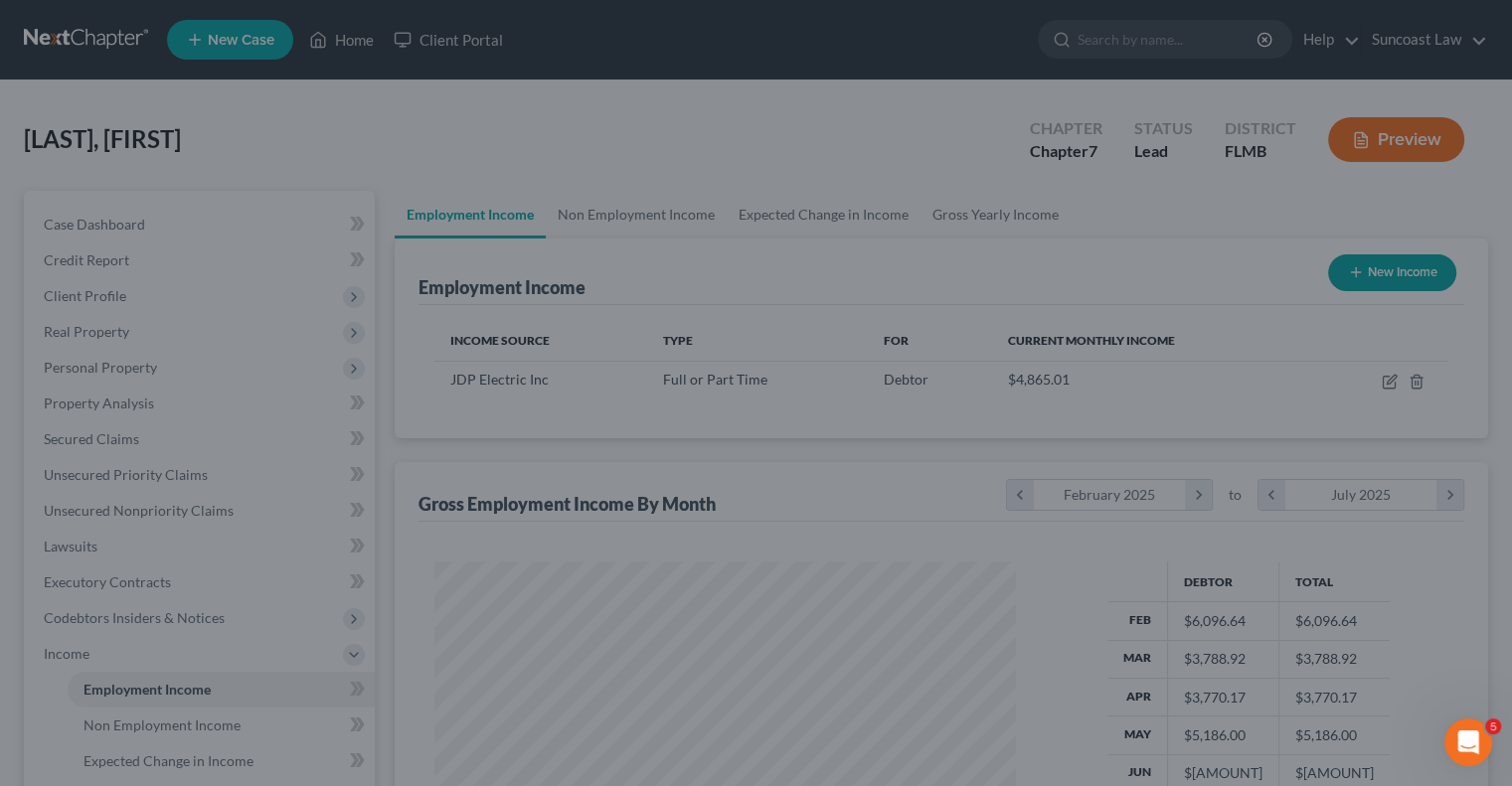 scroll, scrollTop: 354, scrollLeft: 613, axis: both 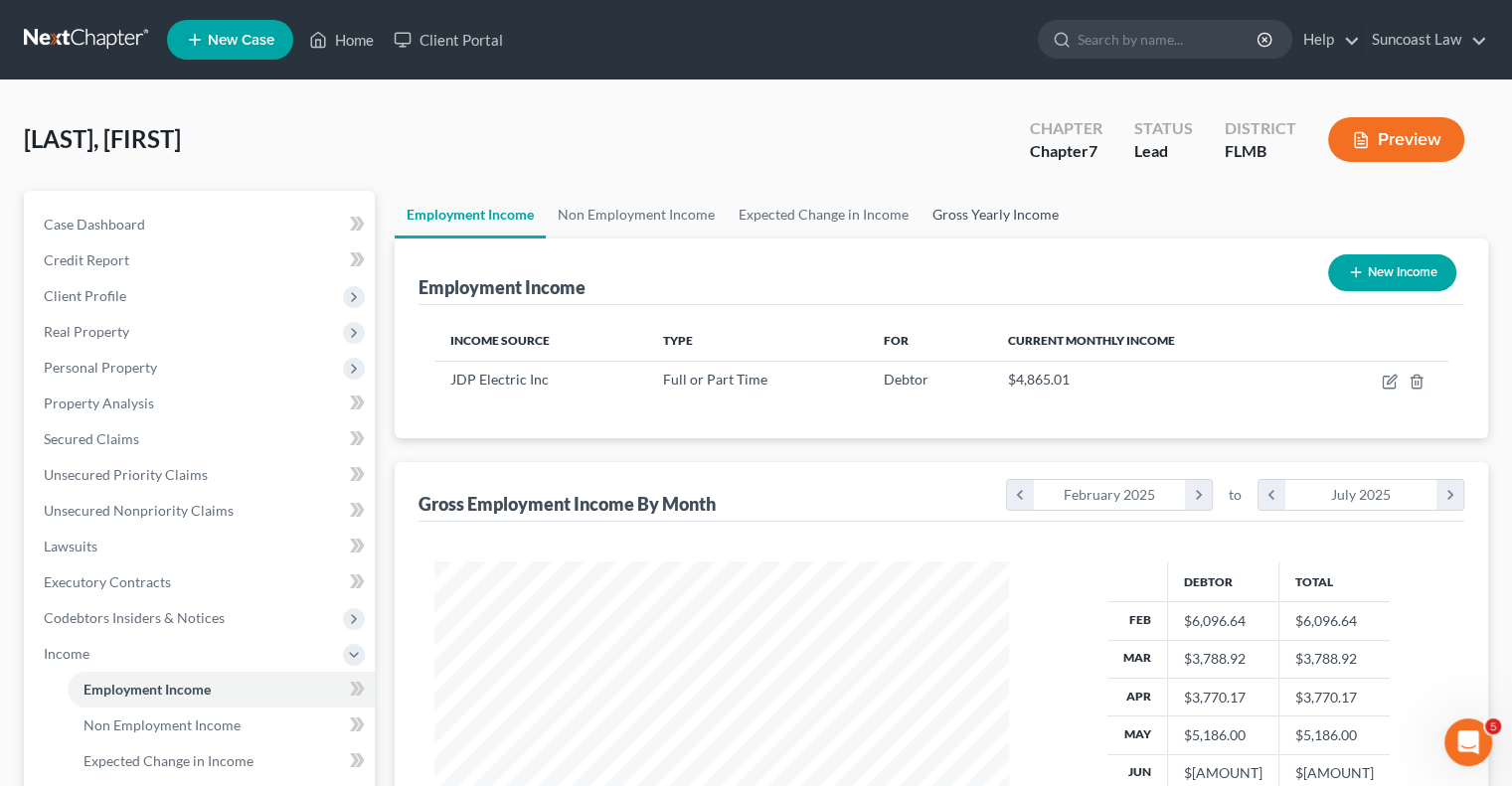 click on "Gross Yearly Income" at bounding box center (995, 215) 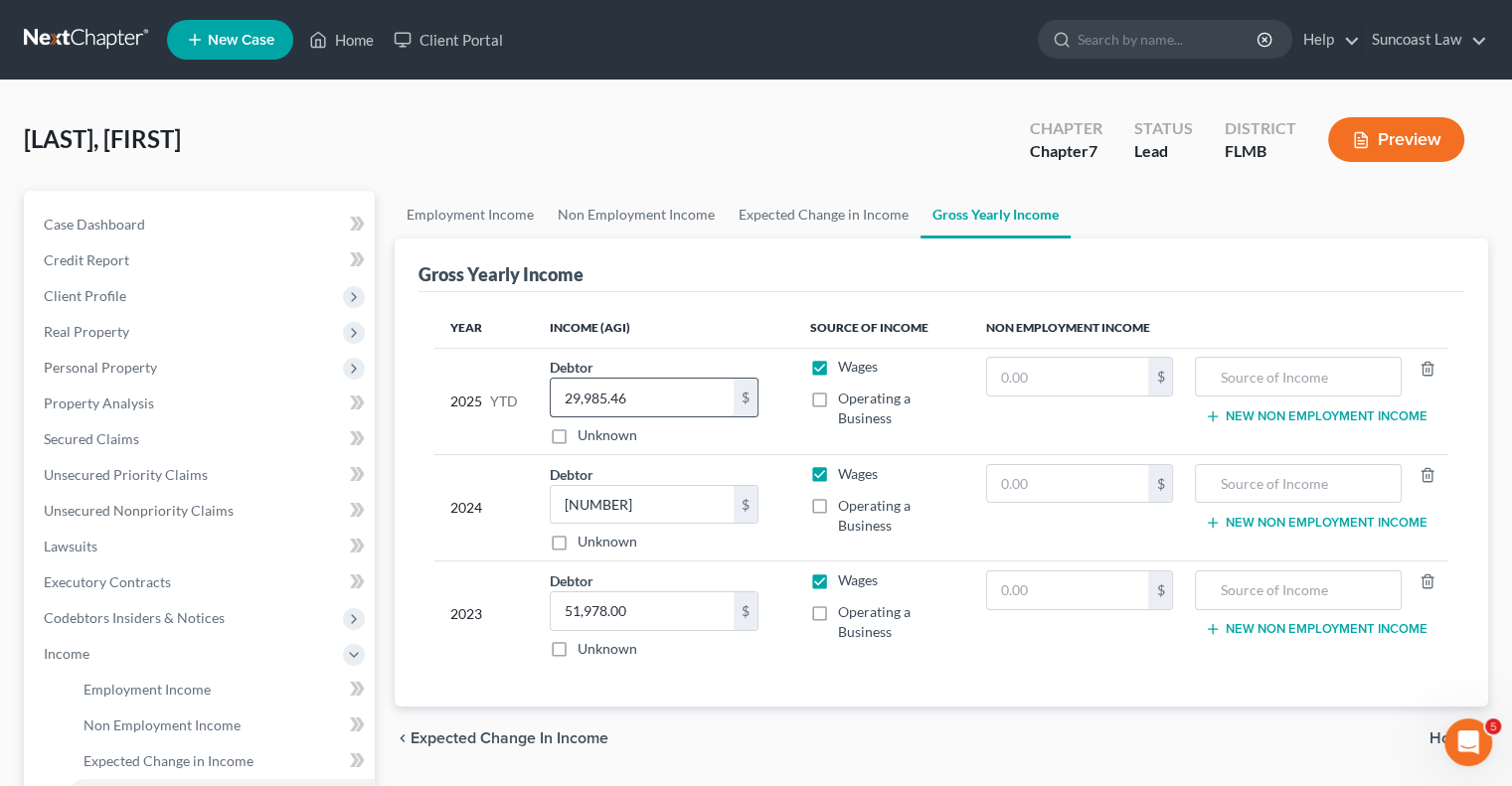 click on "29,985.46" at bounding box center [642, 397] 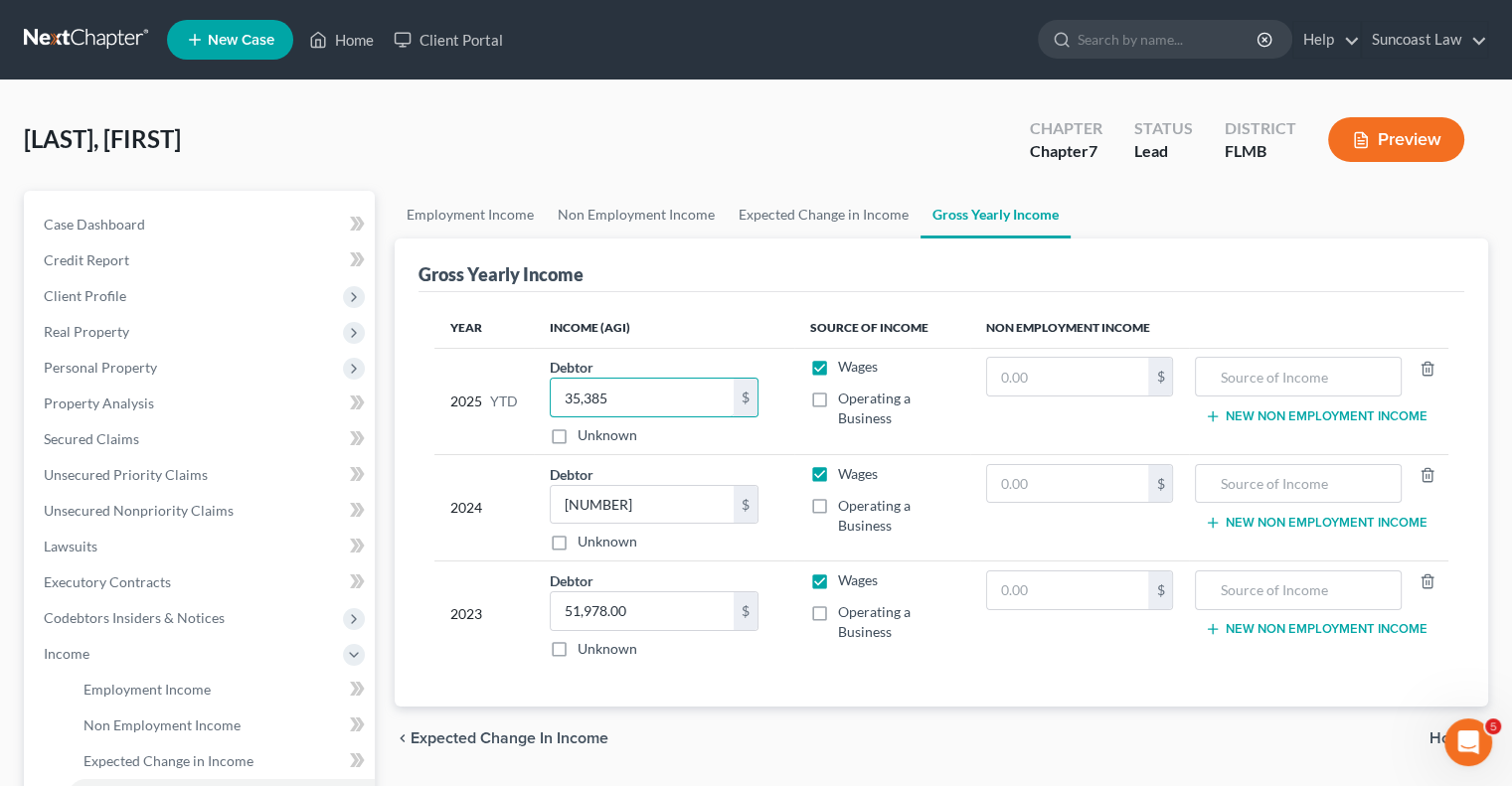 type on "35,385" 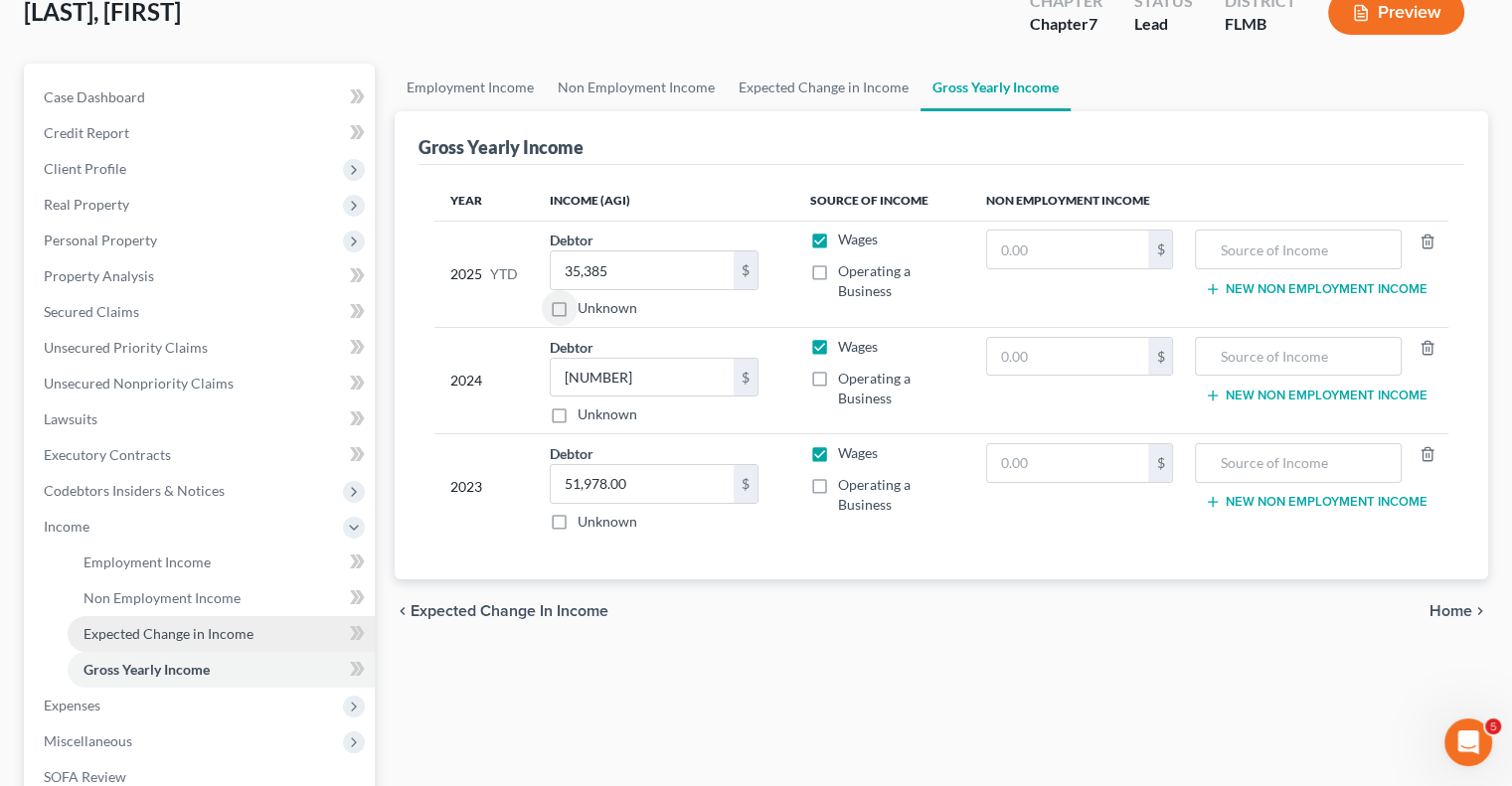 scroll, scrollTop: 199, scrollLeft: 0, axis: vertical 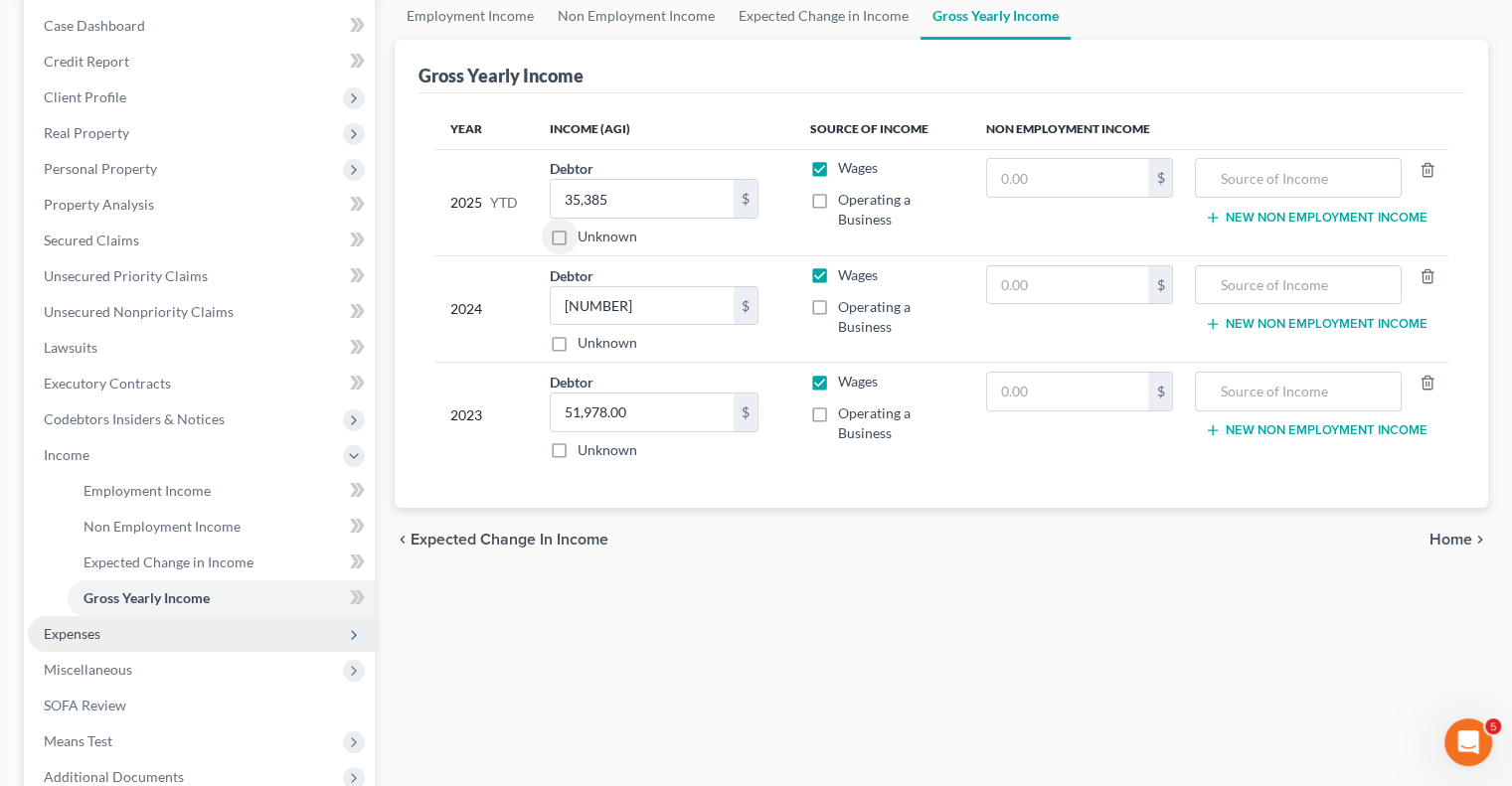 click on "Expenses" at bounding box center (72, 633) 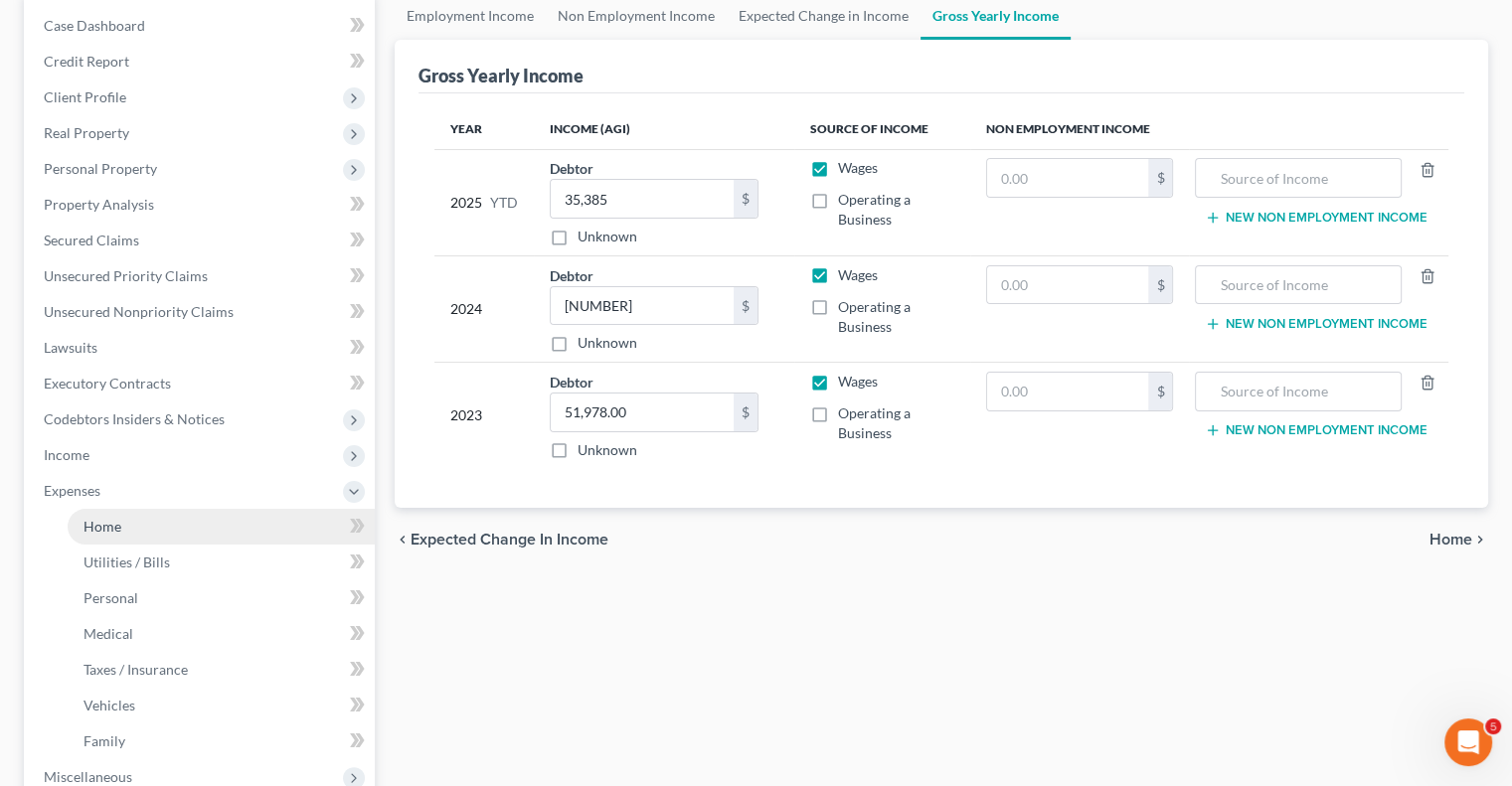 click on "Home" at bounding box center (102, 526) 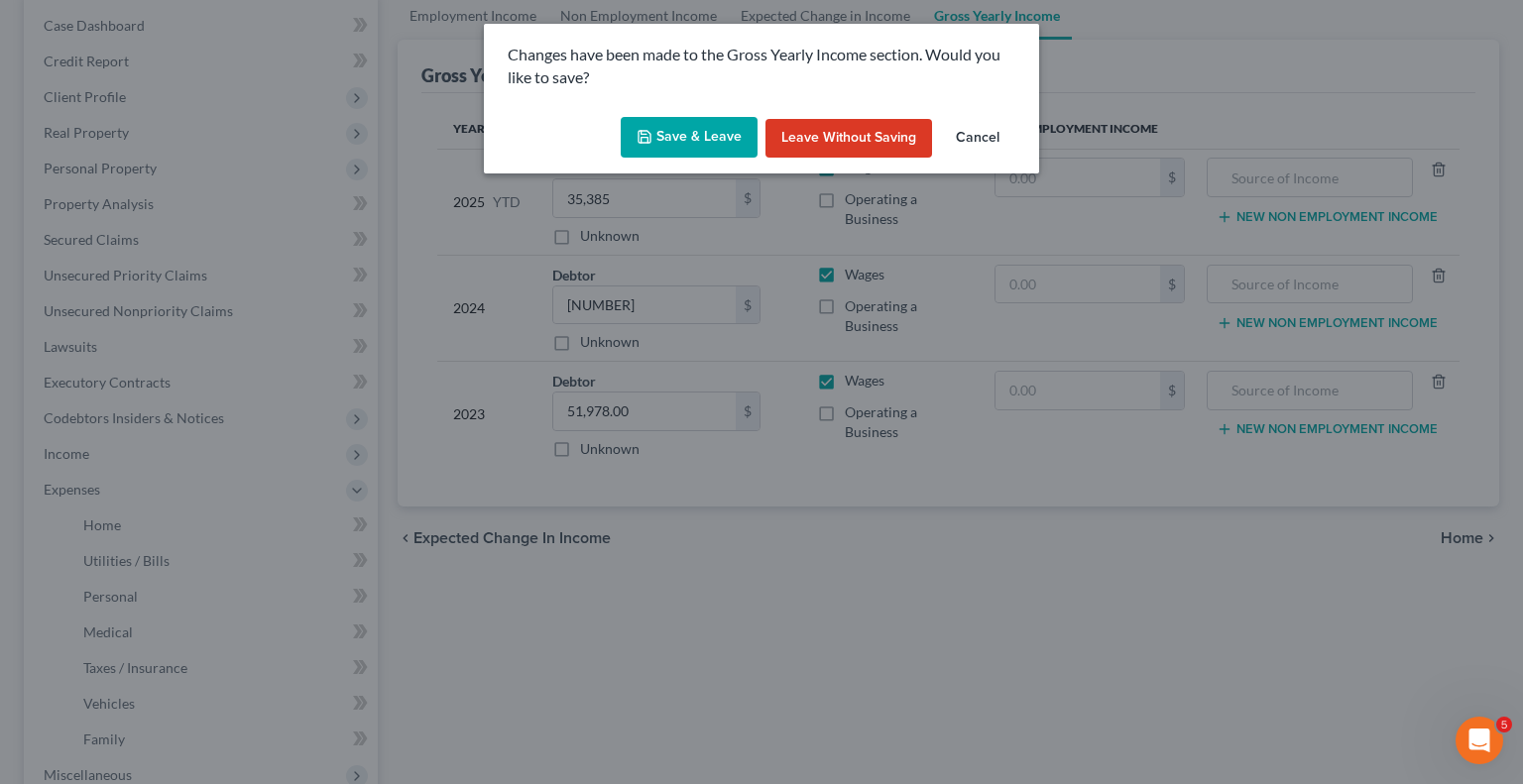click on "Save & Leave" at bounding box center [689, 138] 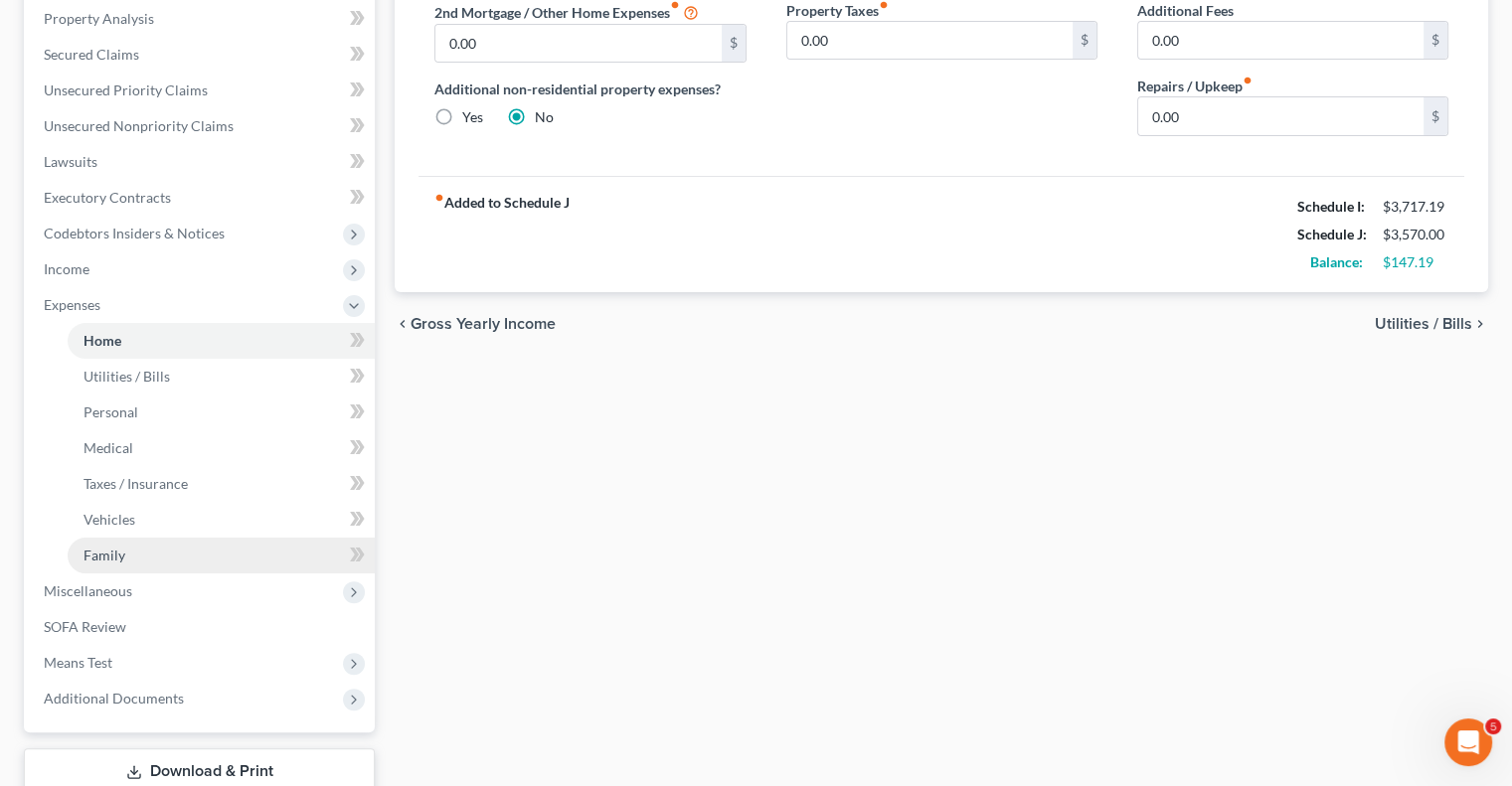 scroll, scrollTop: 397, scrollLeft: 0, axis: vertical 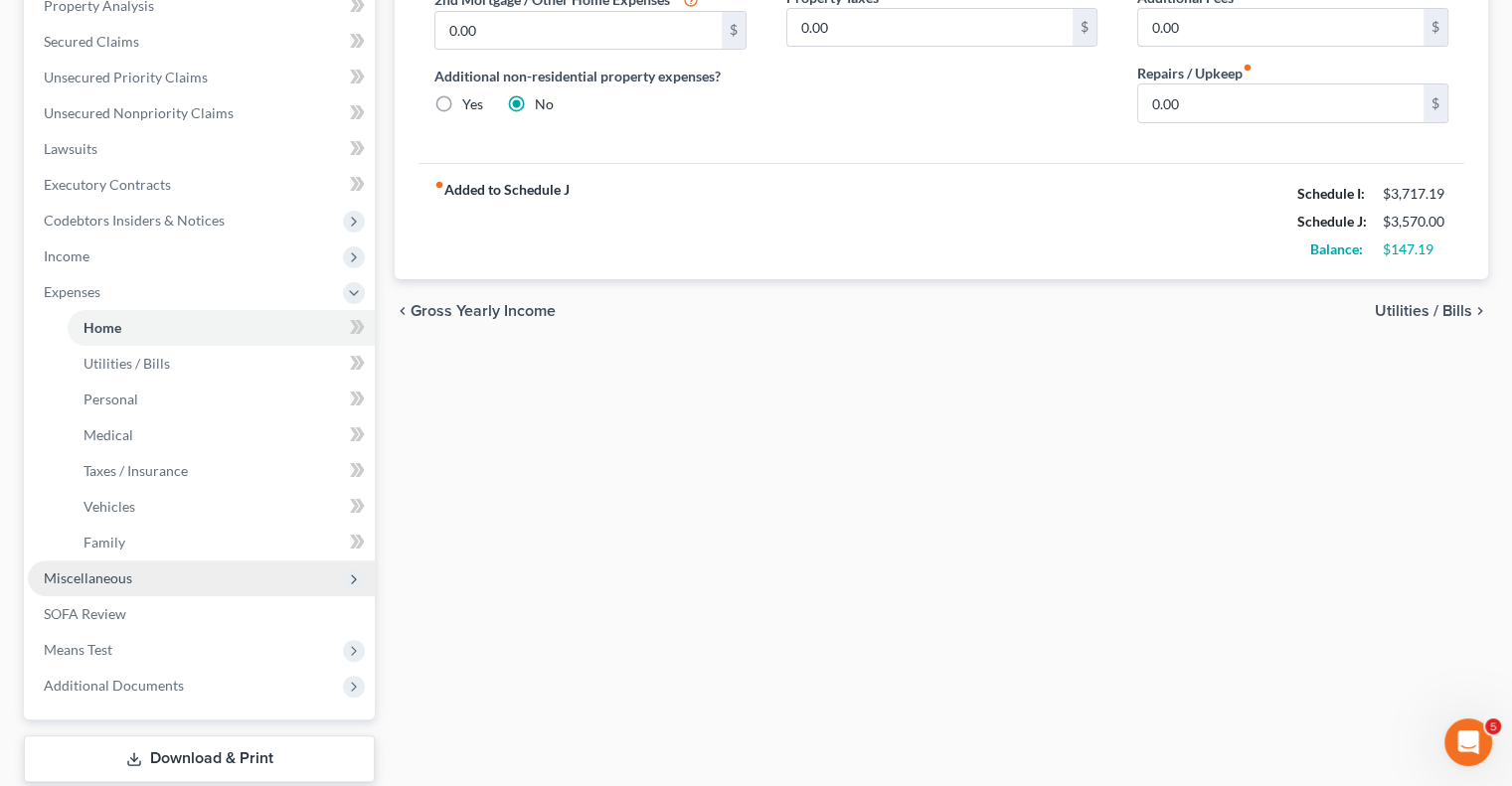 click on "Miscellaneous" at bounding box center (87, 577) 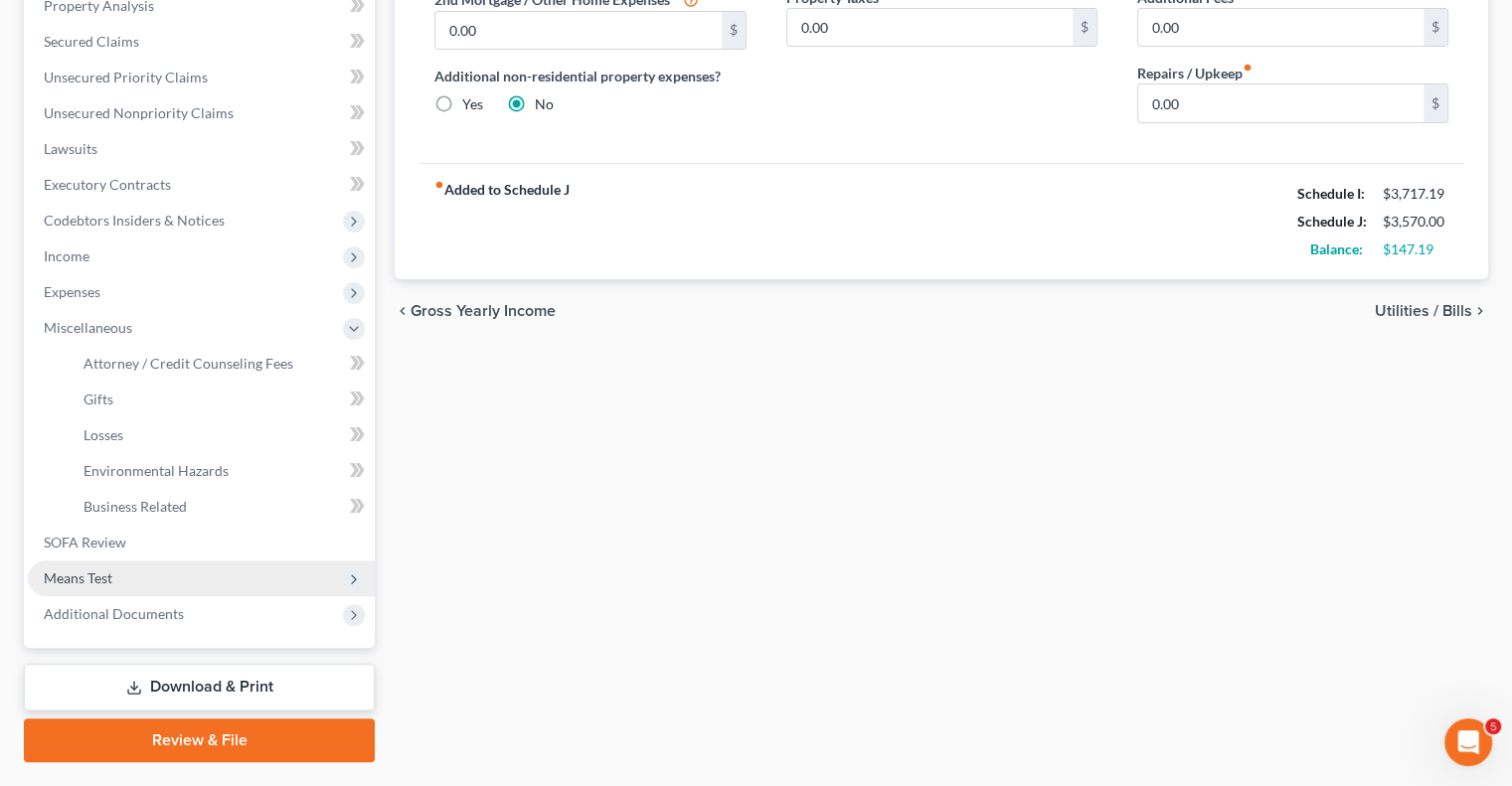click on "Means Test" at bounding box center (78, 577) 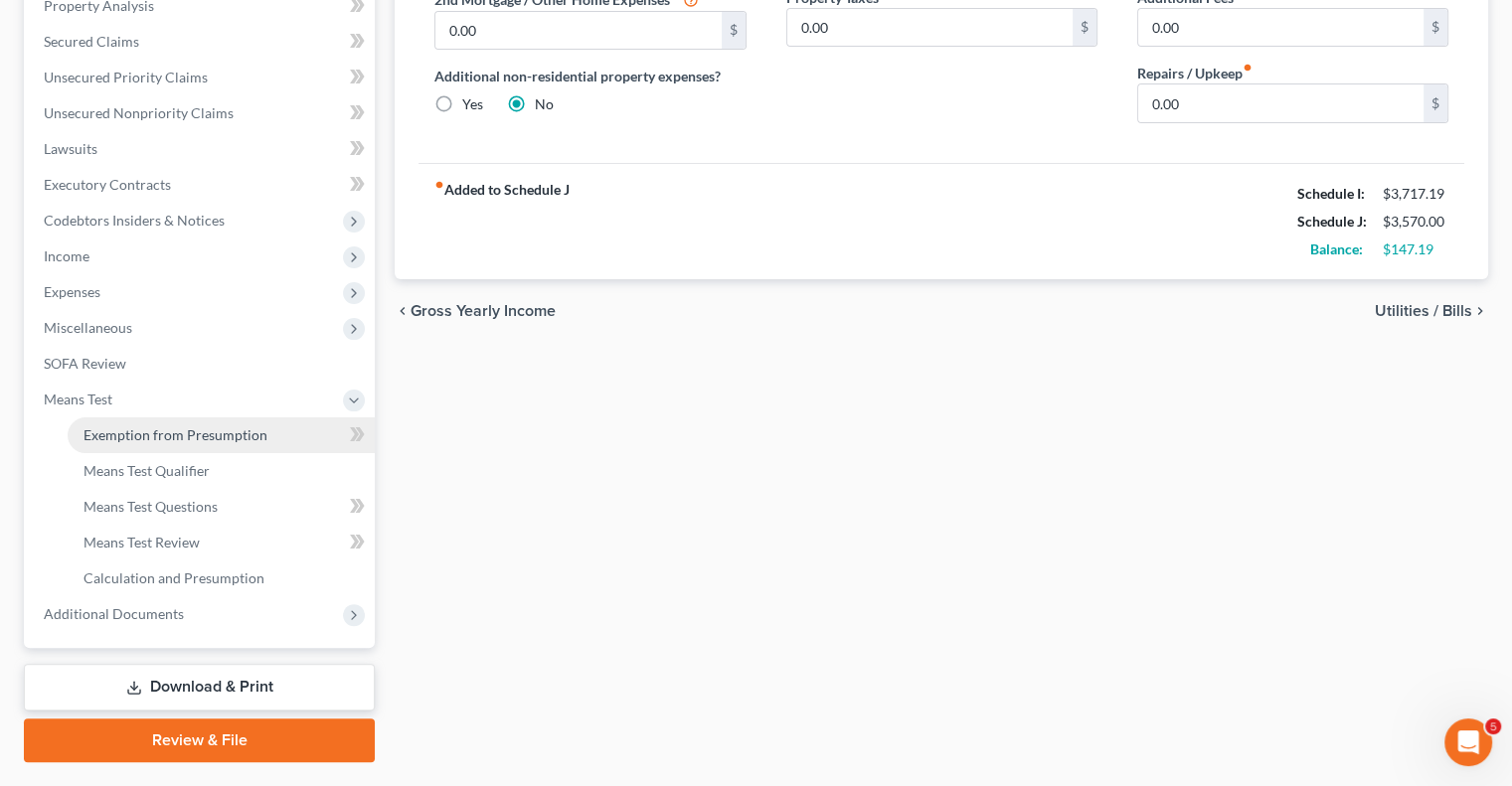 click on "Exemption from Presumption" at bounding box center (221, 435) 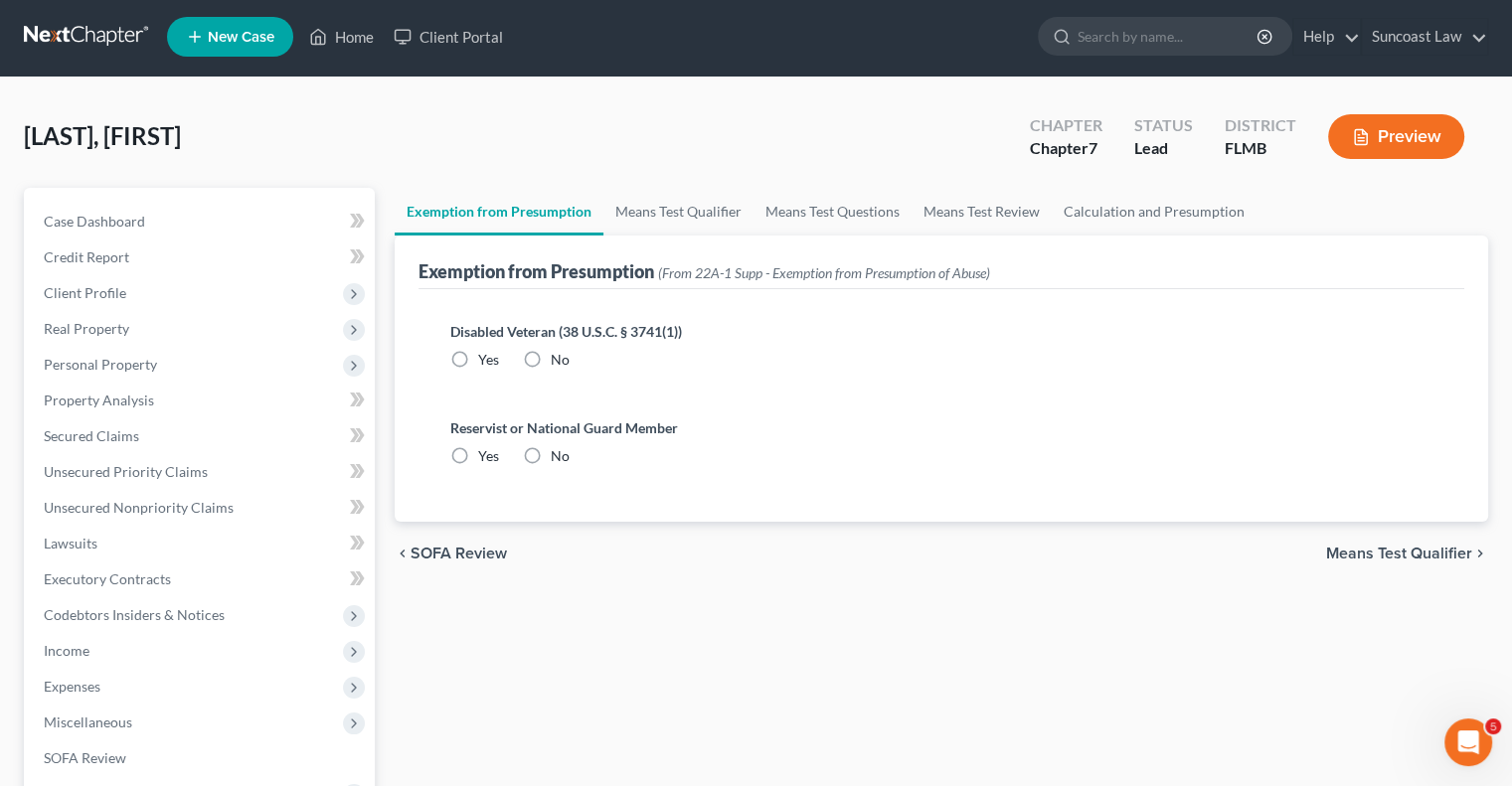 scroll, scrollTop: 0, scrollLeft: 0, axis: both 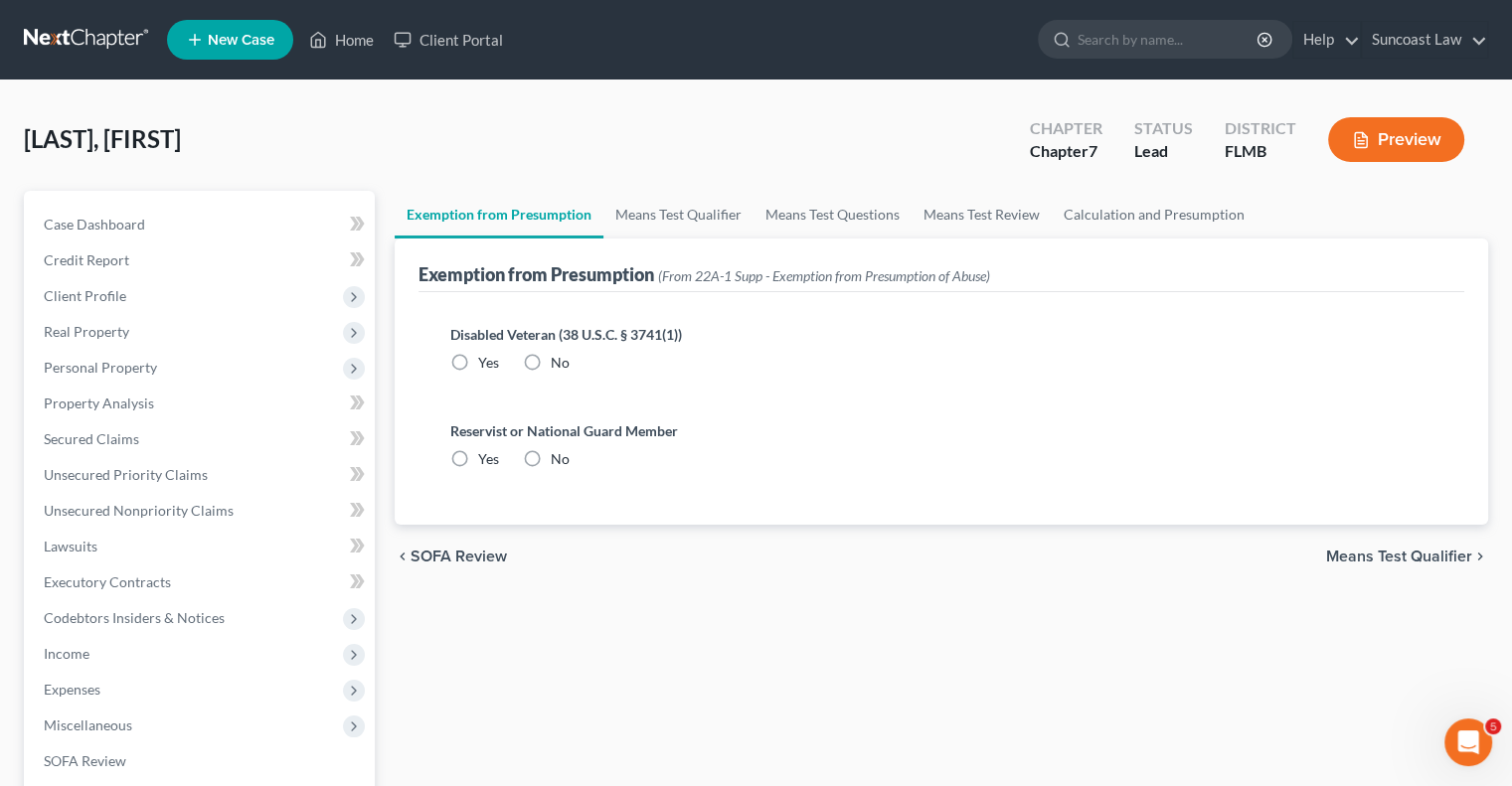 click on "No" at bounding box center [560, 363] 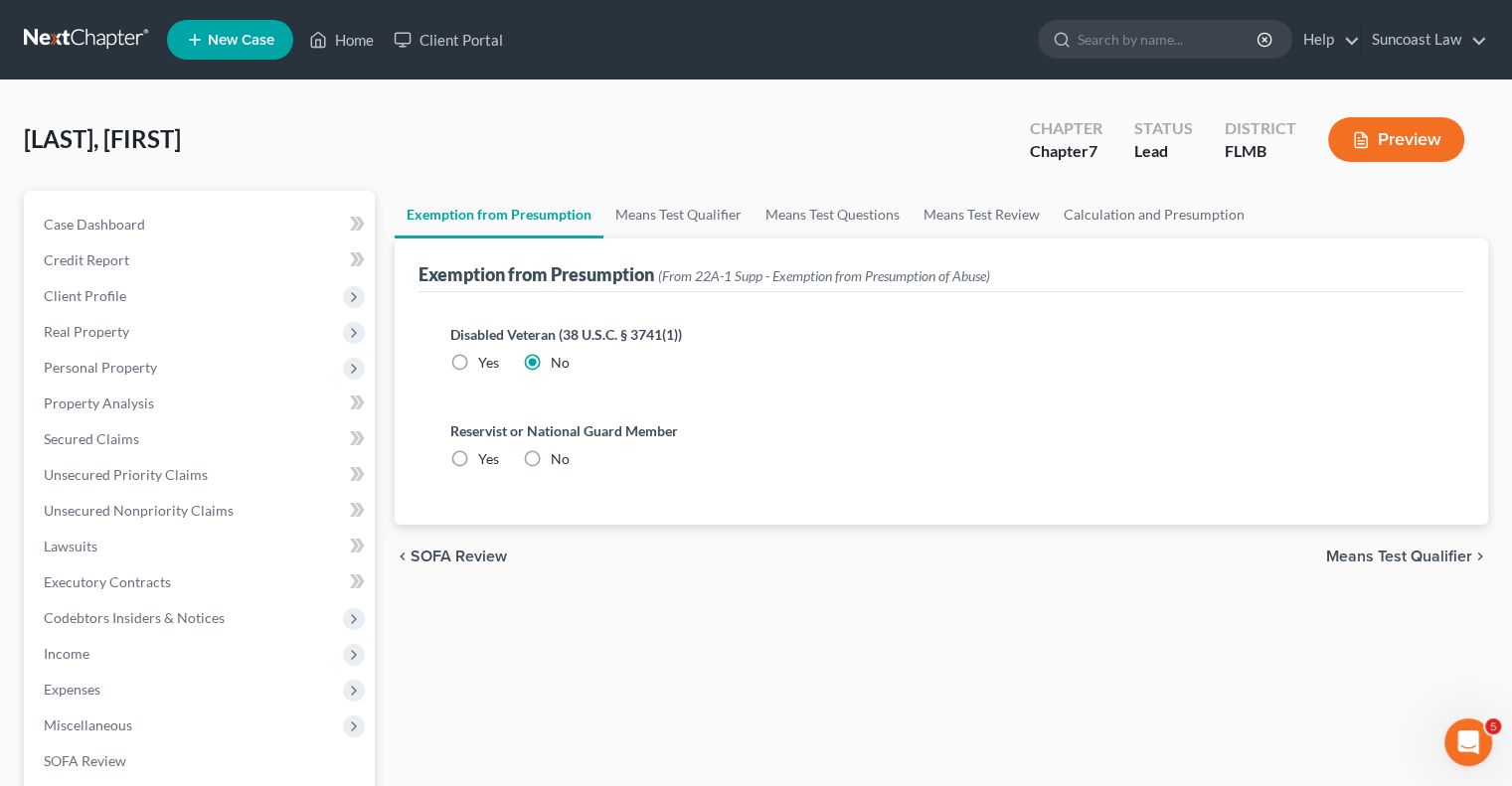 click on "No" at bounding box center (560, 459) 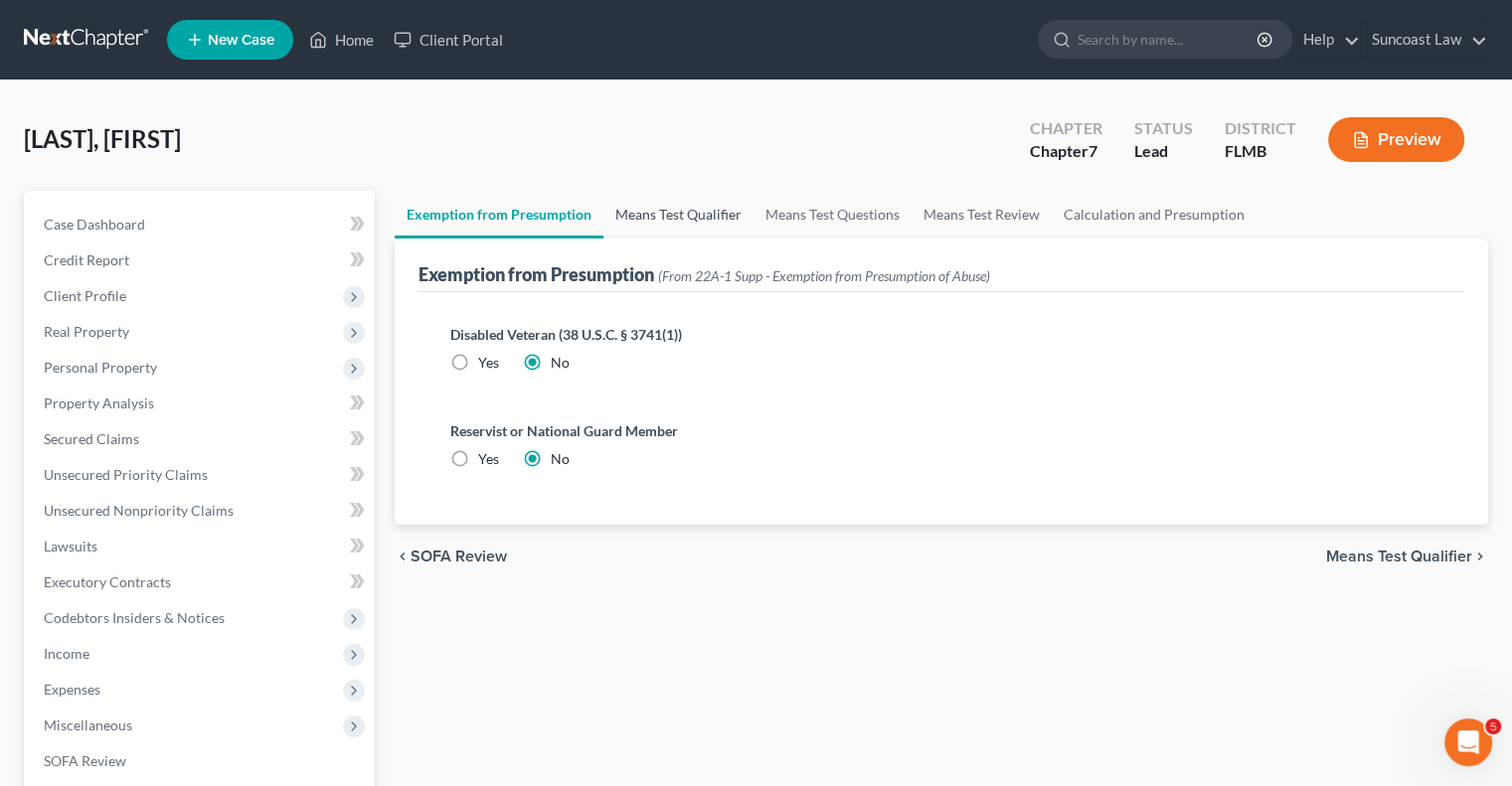 click on "Means Test Qualifier" at bounding box center (678, 215) 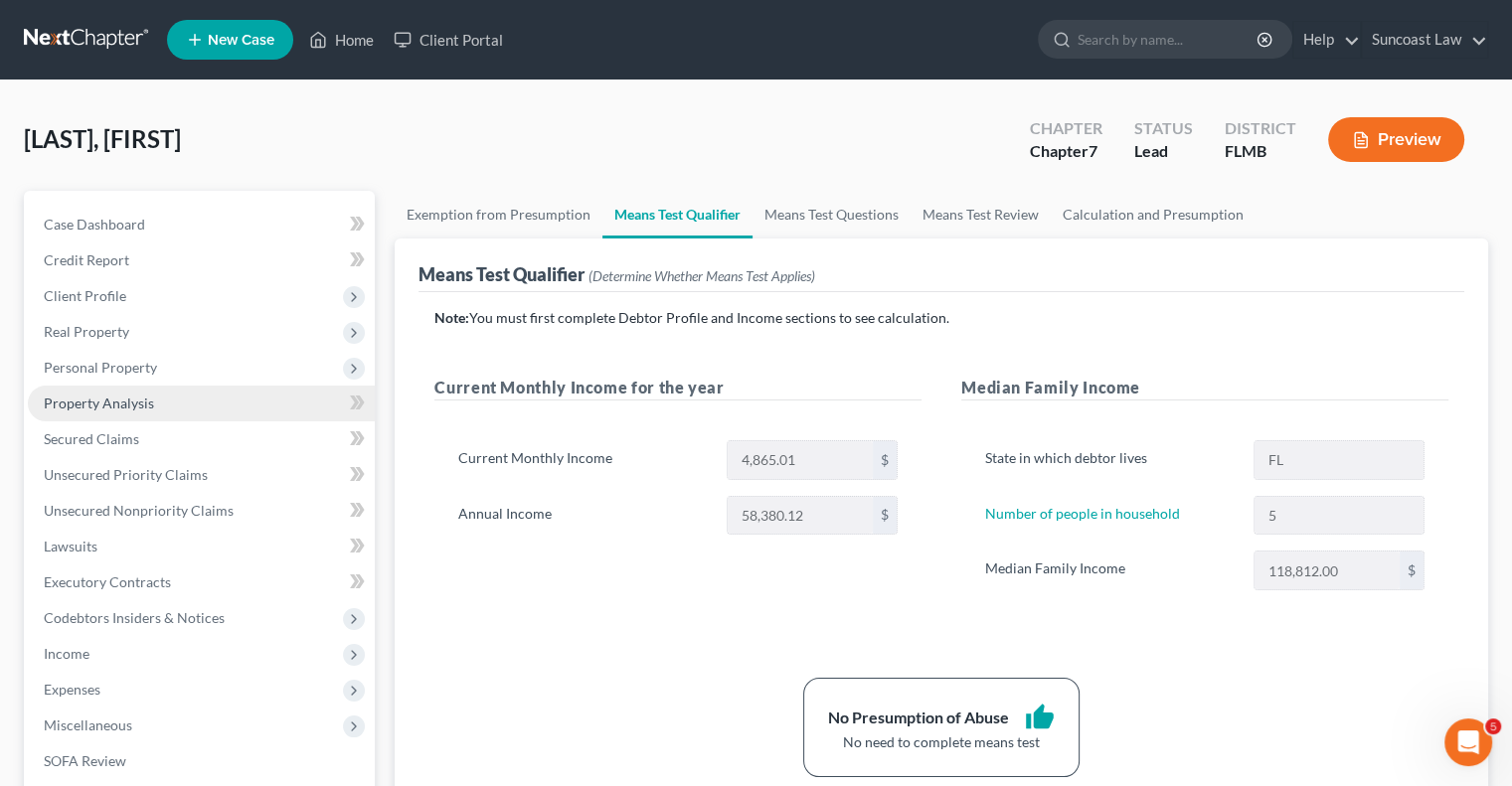 click on "Property Analysis" at bounding box center [98, 402] 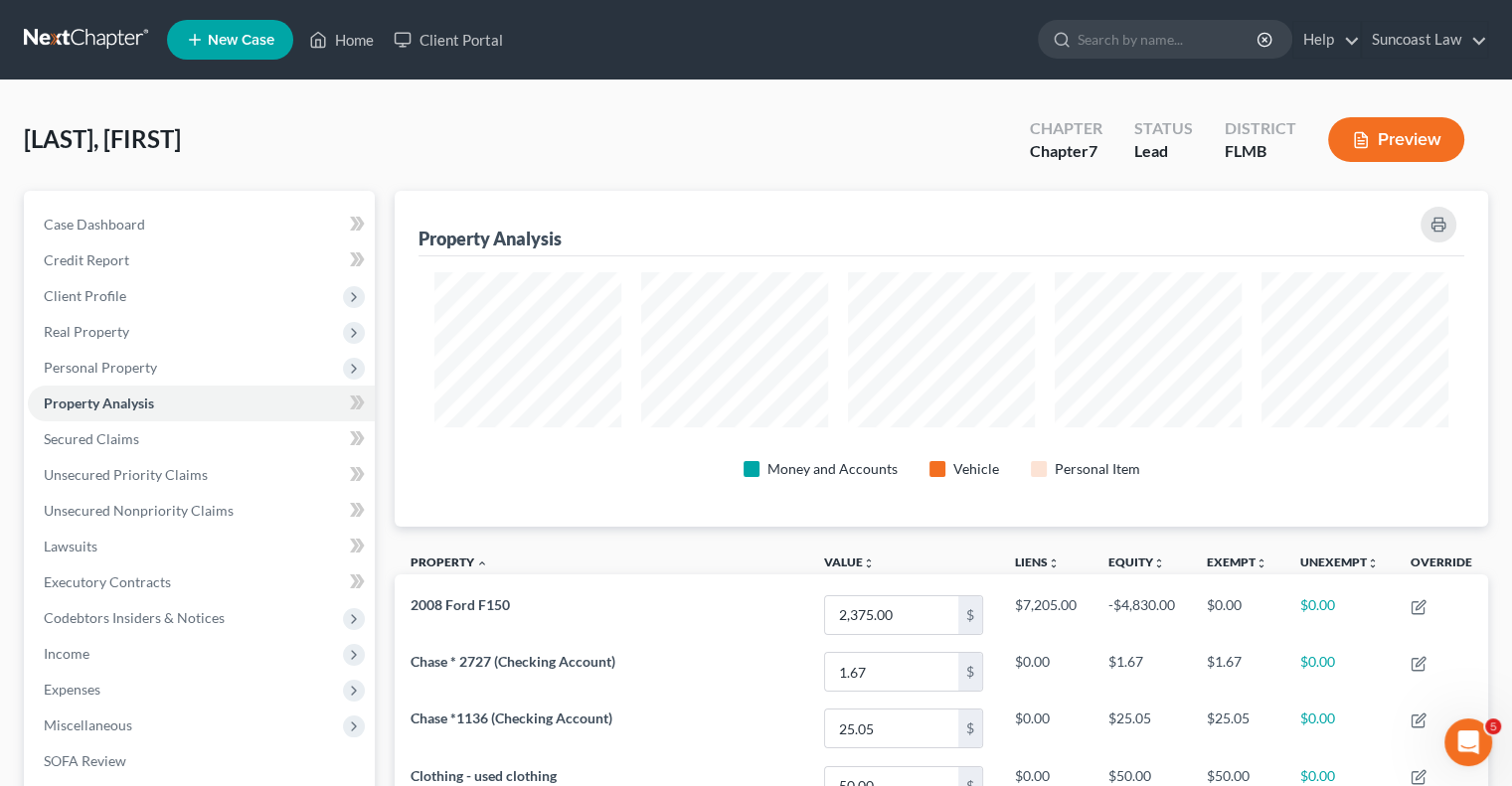 scroll, scrollTop: 993343, scrollLeft: 992989, axis: both 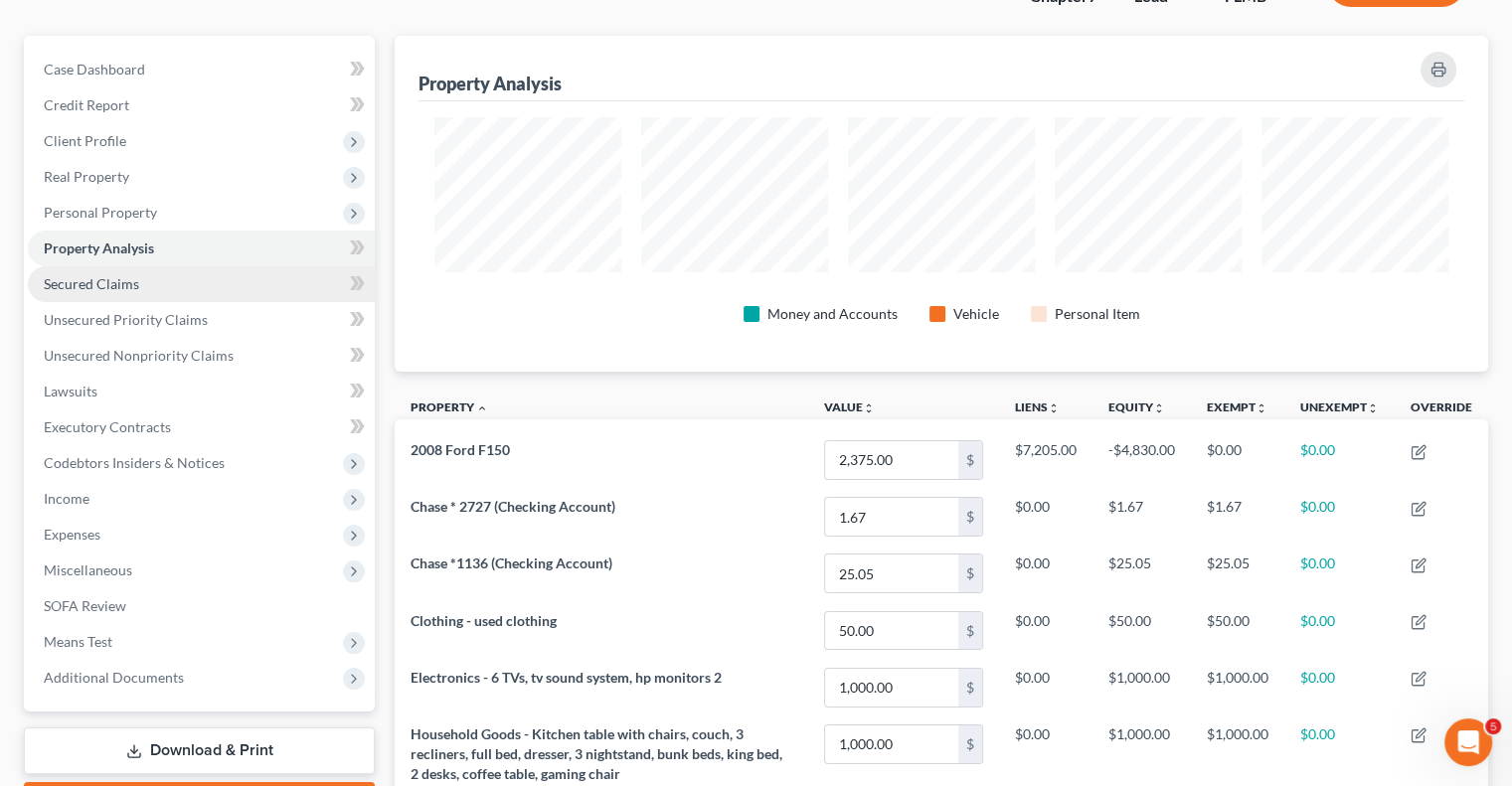 click on "Secured Claims" at bounding box center (91, 283) 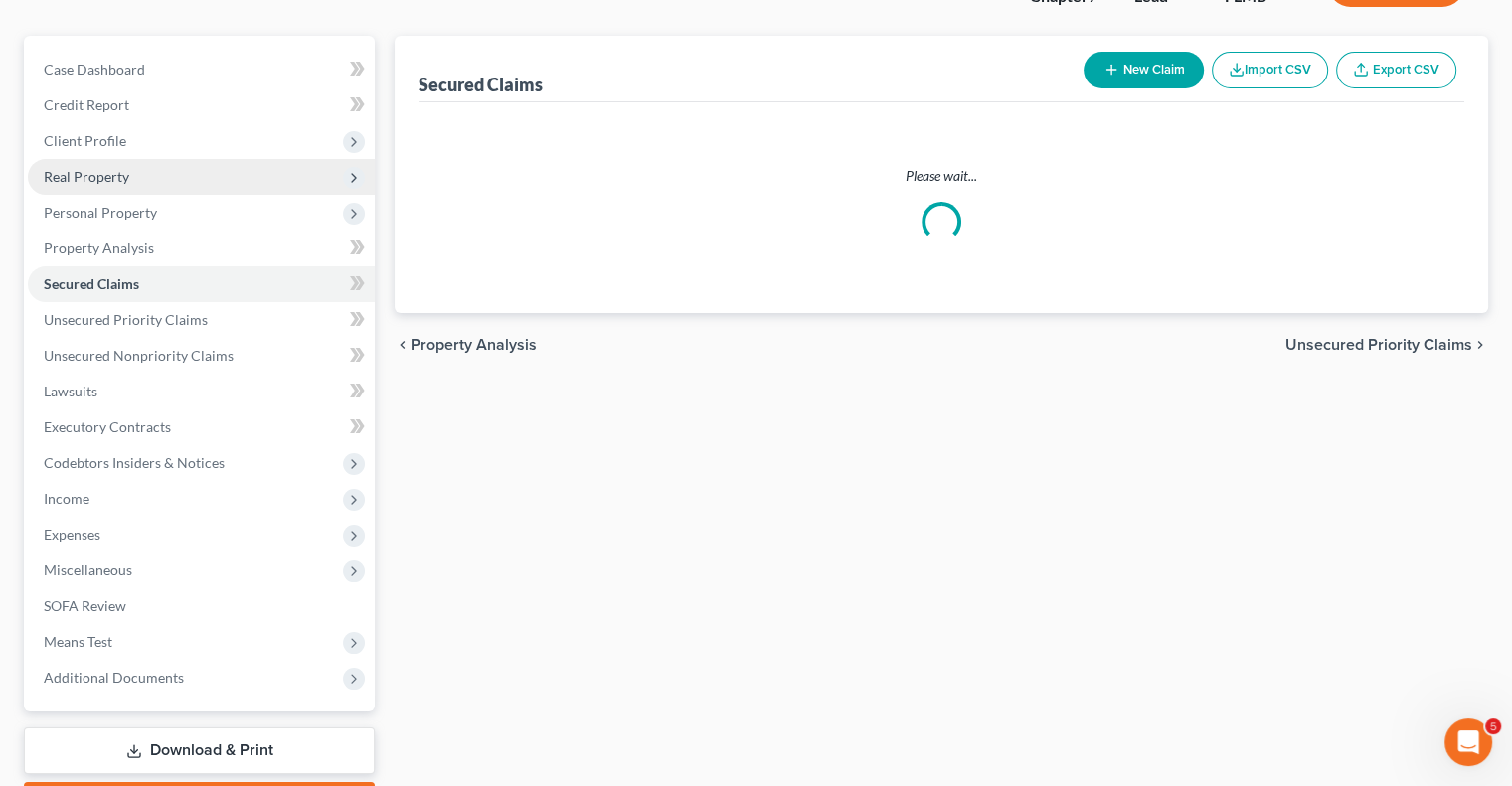 scroll, scrollTop: 0, scrollLeft: 0, axis: both 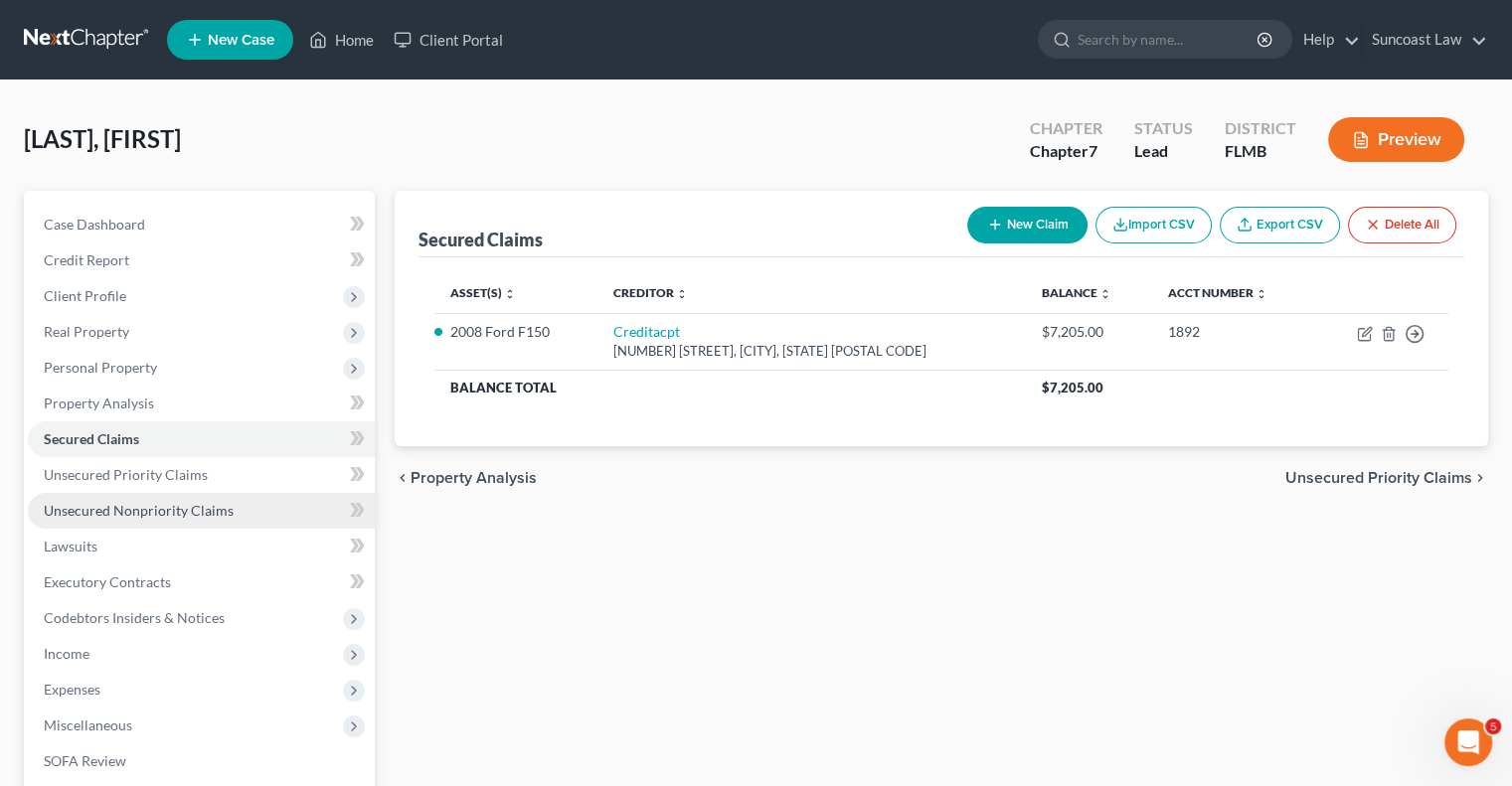 click on "Unsecured Nonpriority Claims" at bounding box center [138, 510] 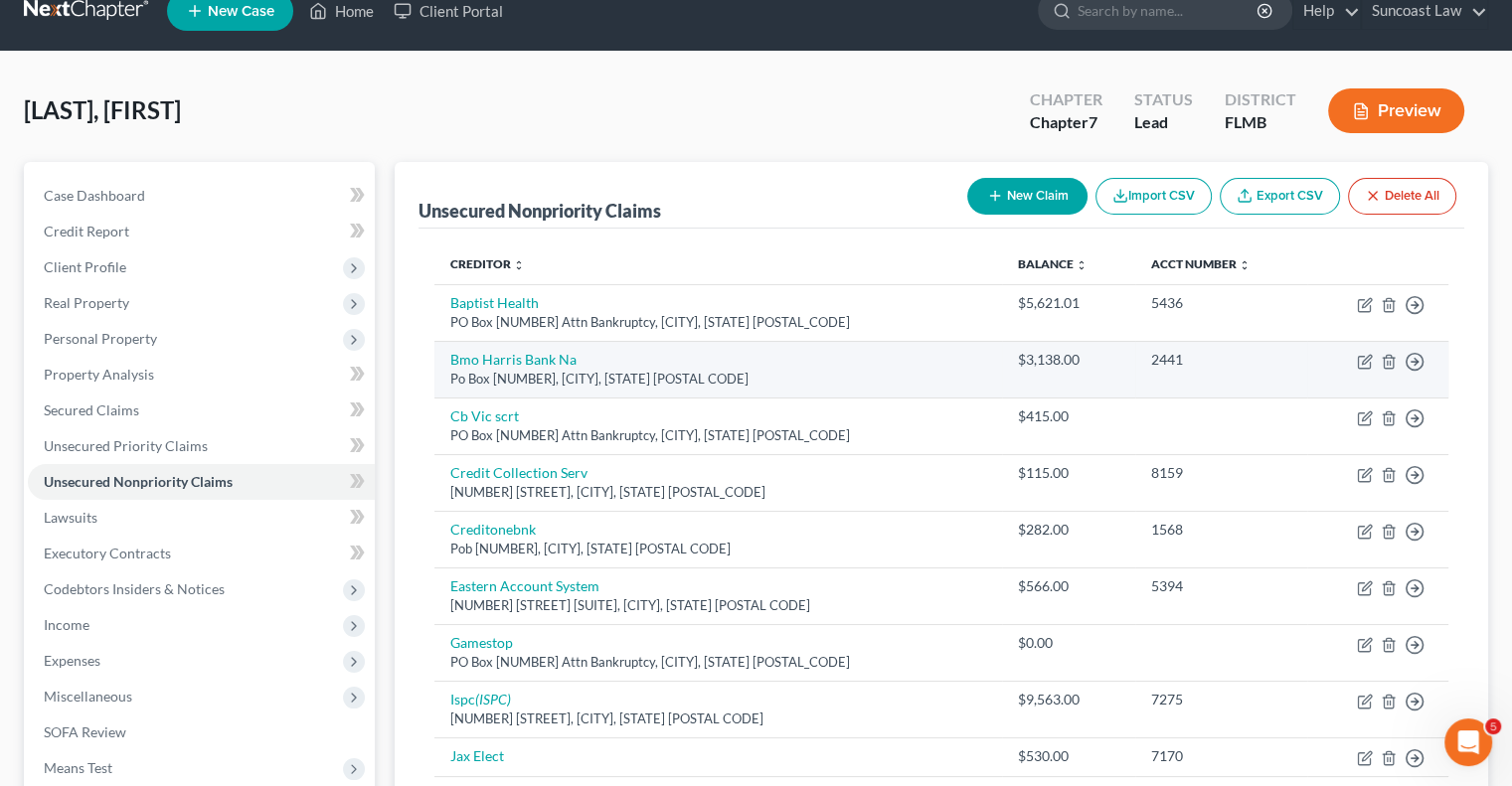 scroll, scrollTop: 0, scrollLeft: 0, axis: both 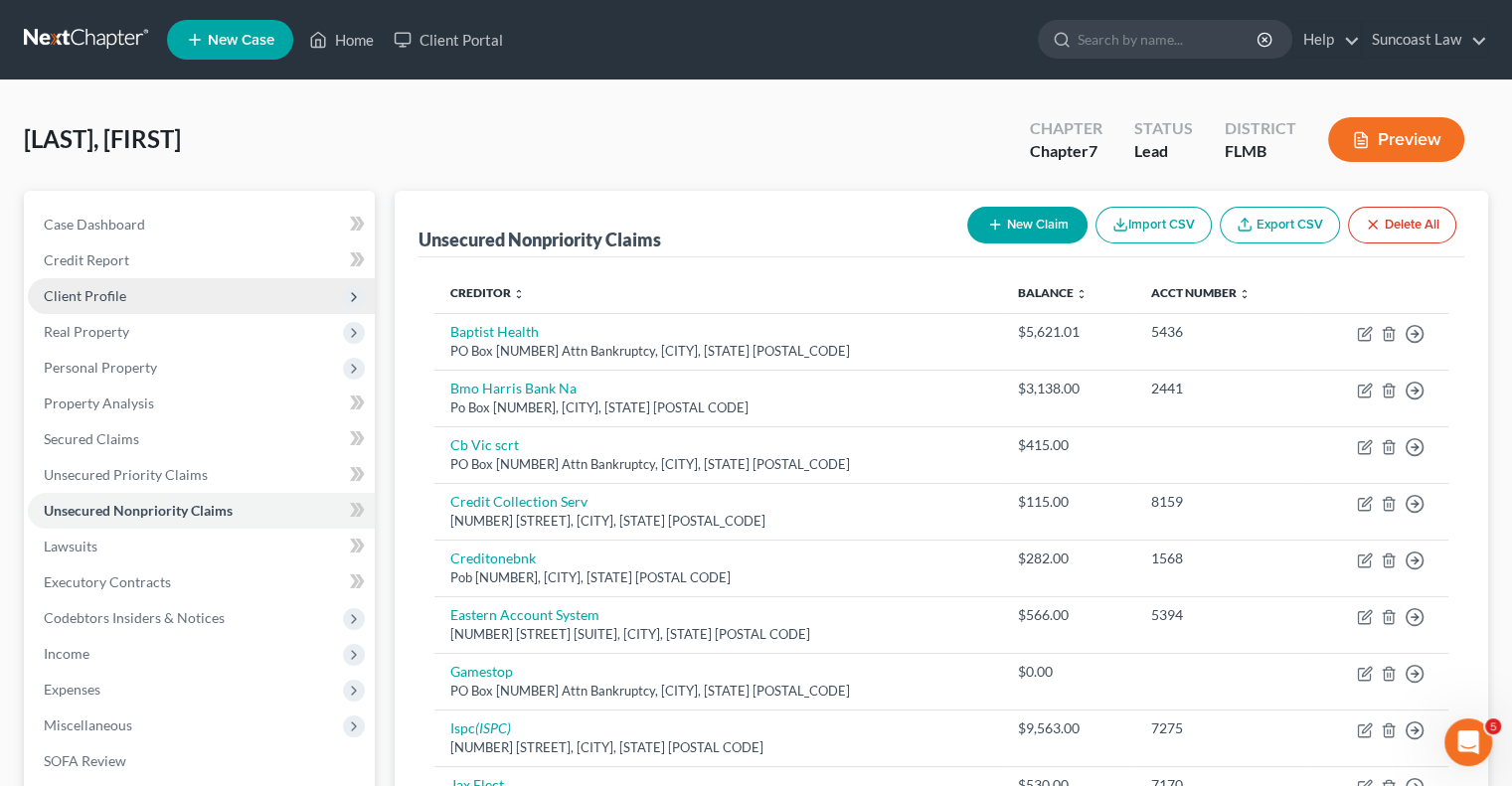 click on "Client Profile" at bounding box center [84, 295] 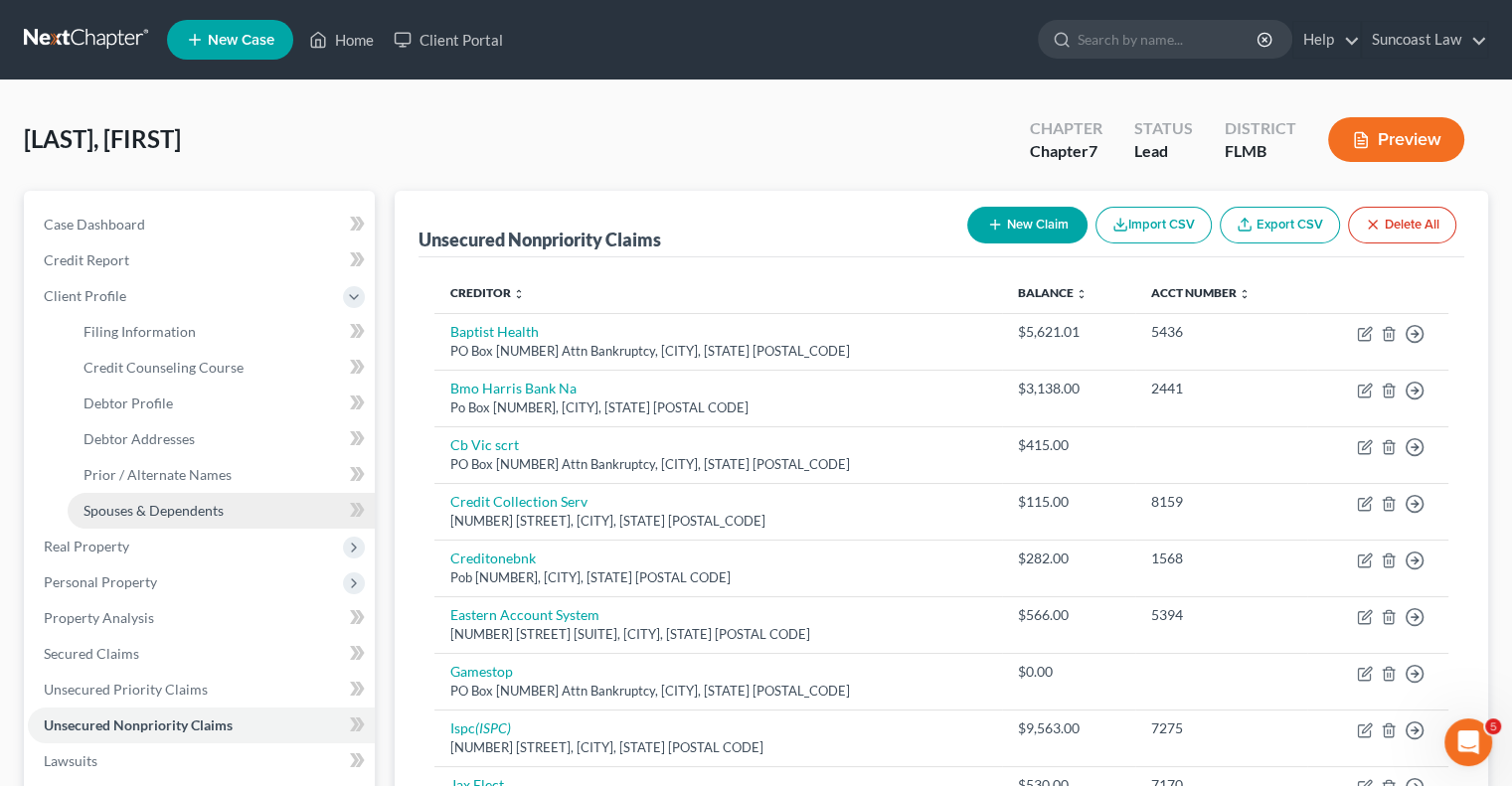click on "Spouses & Dependents" at bounding box center (153, 510) 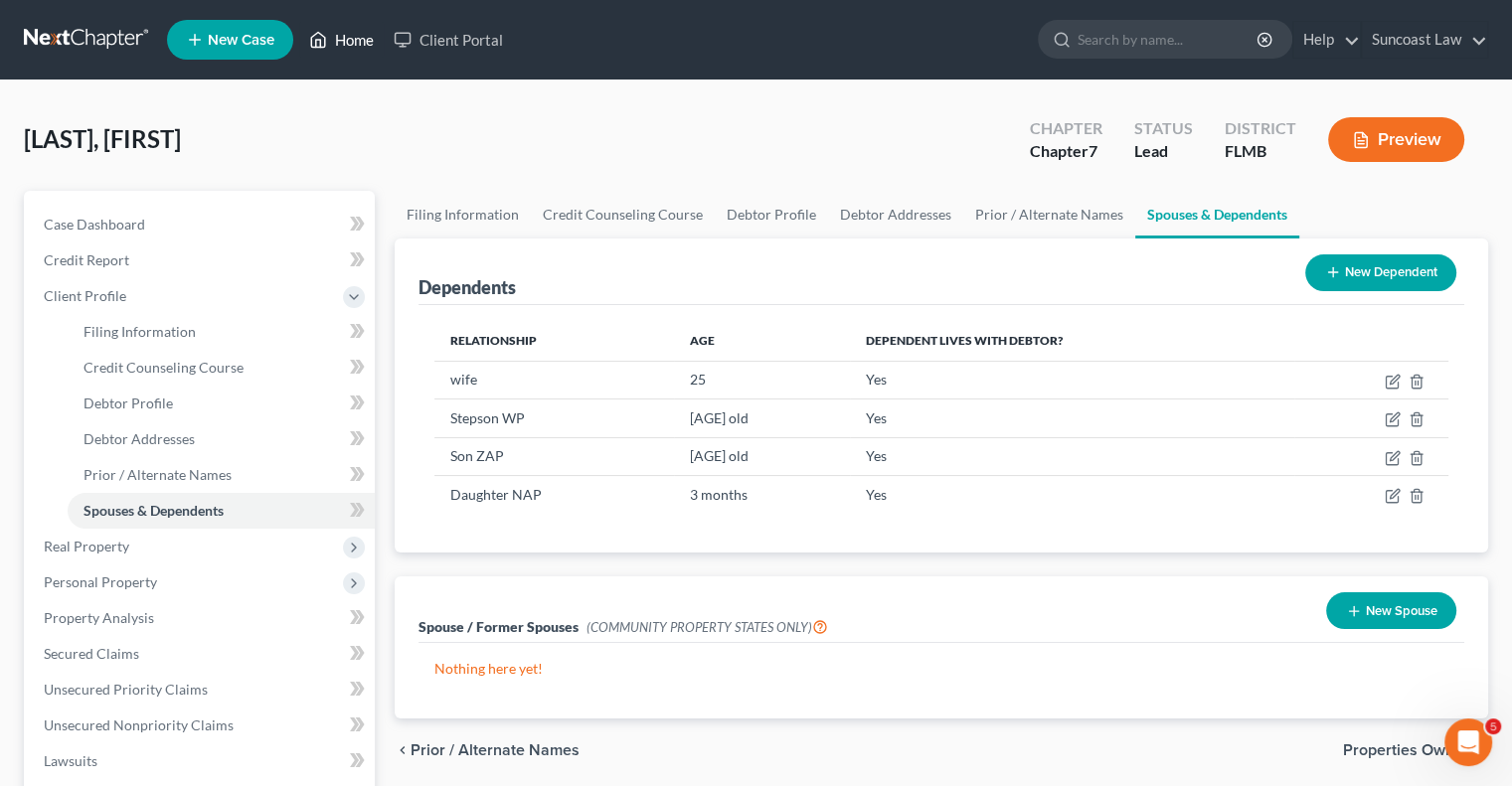 click on "Home" at bounding box center [341, 40] 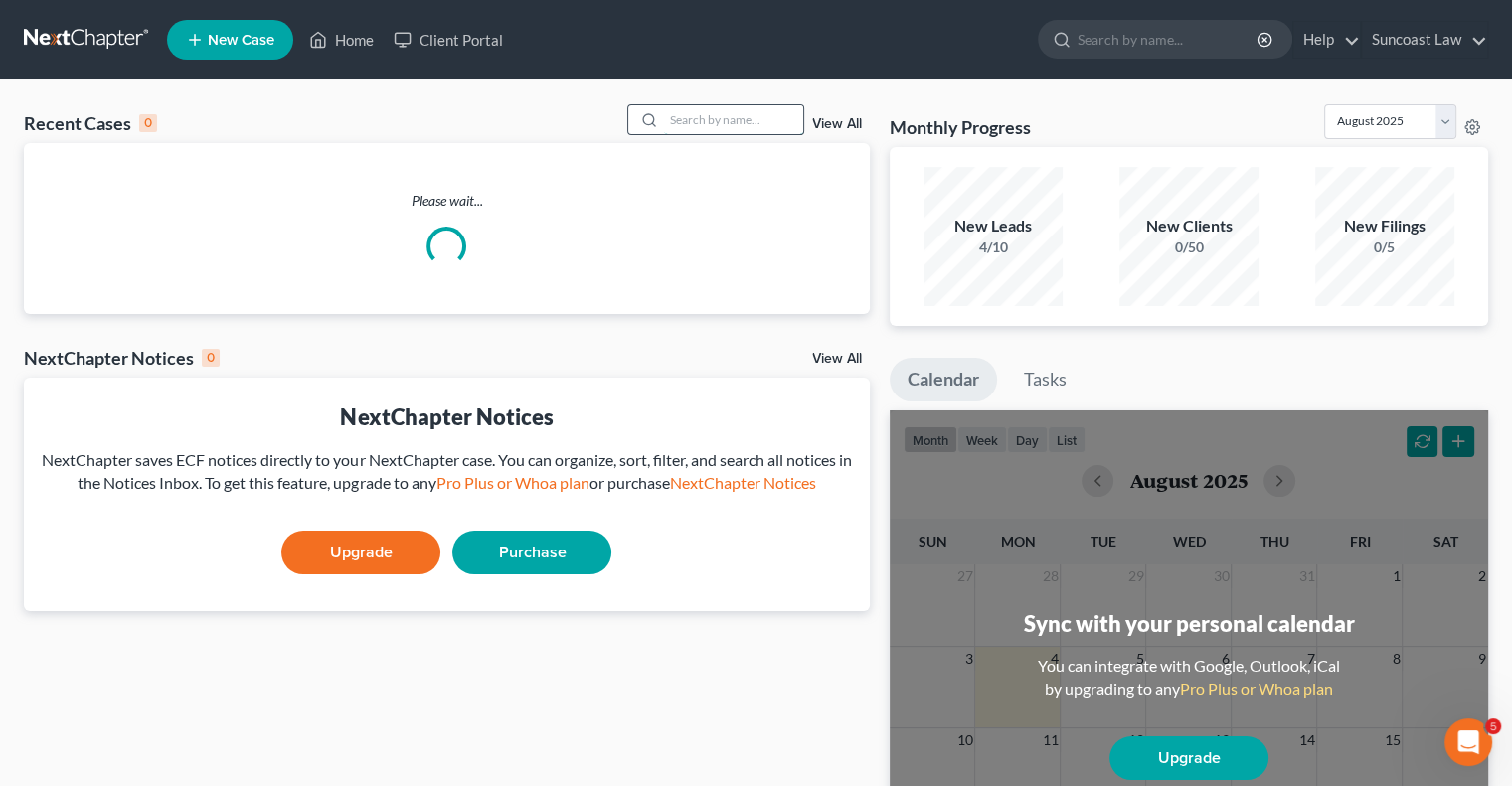 click at bounding box center [734, 119] 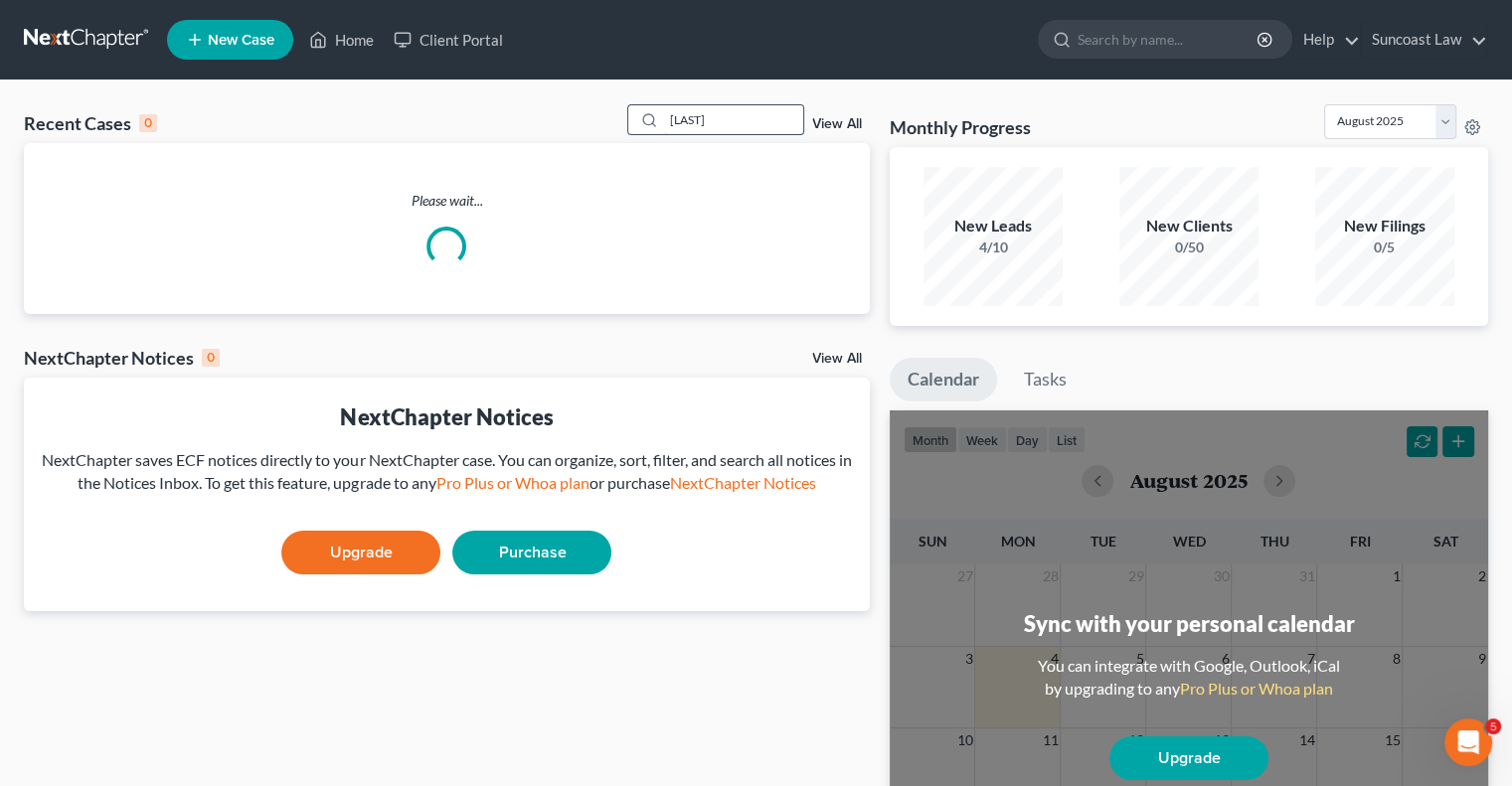 type on "[LAST]" 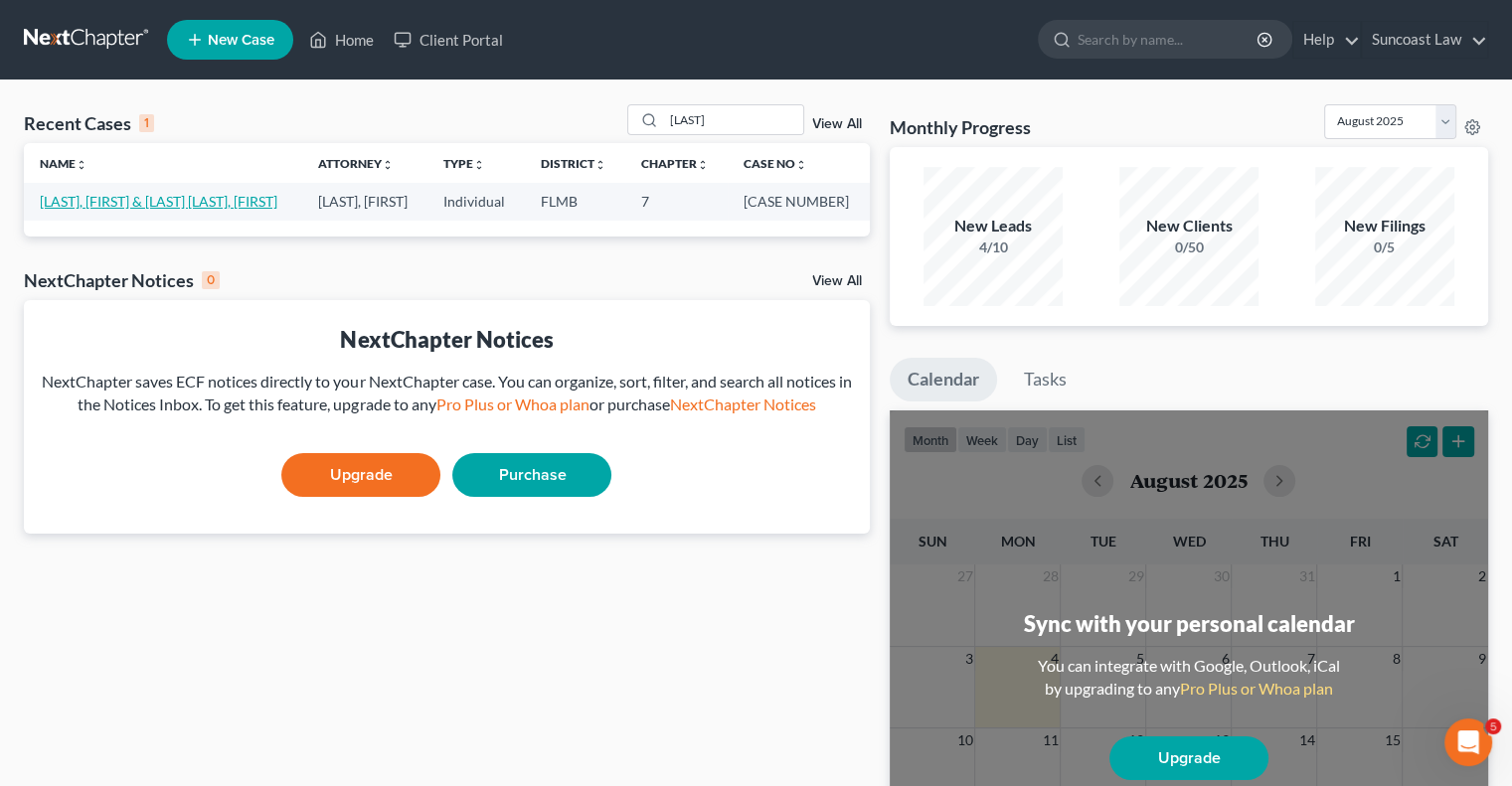 click on "[LAST], [FIRST] & [LAST] [LAST], [FIRST]" at bounding box center (158, 201) 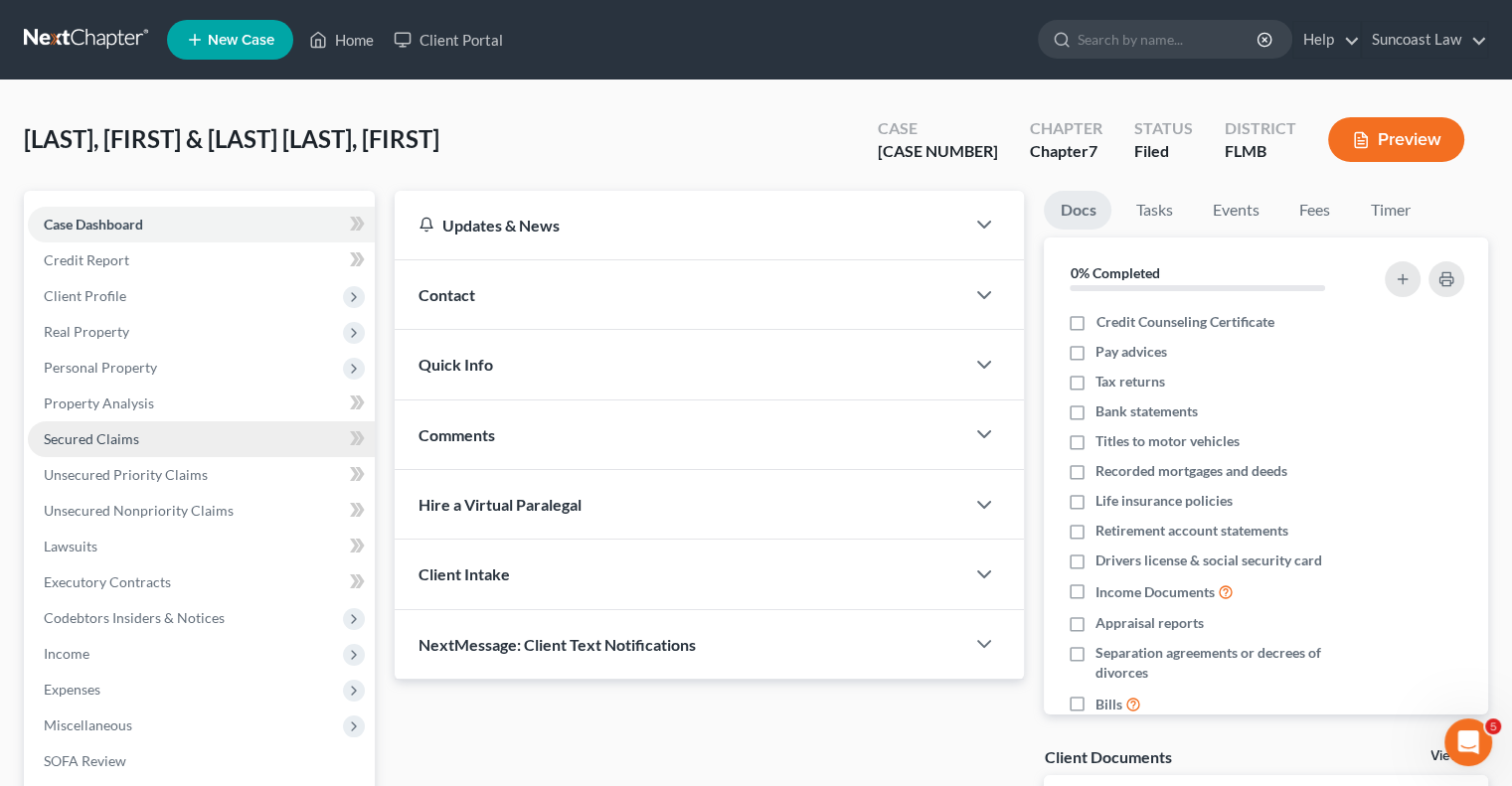 click on "Secured Claims" at bounding box center [91, 438] 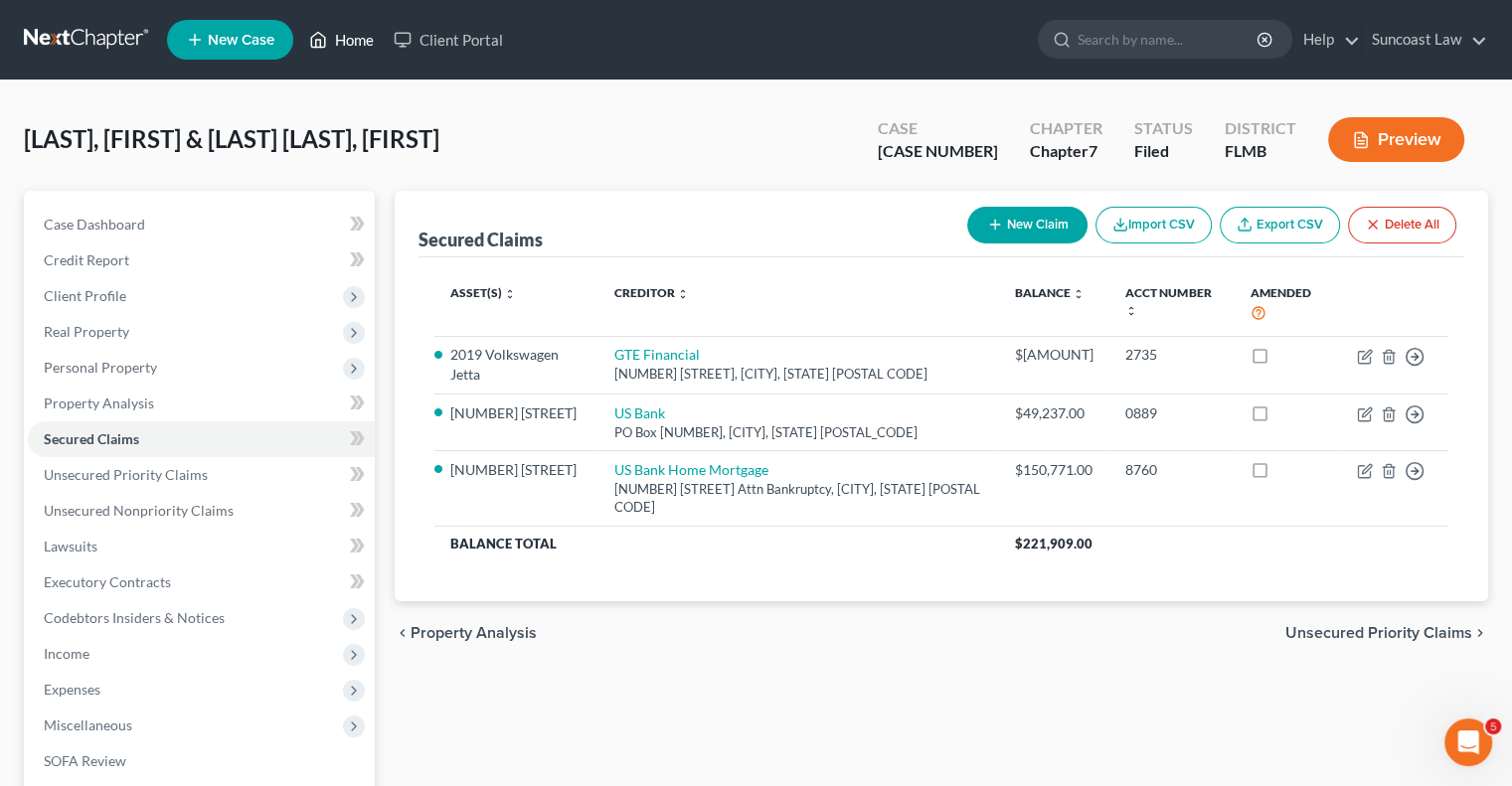 click on "Home" at bounding box center (341, 40) 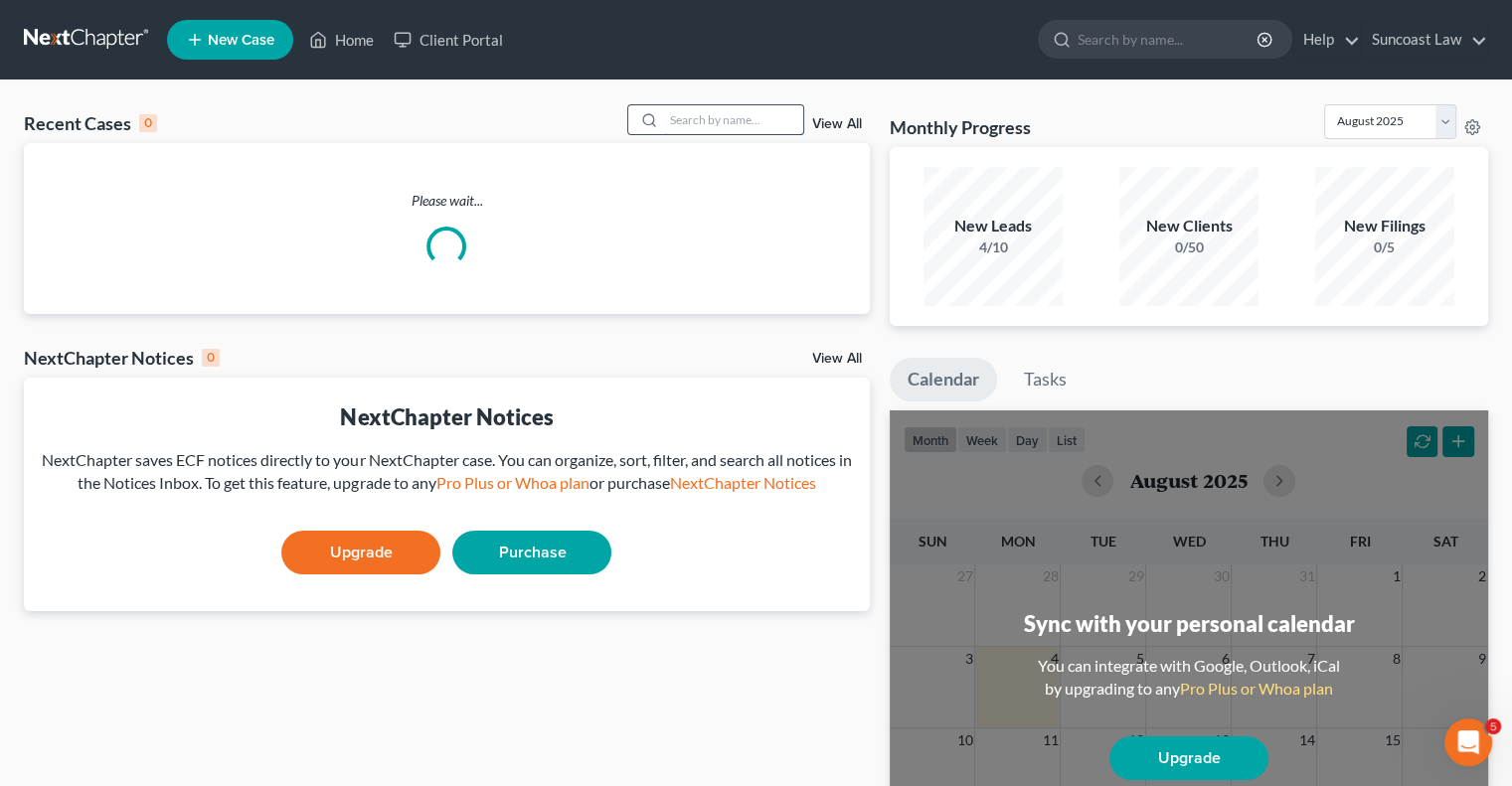 click at bounding box center [734, 119] 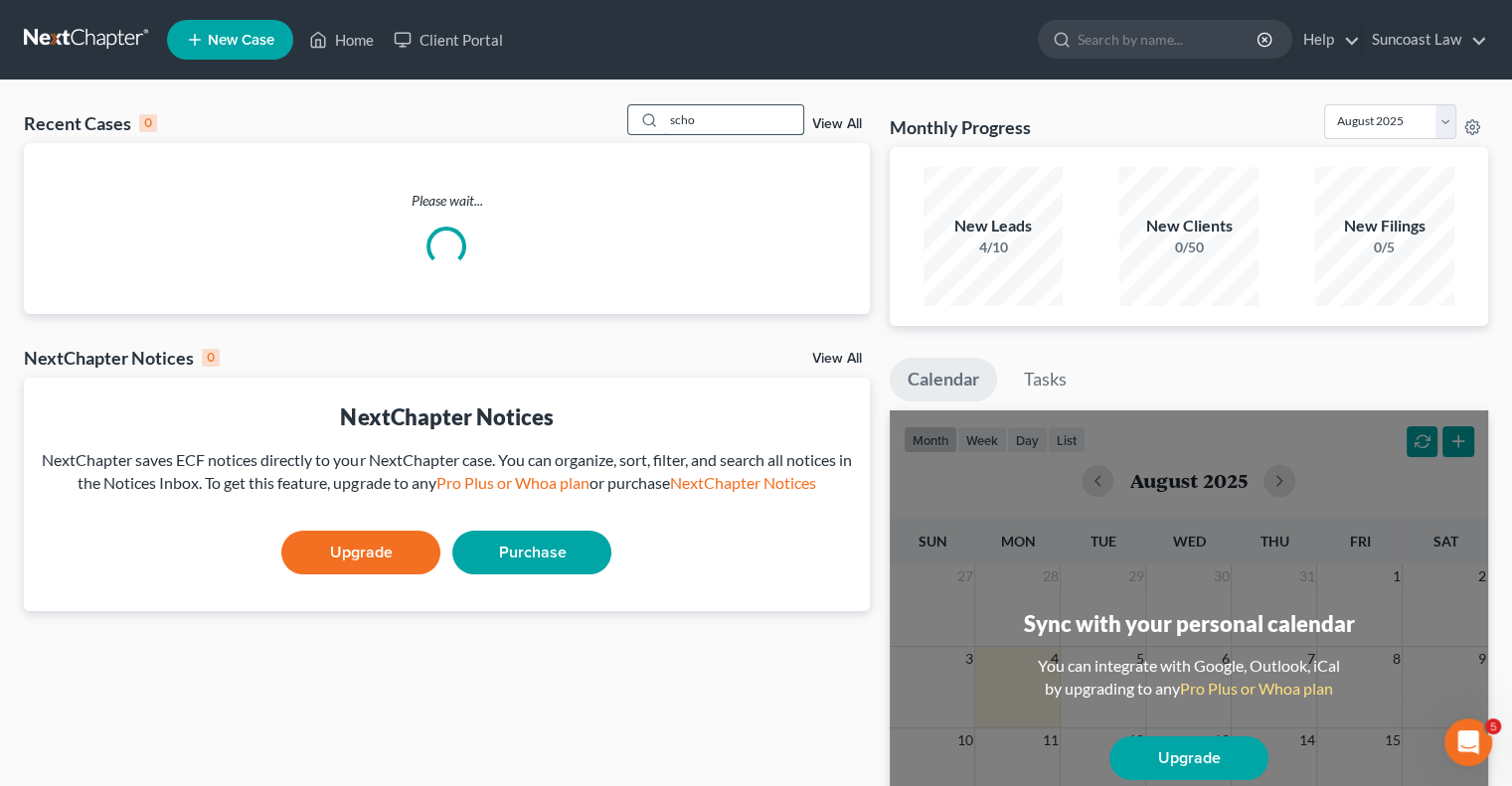 type on "scho" 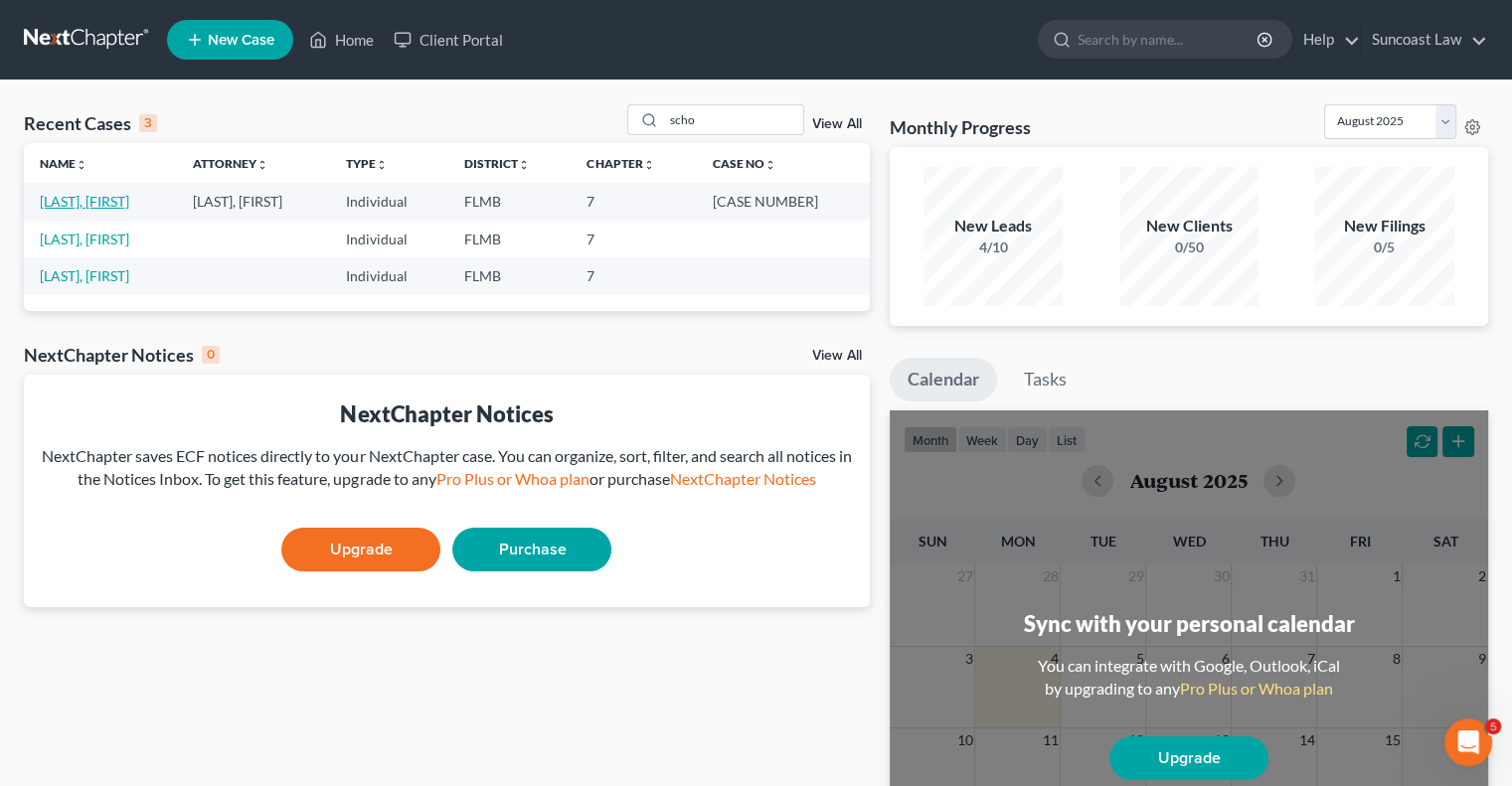 click on "[LAST], [FIRST]" at bounding box center (84, 201) 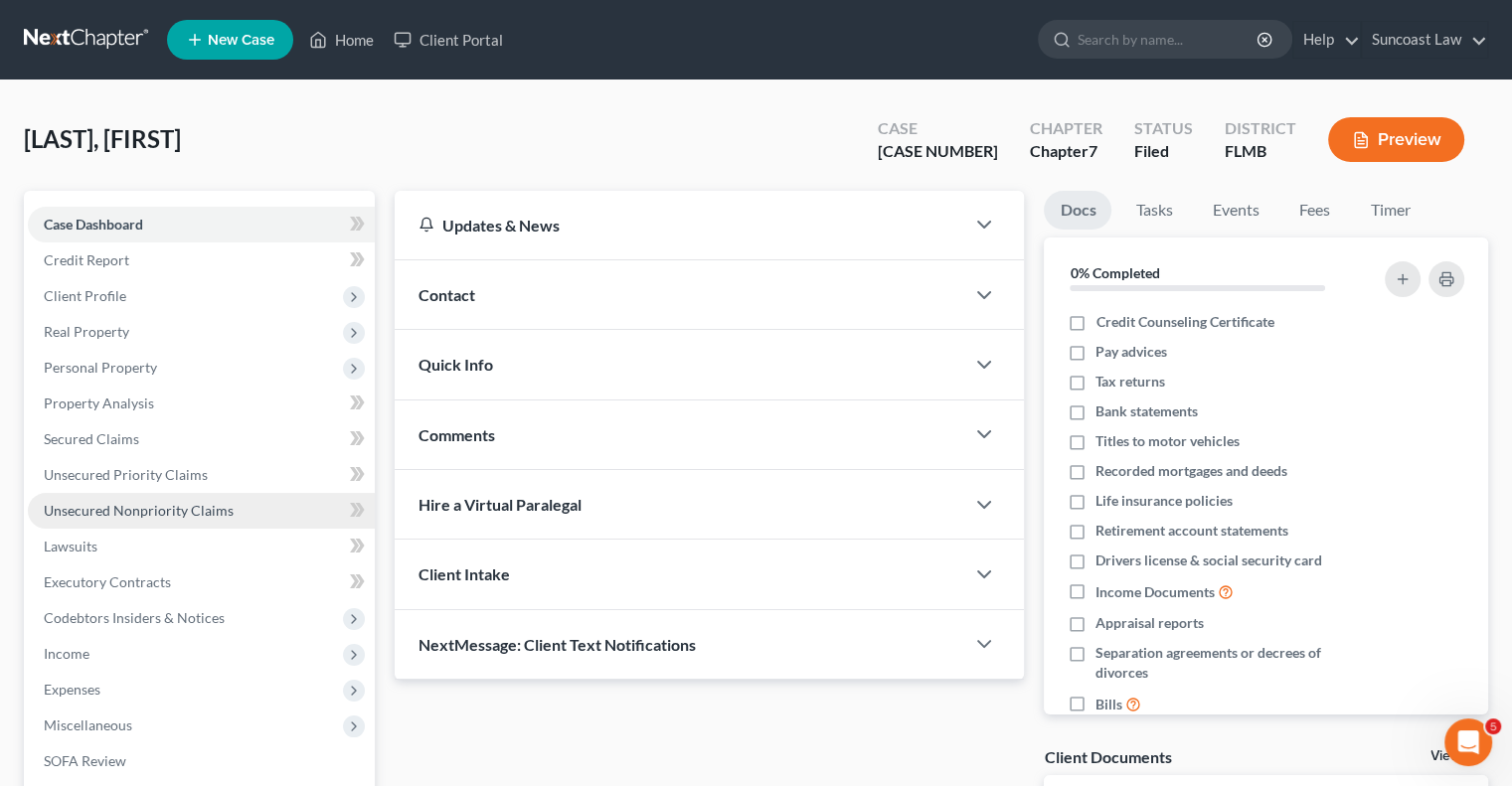 scroll, scrollTop: 268, scrollLeft: 0, axis: vertical 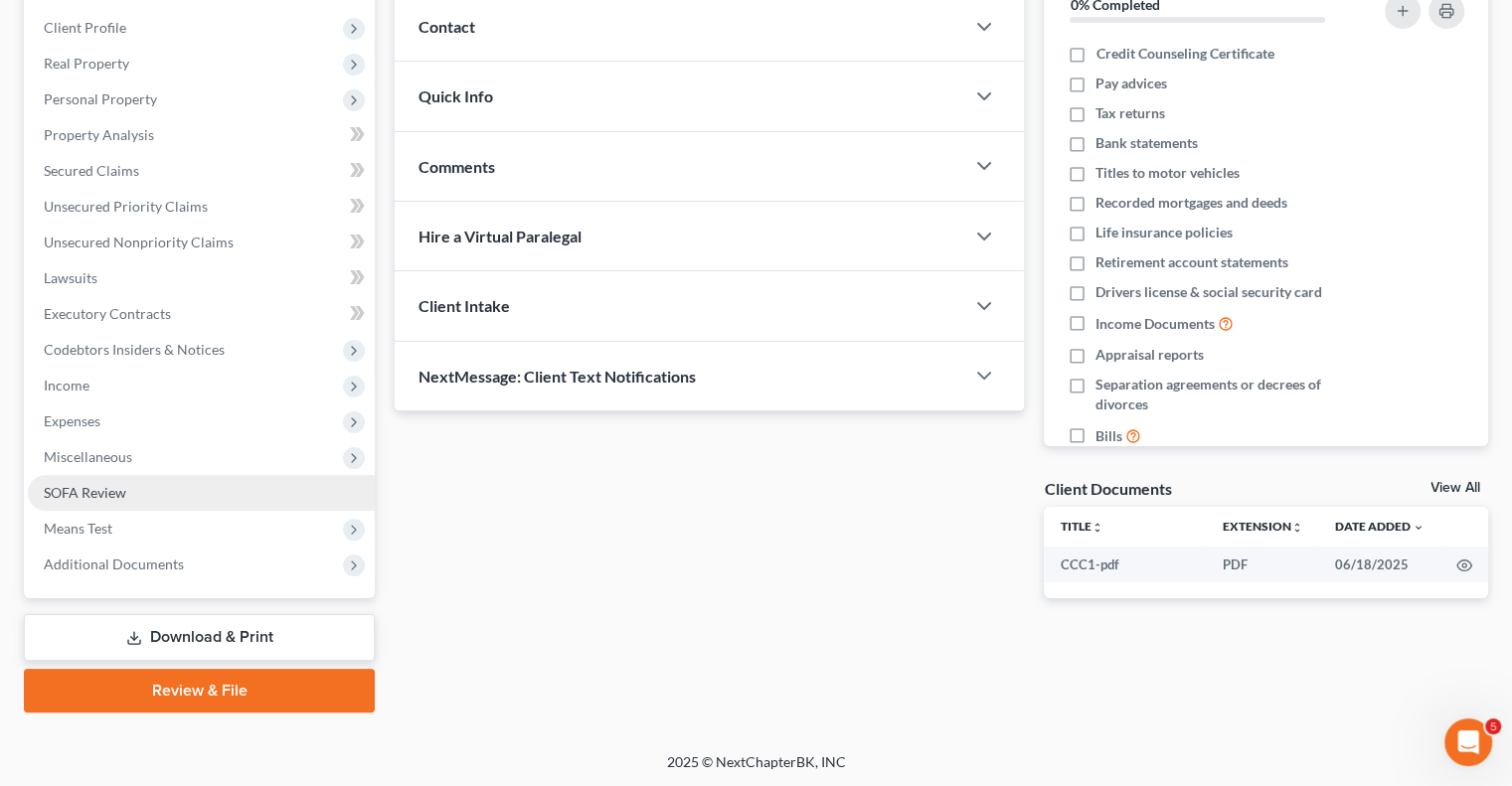 click on "SOFA Review" at bounding box center [201, 493] 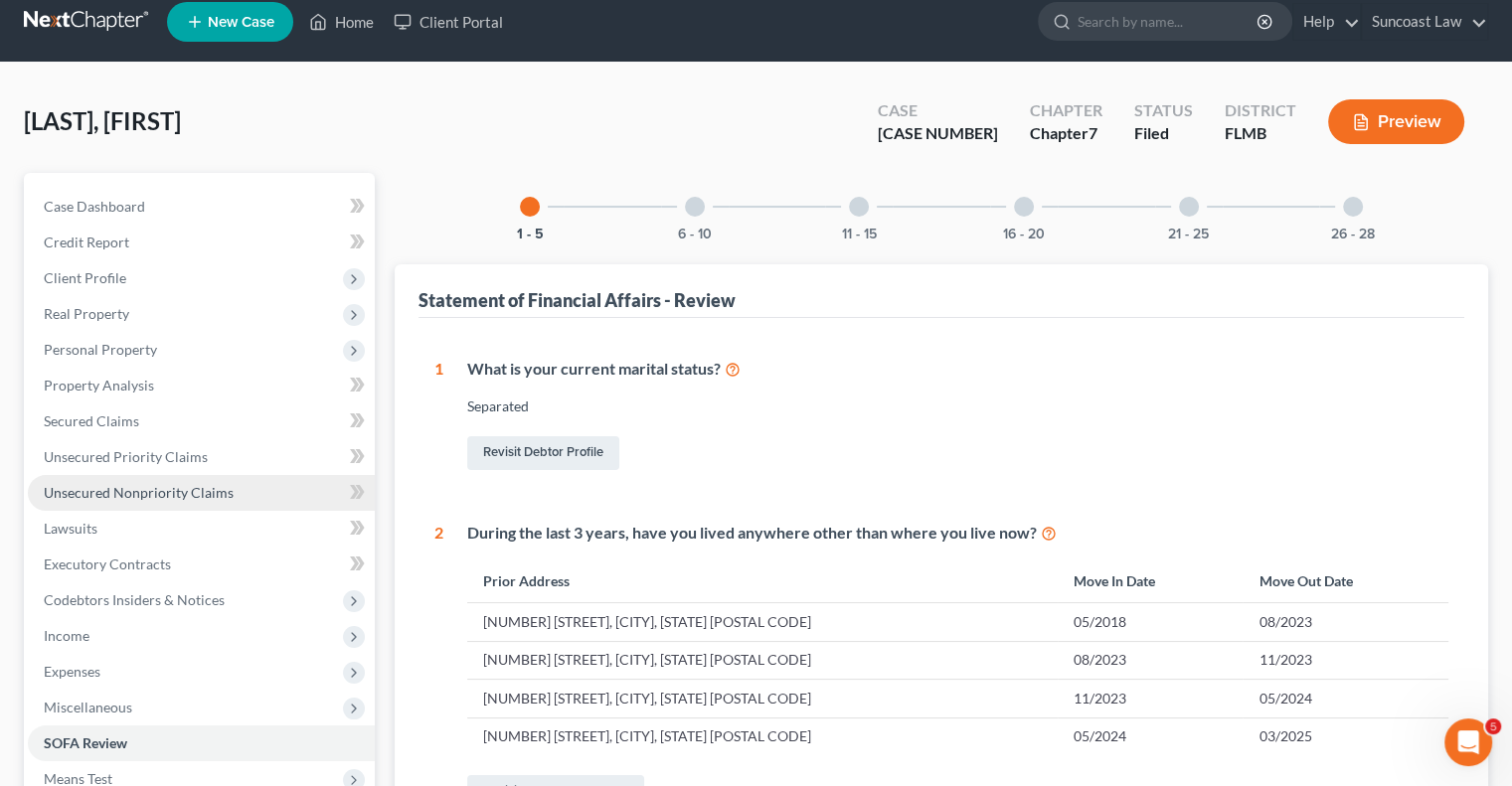 scroll, scrollTop: 0, scrollLeft: 0, axis: both 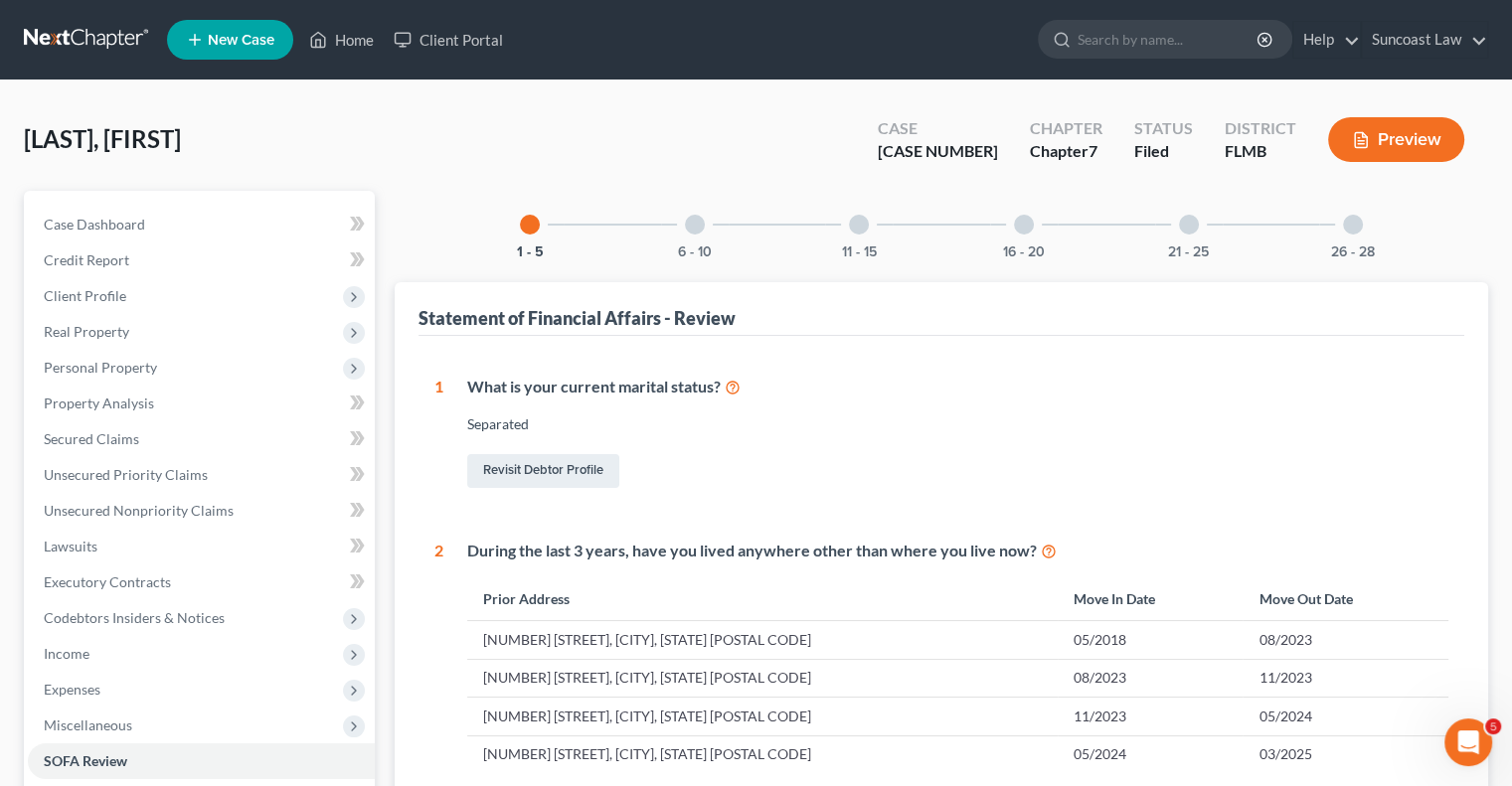 click at bounding box center [1024, 225] 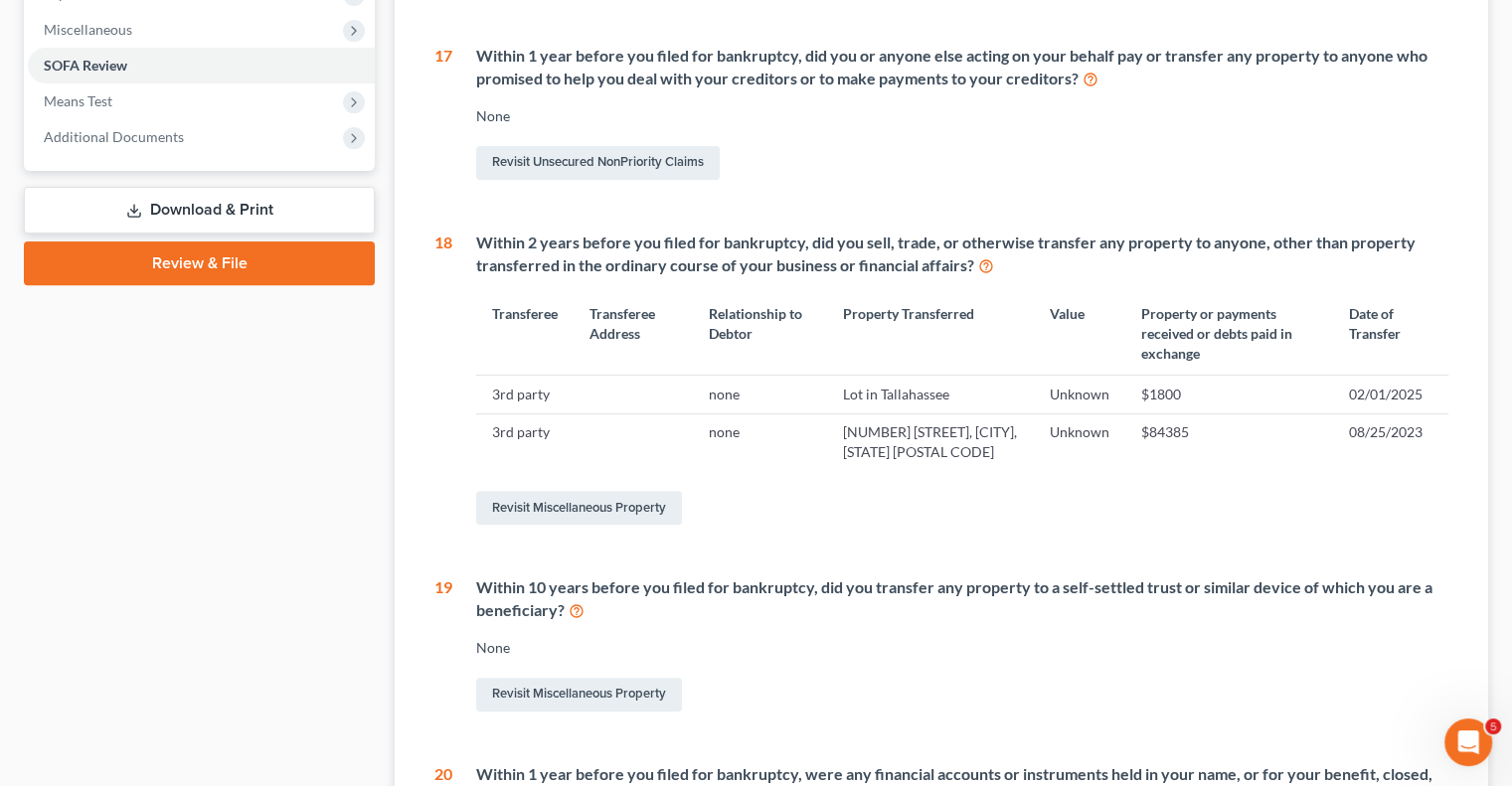 scroll, scrollTop: 0, scrollLeft: 0, axis: both 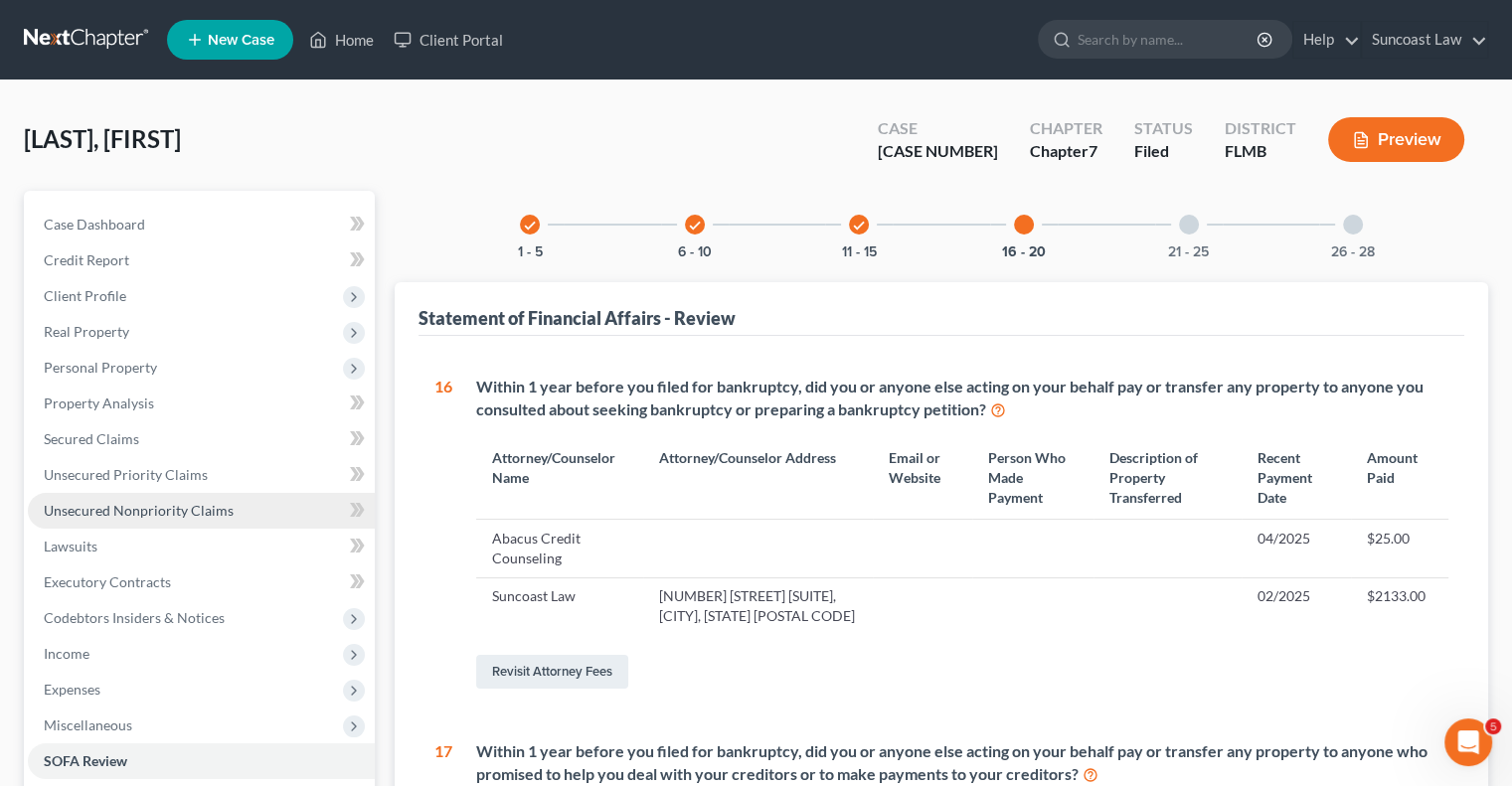 click on "Unsecured Nonpriority Claims" at bounding box center [201, 511] 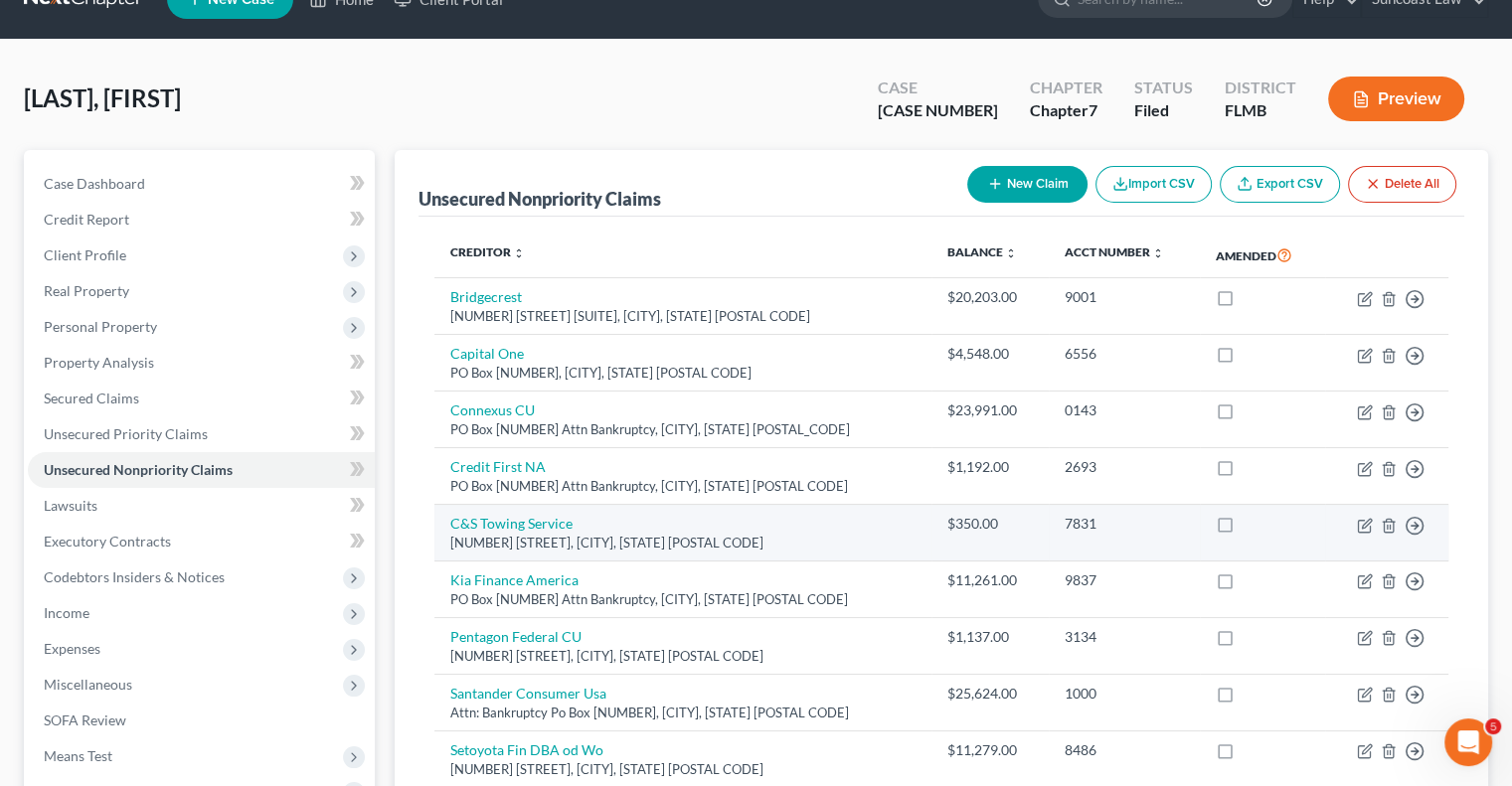 scroll, scrollTop: 0, scrollLeft: 0, axis: both 